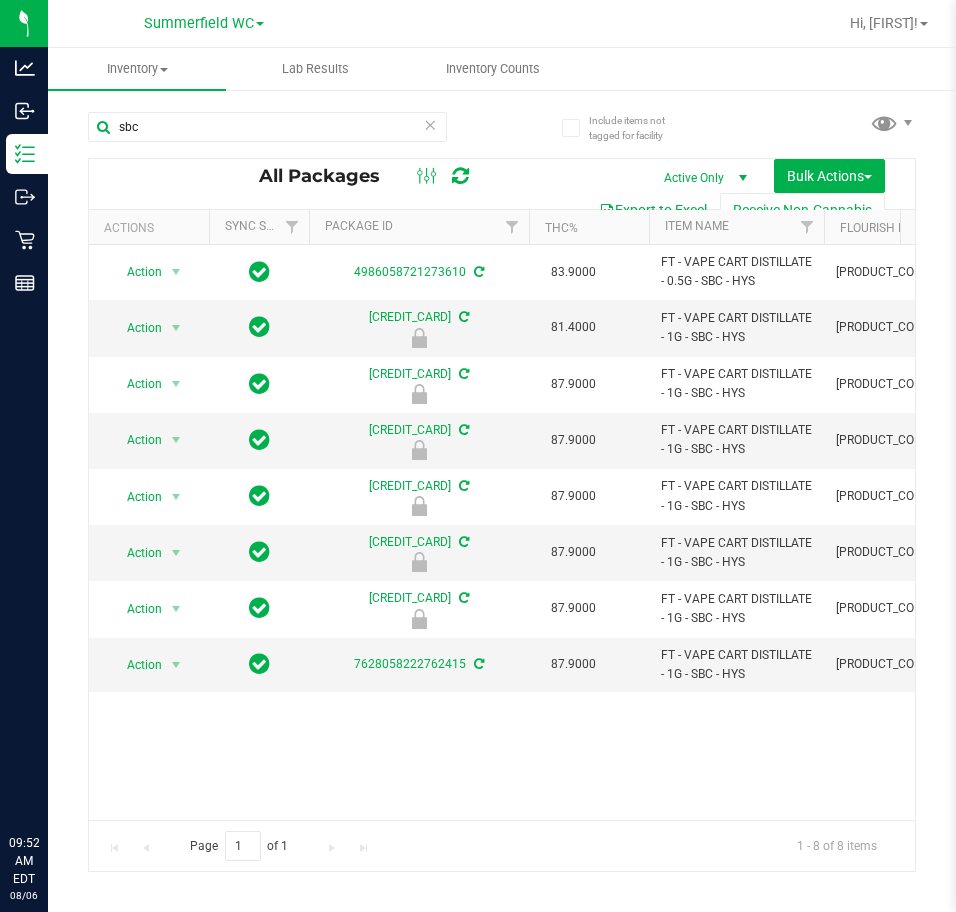 scroll, scrollTop: 0, scrollLeft: 0, axis: both 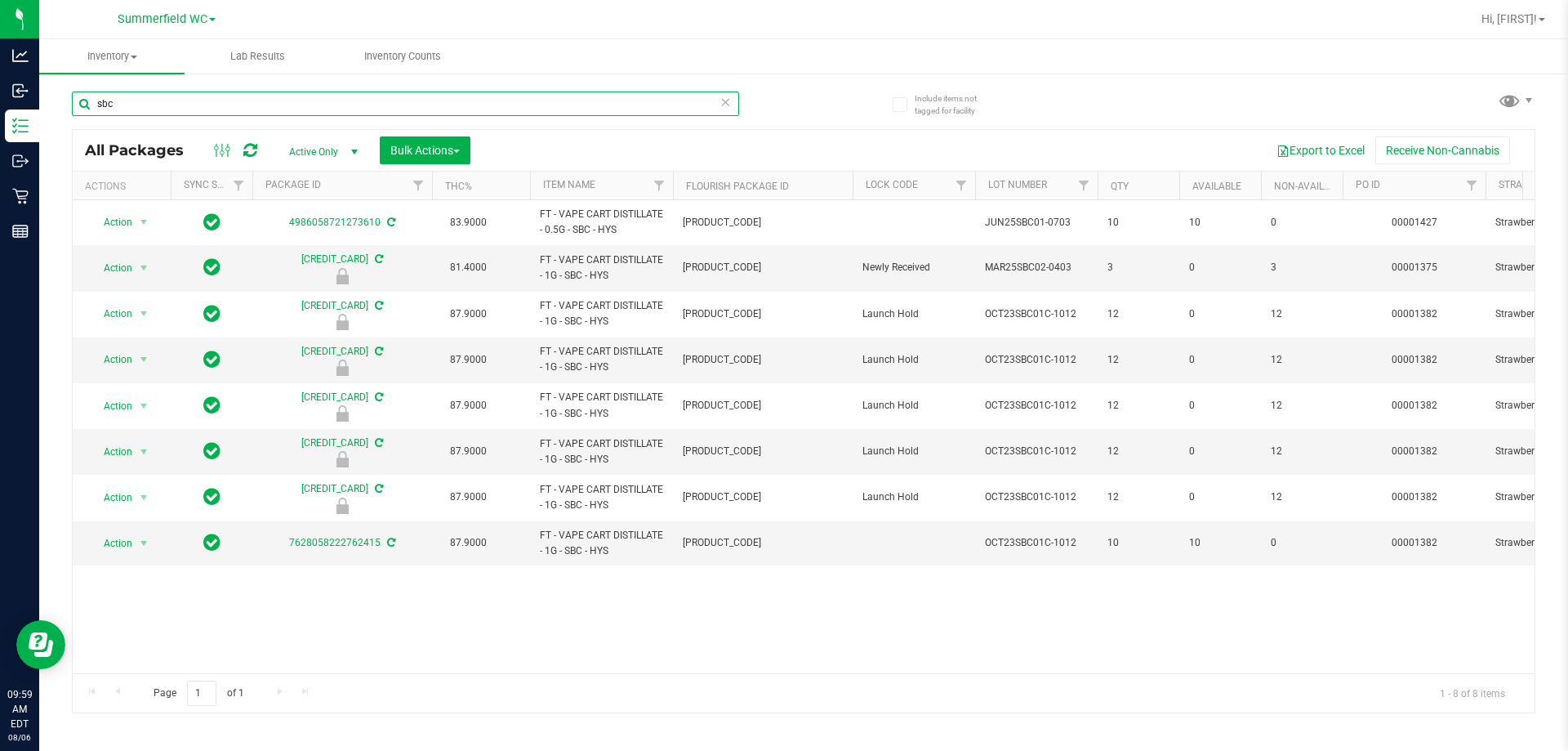 drag, startPoint x: 140, startPoint y: 108, endPoint x: 932, endPoint y: 19, distance: 796.98494 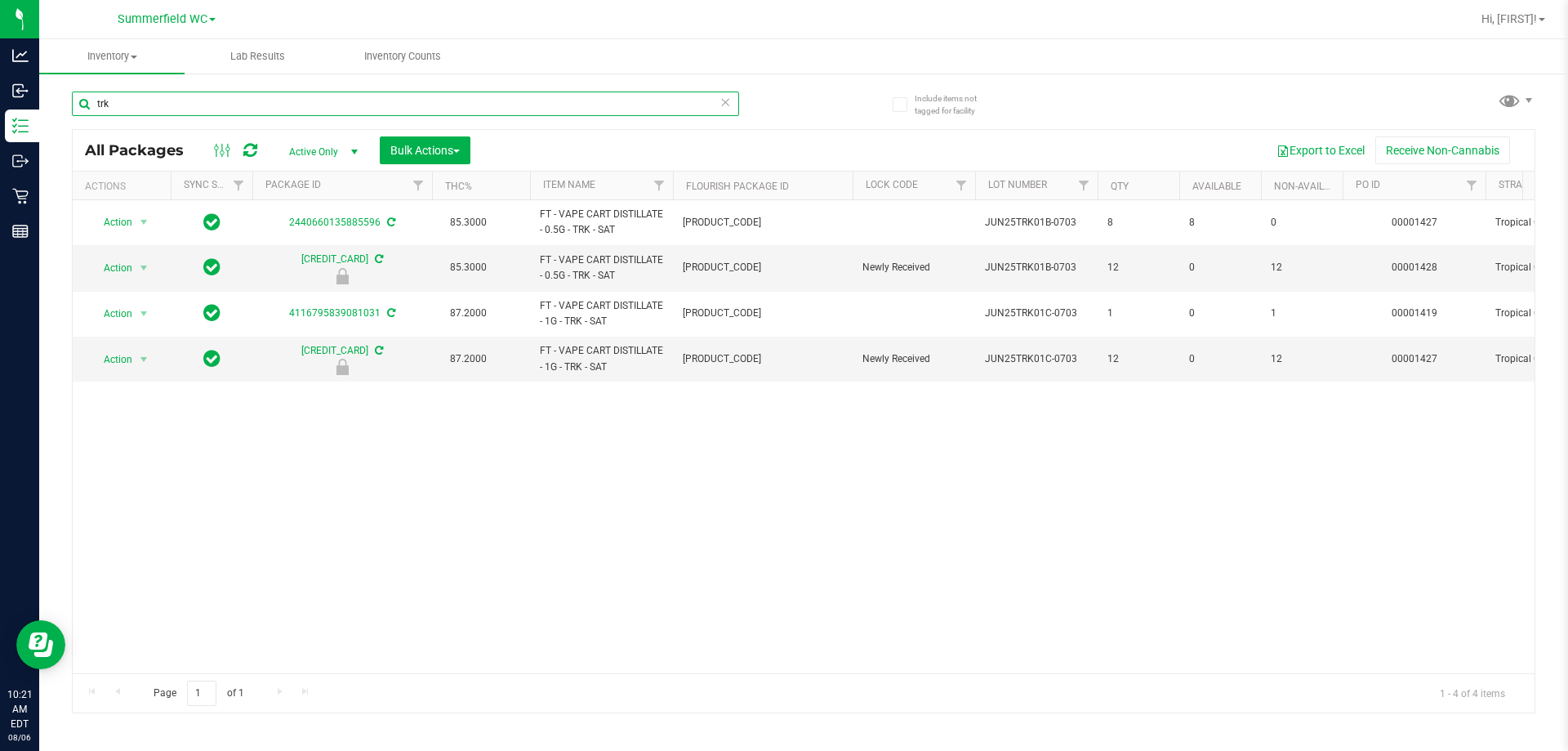 click on "trk" at bounding box center [405, 104] 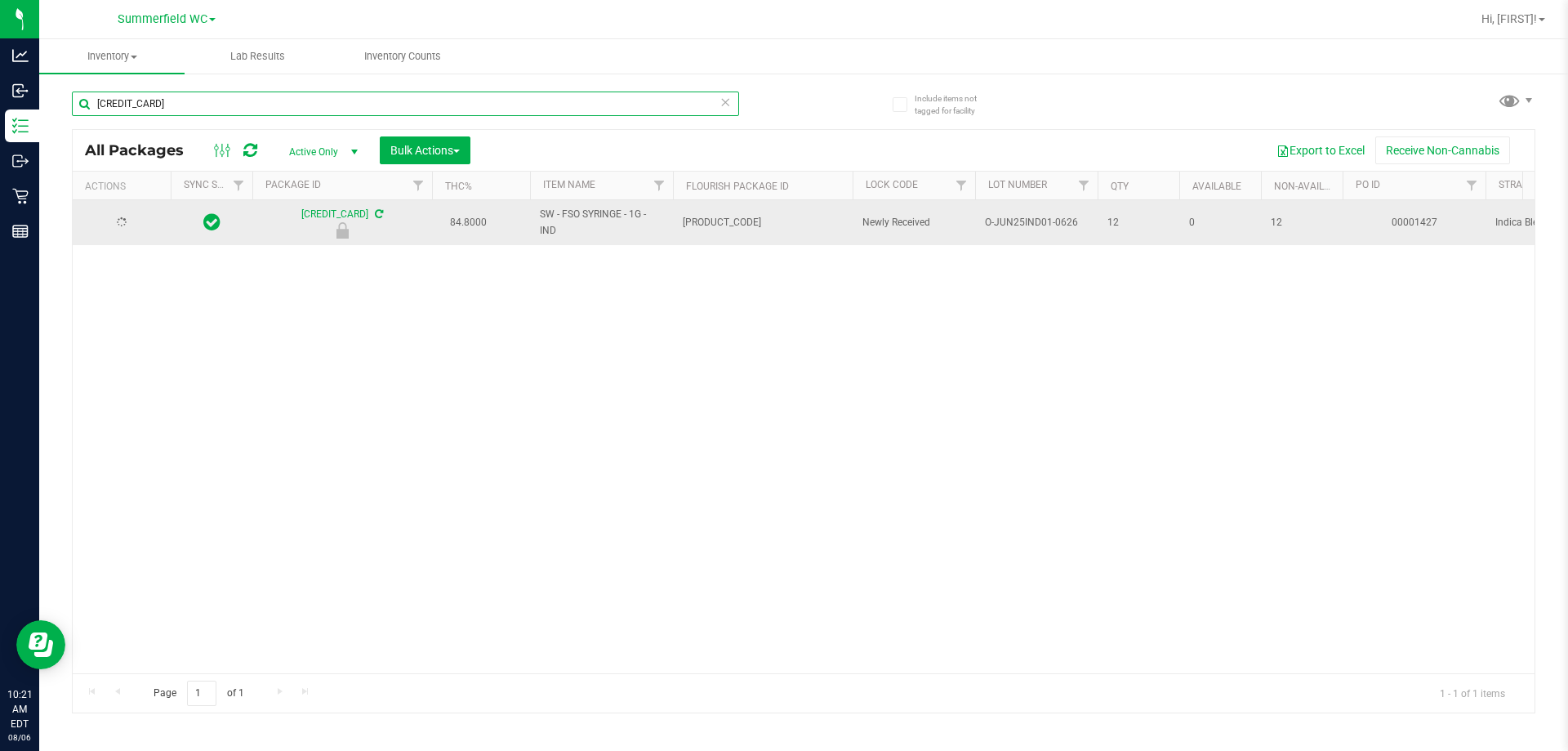 type on "6466094046708763" 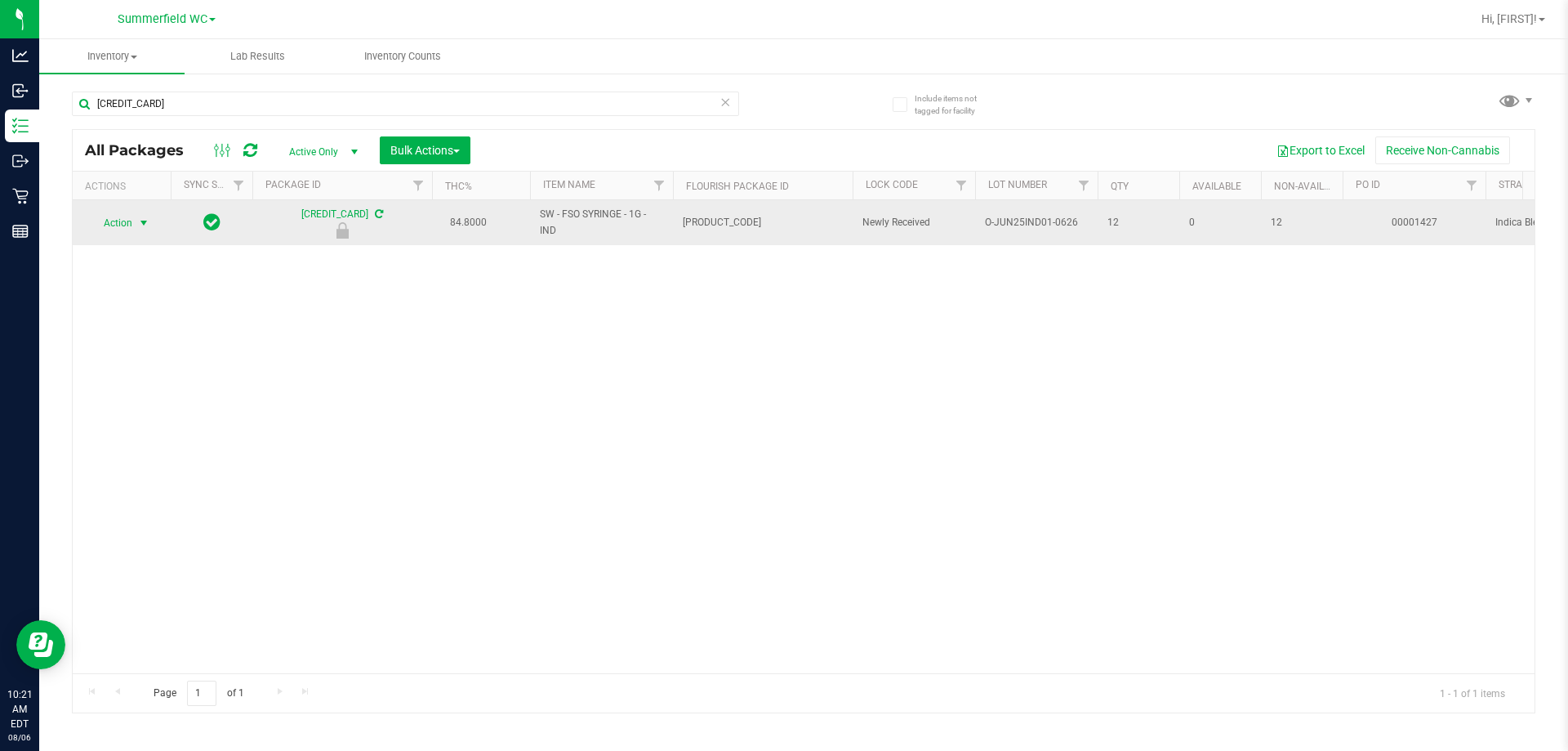 click at bounding box center (144, 223) 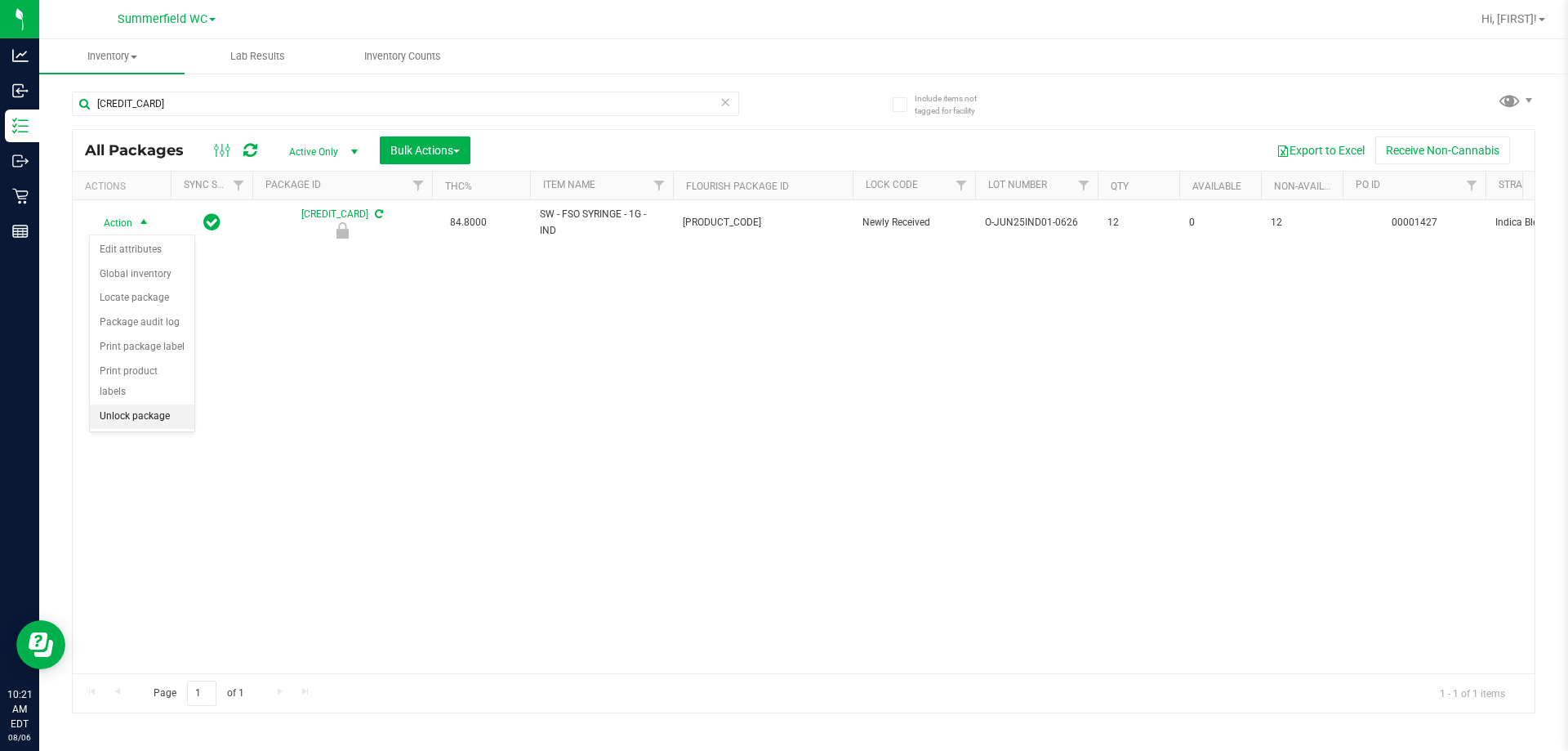click on "Unlock package" at bounding box center [142, 417] 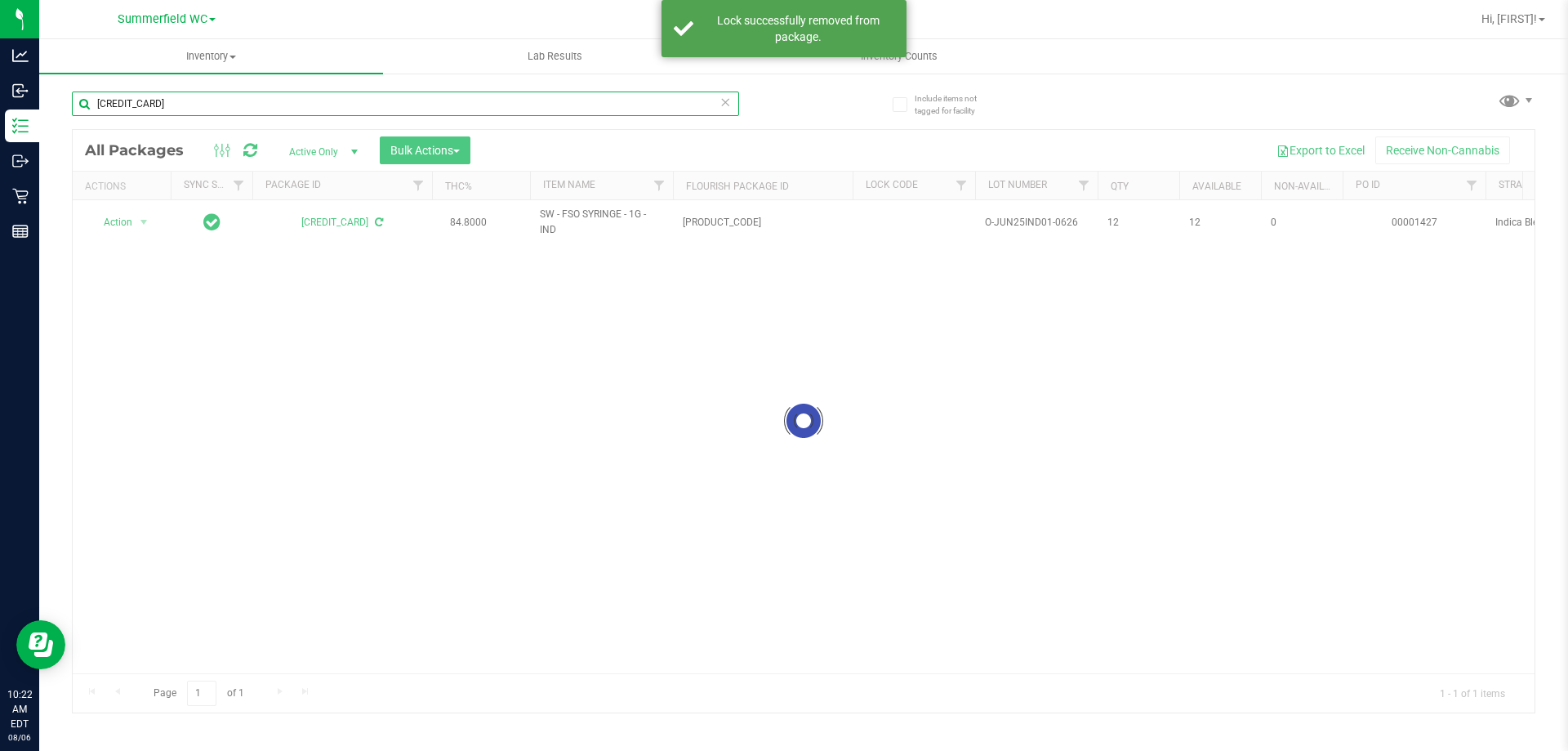 click on "6466094046708763" at bounding box center (405, 104) 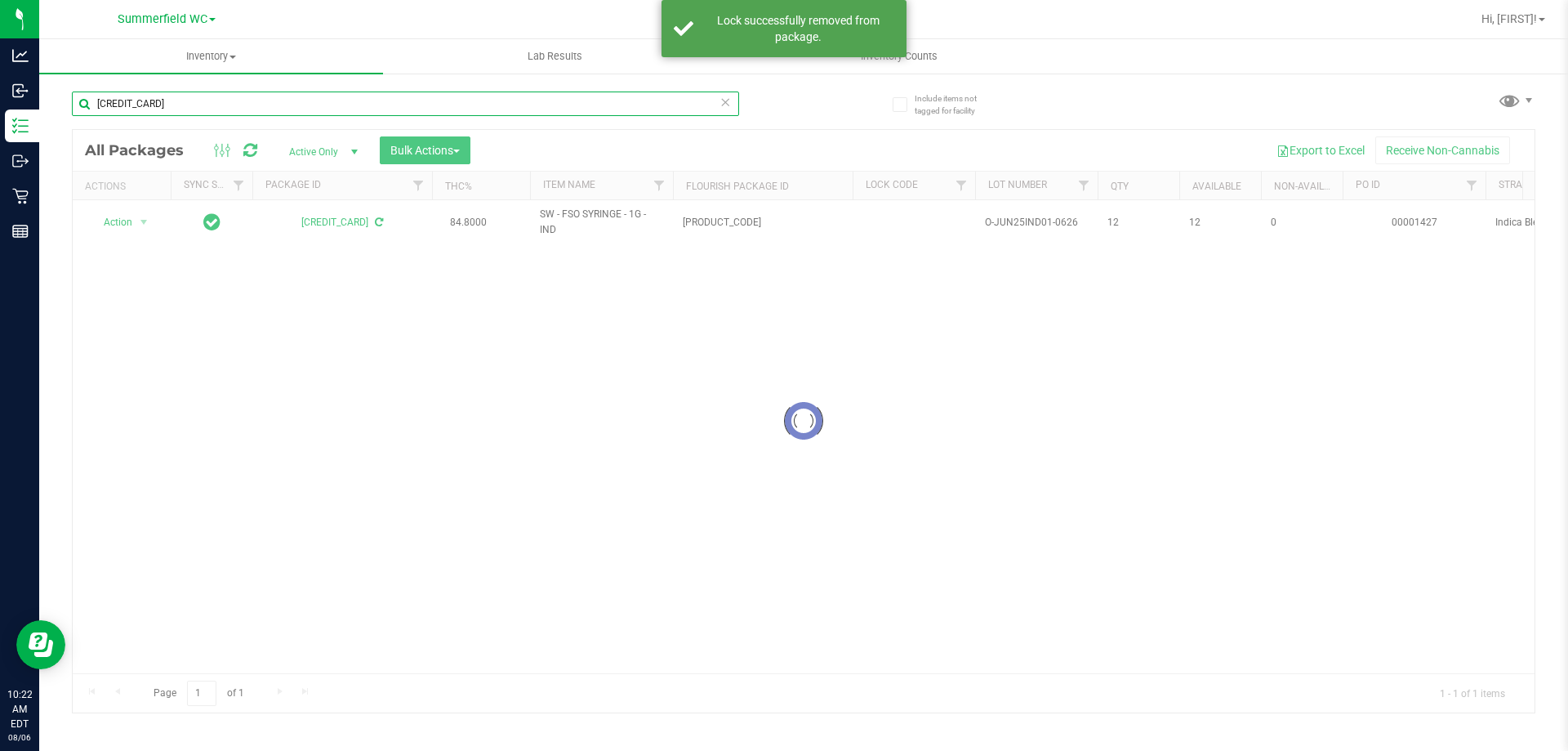 click on "6466094046708763" at bounding box center (405, 104) 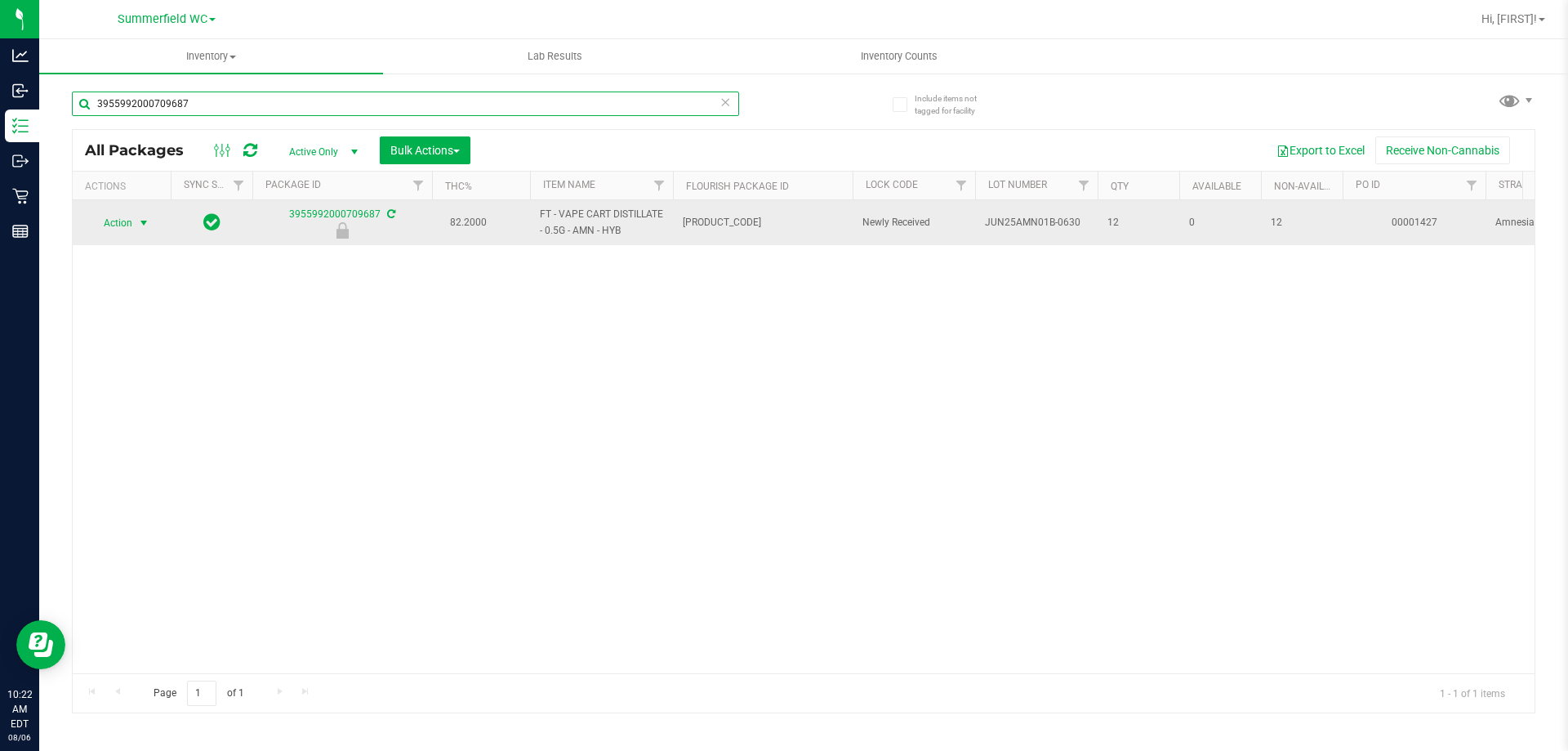 type on "3955992000709687" 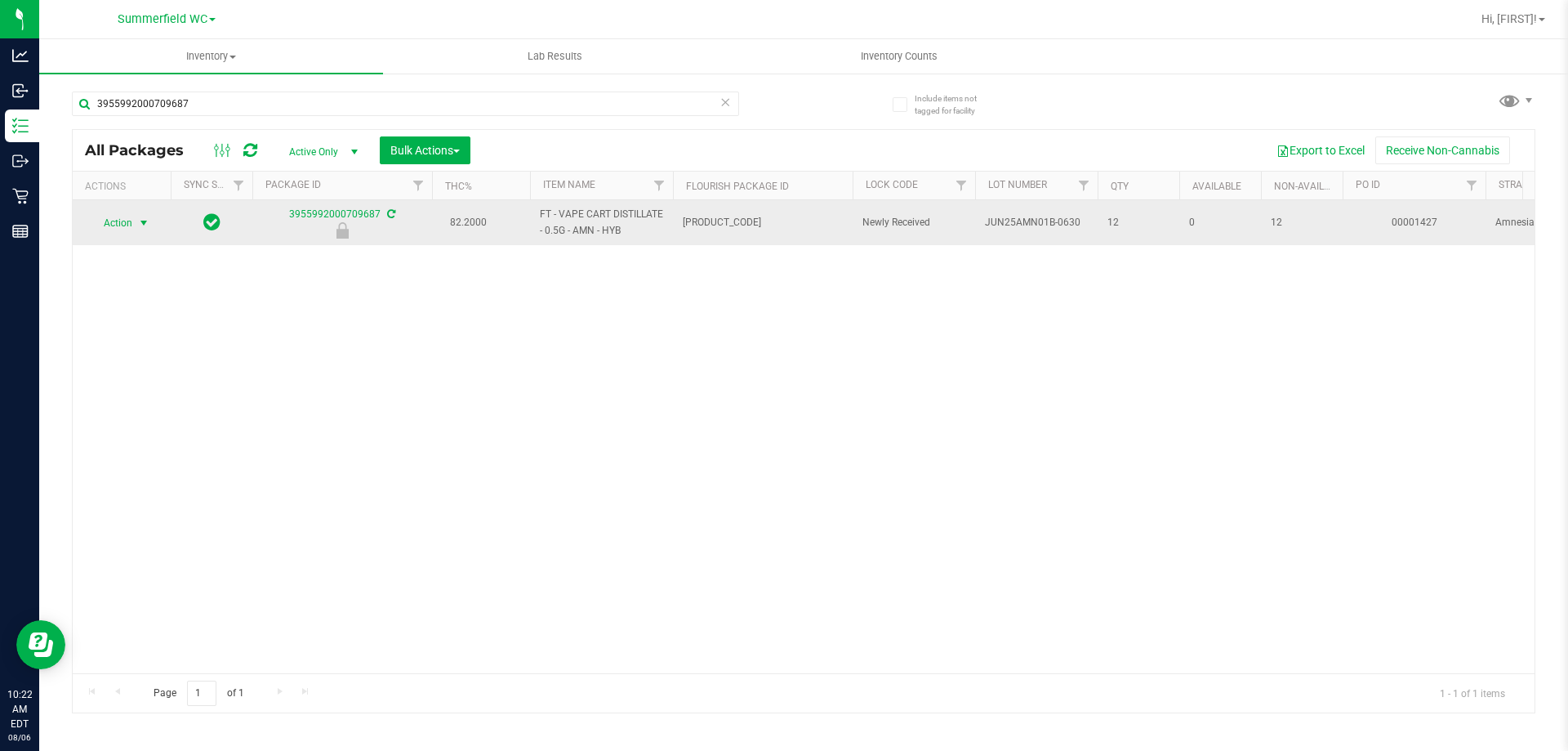 click at bounding box center (144, 223) 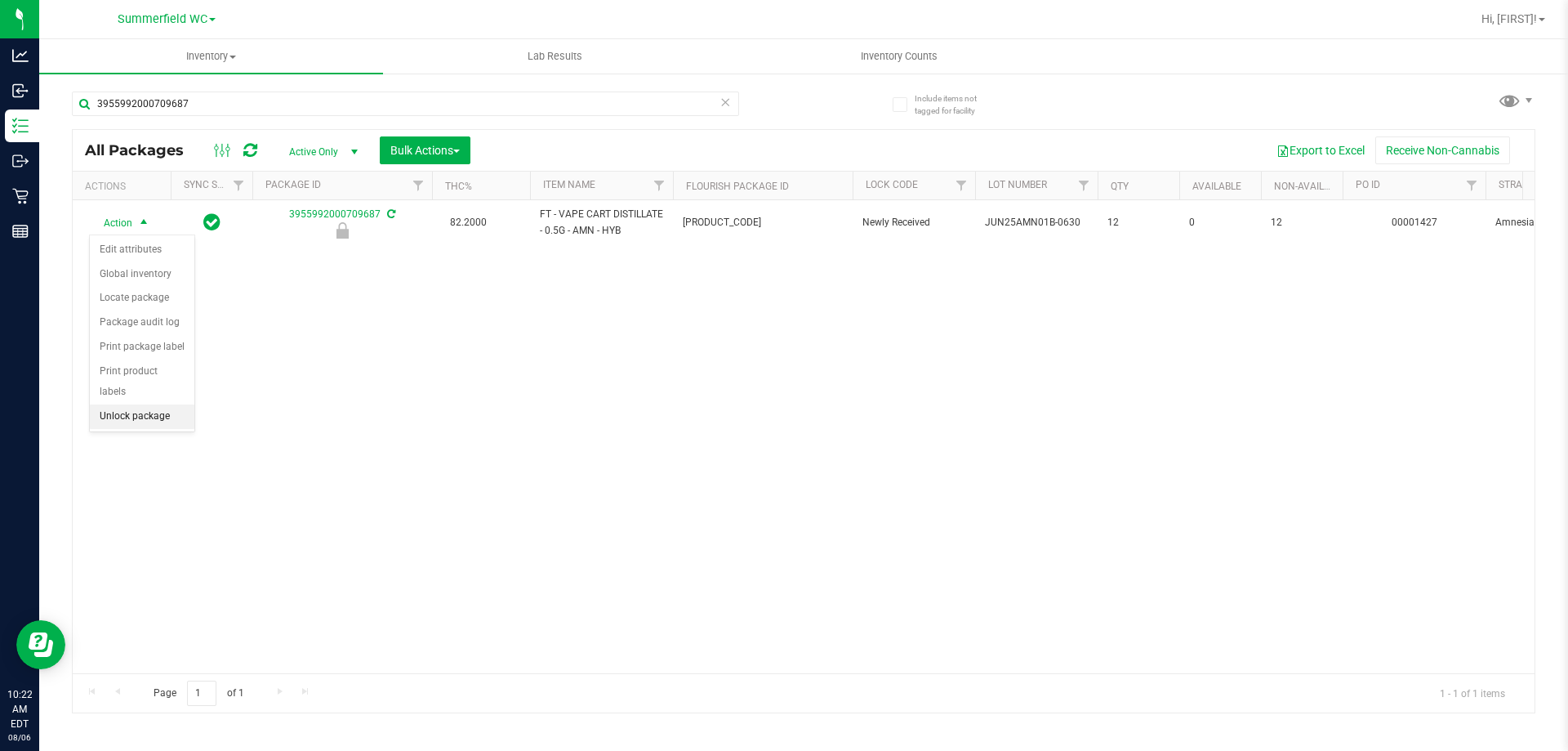 click on "Unlock package" at bounding box center (142, 417) 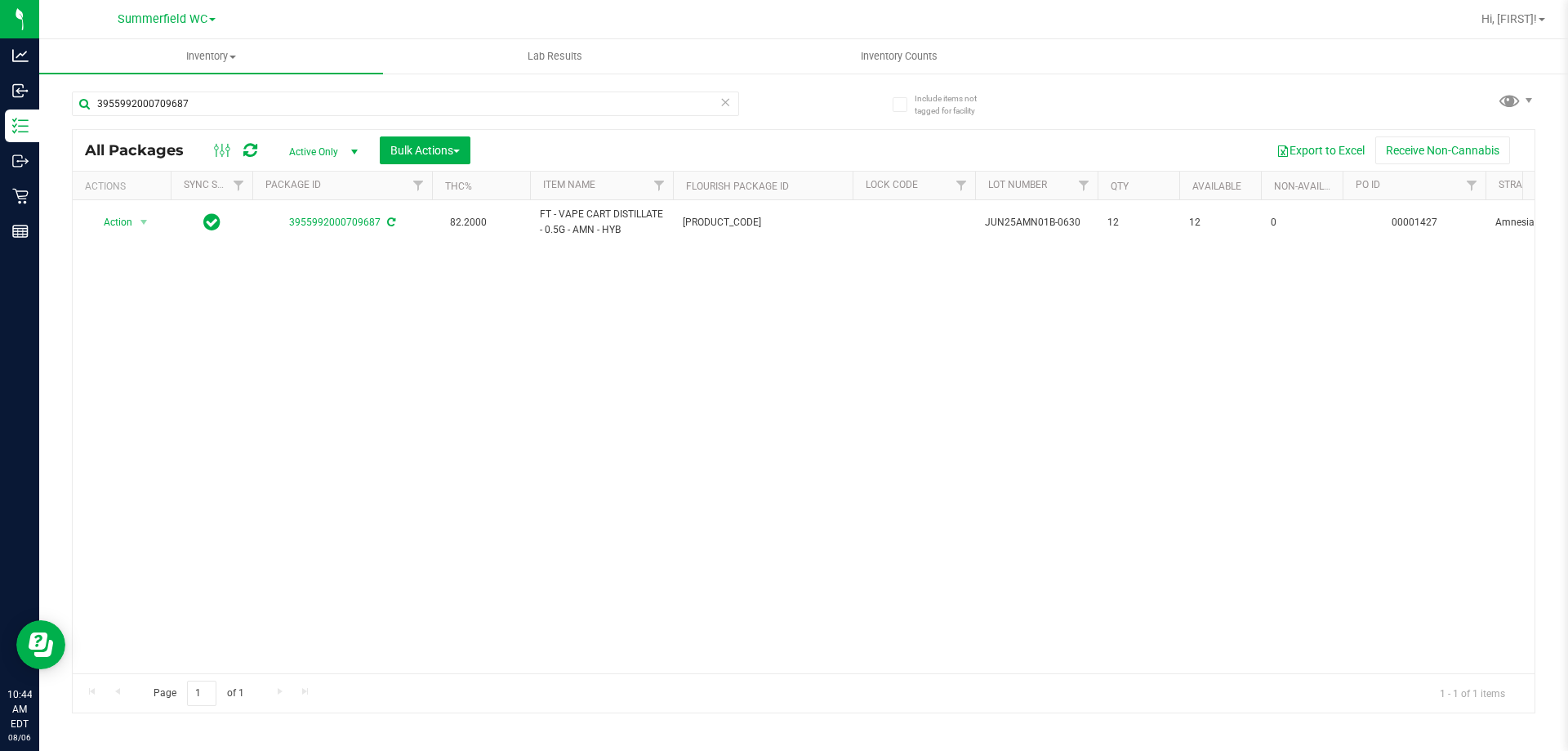 click on "Action Action Adjust qty Create package Edit attributes Global inventory Locate package Lock package Package audit log Print package label Print product labels Schedule for destruction
3955992000709687
82.2000
FT - VAPE CART DISTILLATE - 0.5G - AMN - HYB
FLSRWGM-20250707-1585
JUN25AMN01B-0630
12
12
0
00001427
Amnesia
$50.00000
Pass
BAP-CAR-FT-BDT-AMN.5M
0.2370
FT - VAPE CART DISTILLATE - 0.5G - AMN - HYB" at bounding box center [804, 436] 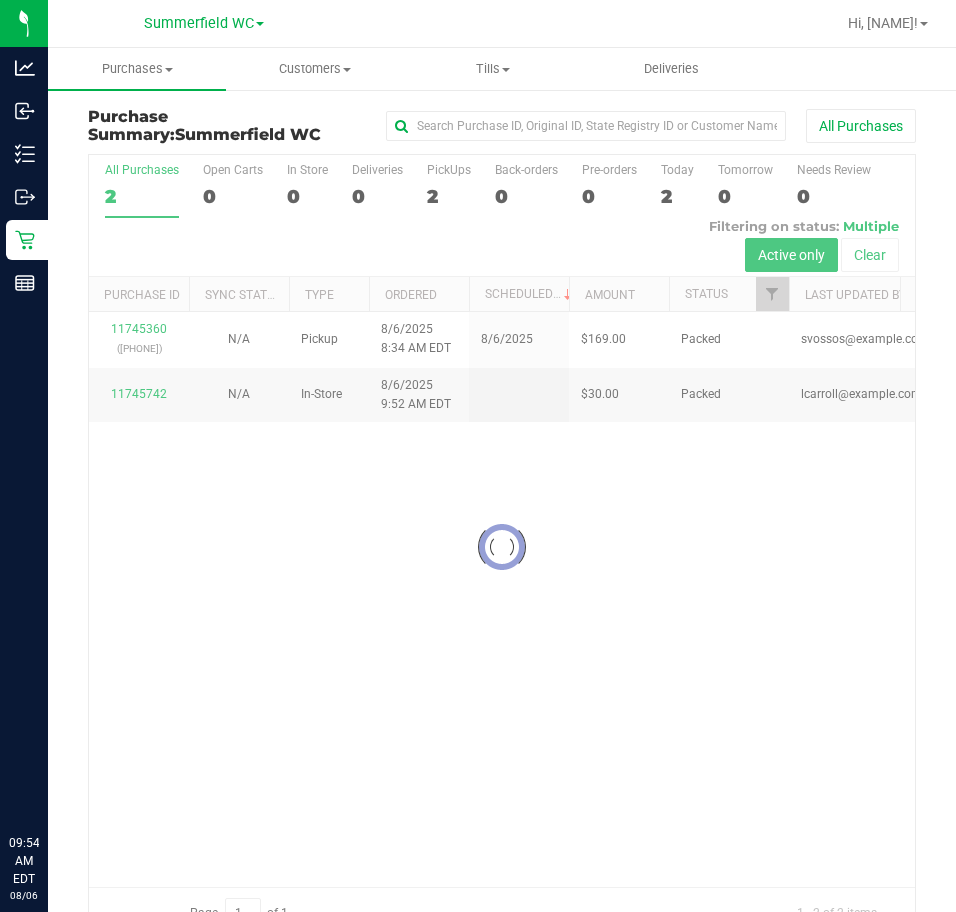 scroll, scrollTop: 0, scrollLeft: 0, axis: both 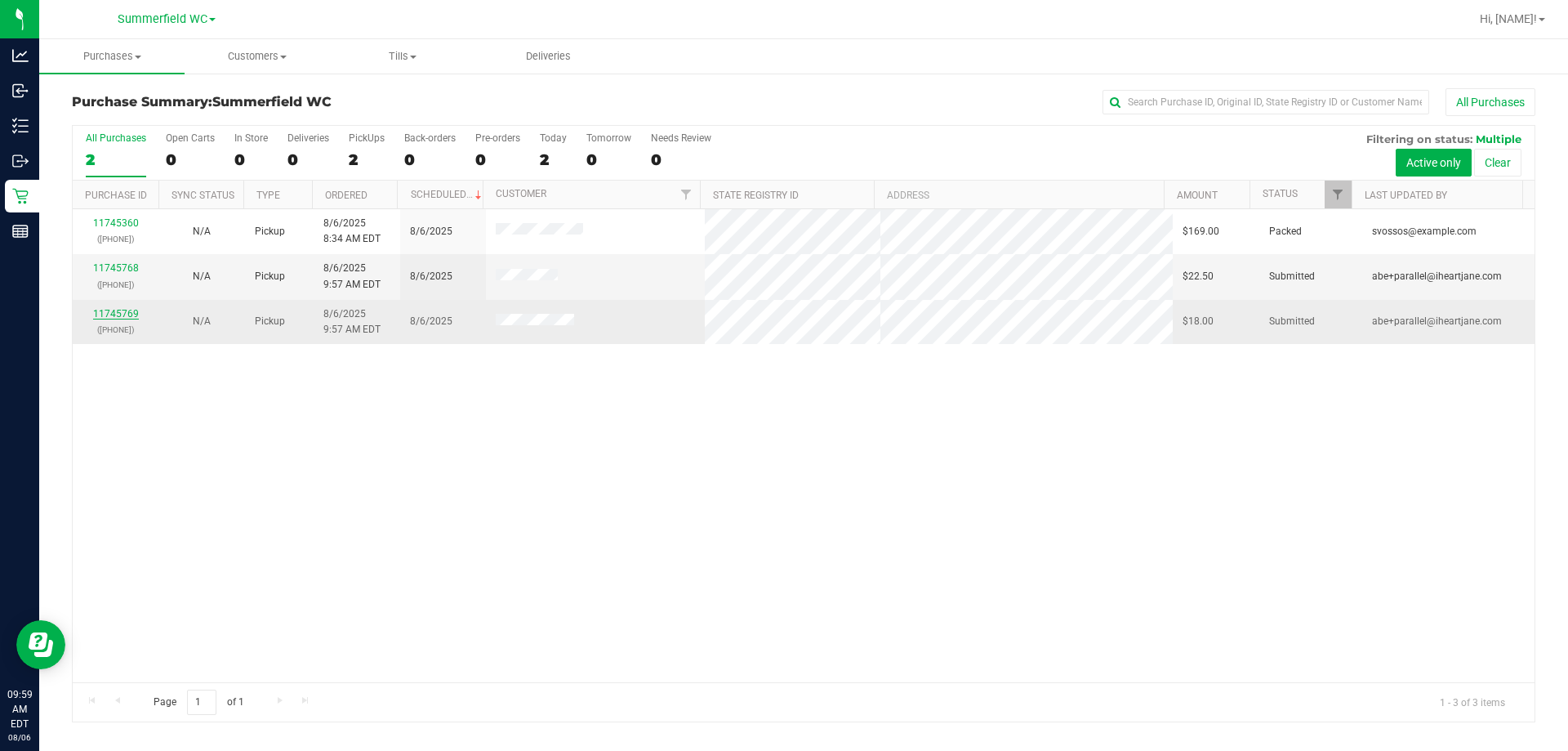 click on "11745769" at bounding box center [116, 314] 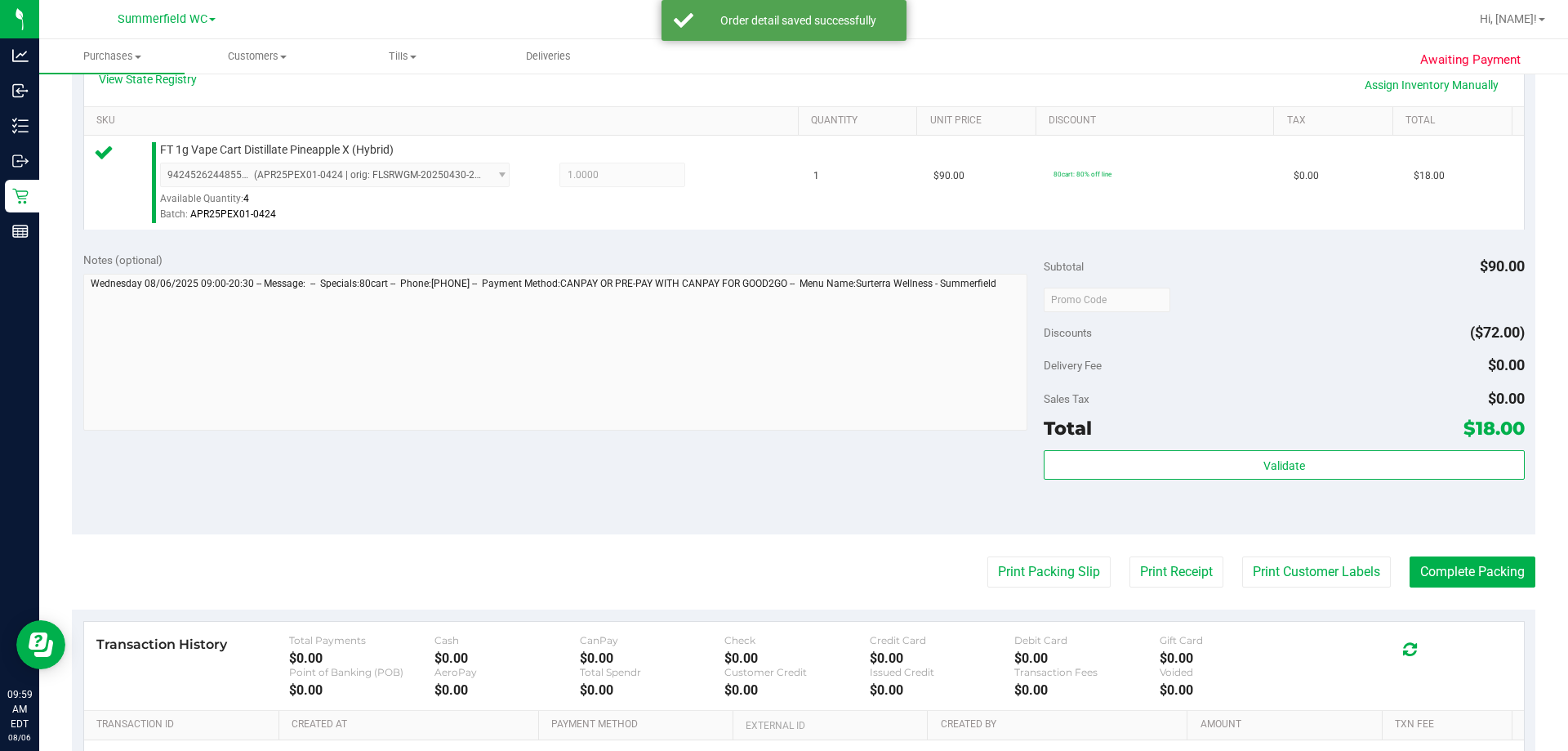 scroll, scrollTop: 490, scrollLeft: 0, axis: vertical 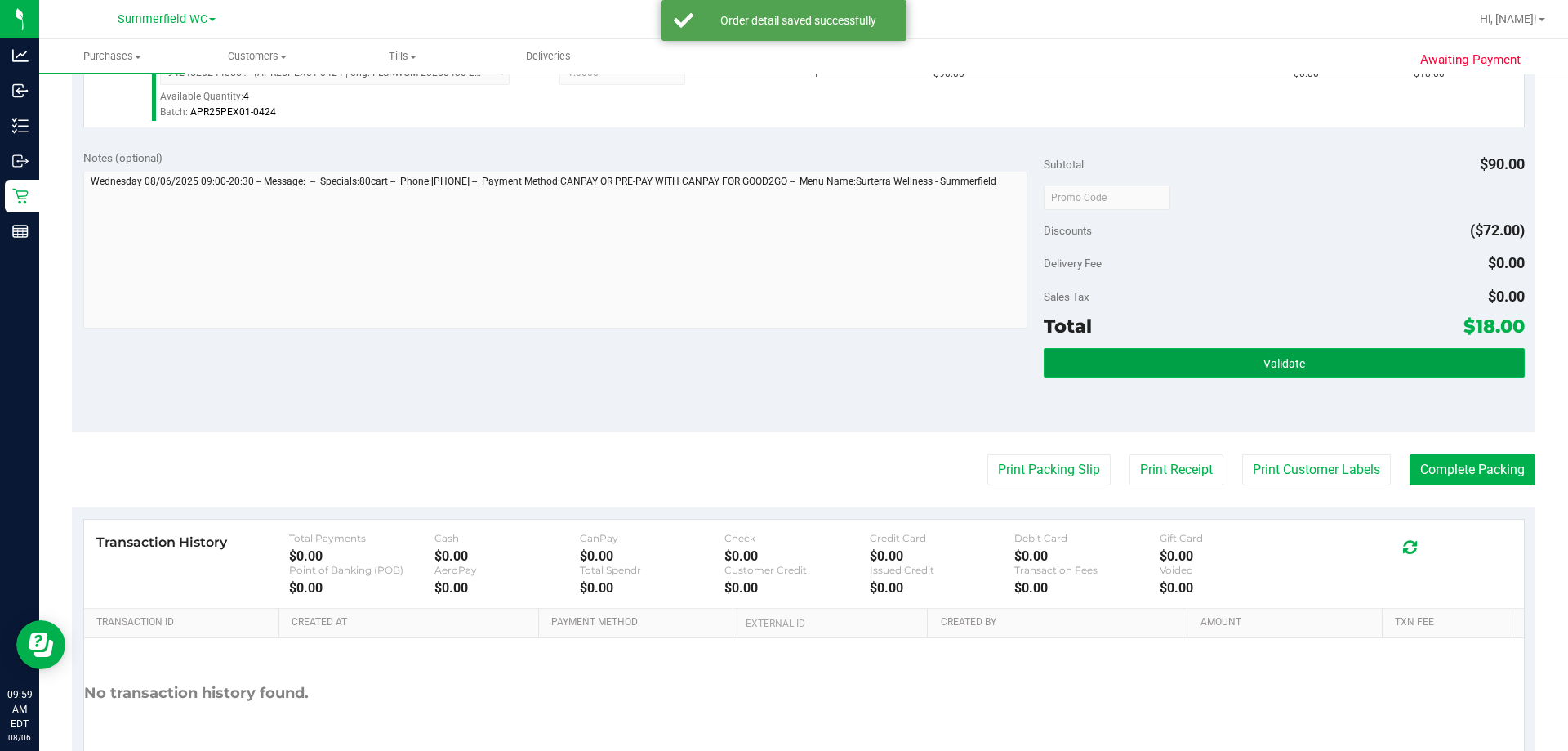 click on "Validate" at bounding box center (1284, 363) 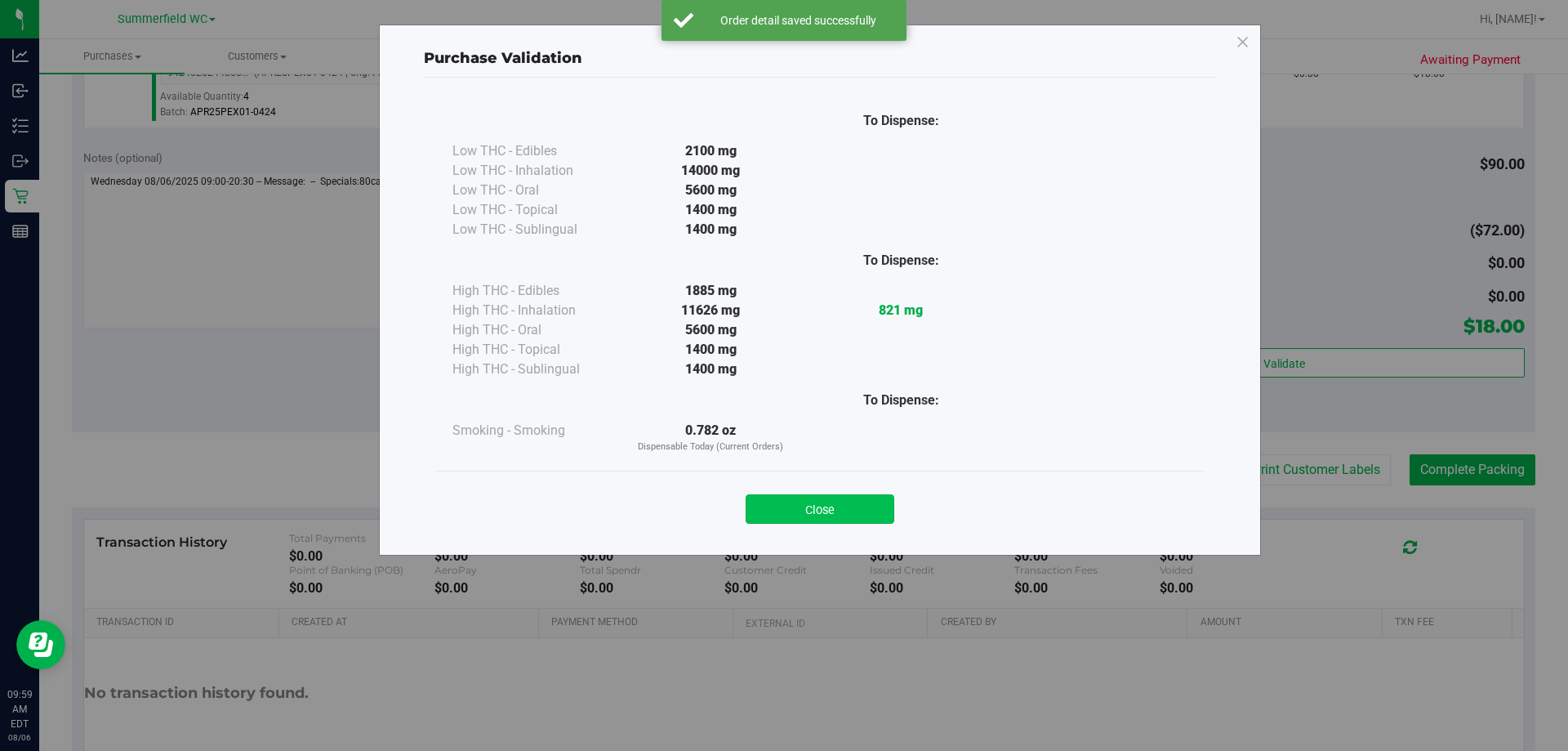click on "Close" at bounding box center [820, 509] 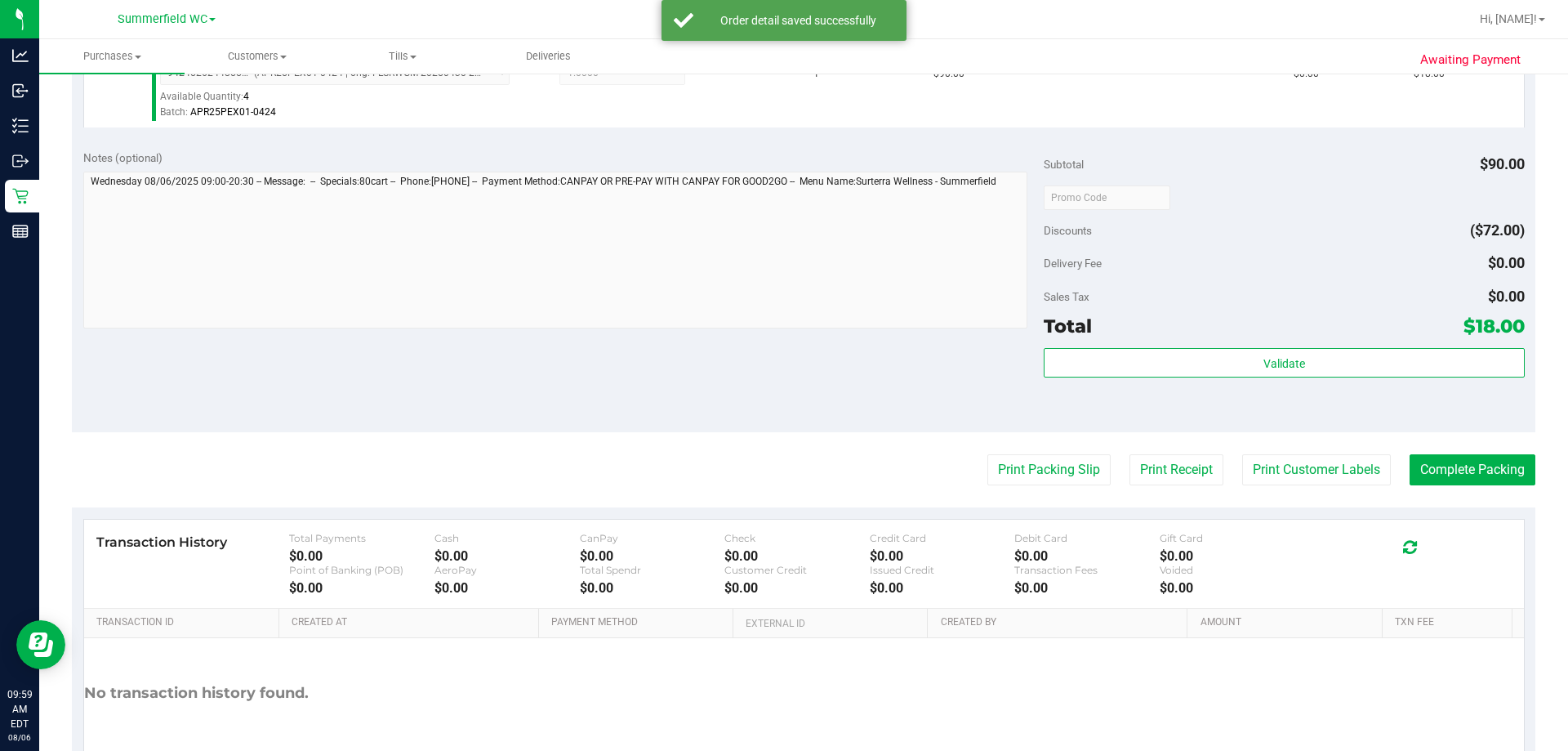 scroll, scrollTop: 585, scrollLeft: 0, axis: vertical 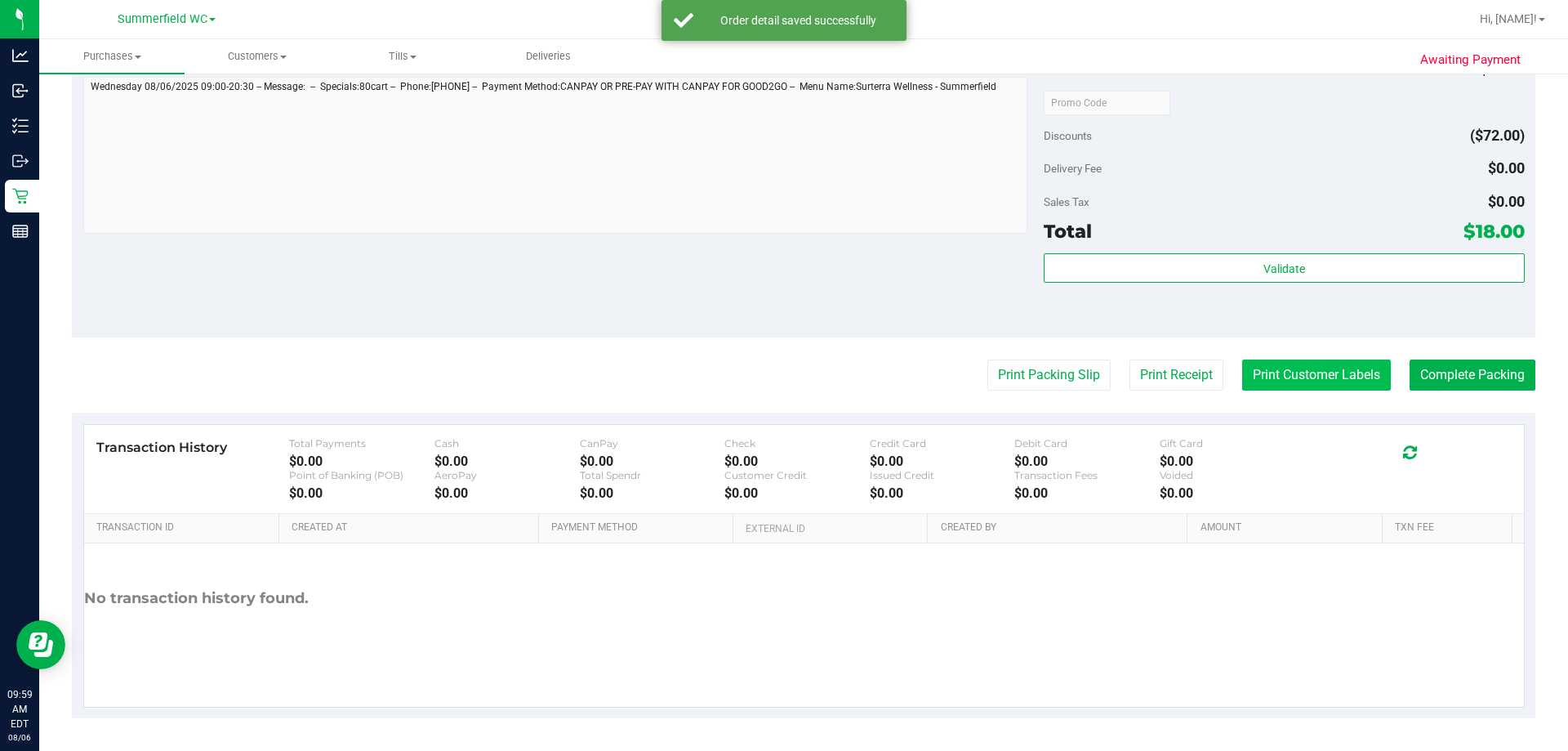 click on "Print Customer Labels" at bounding box center (1316, 375) 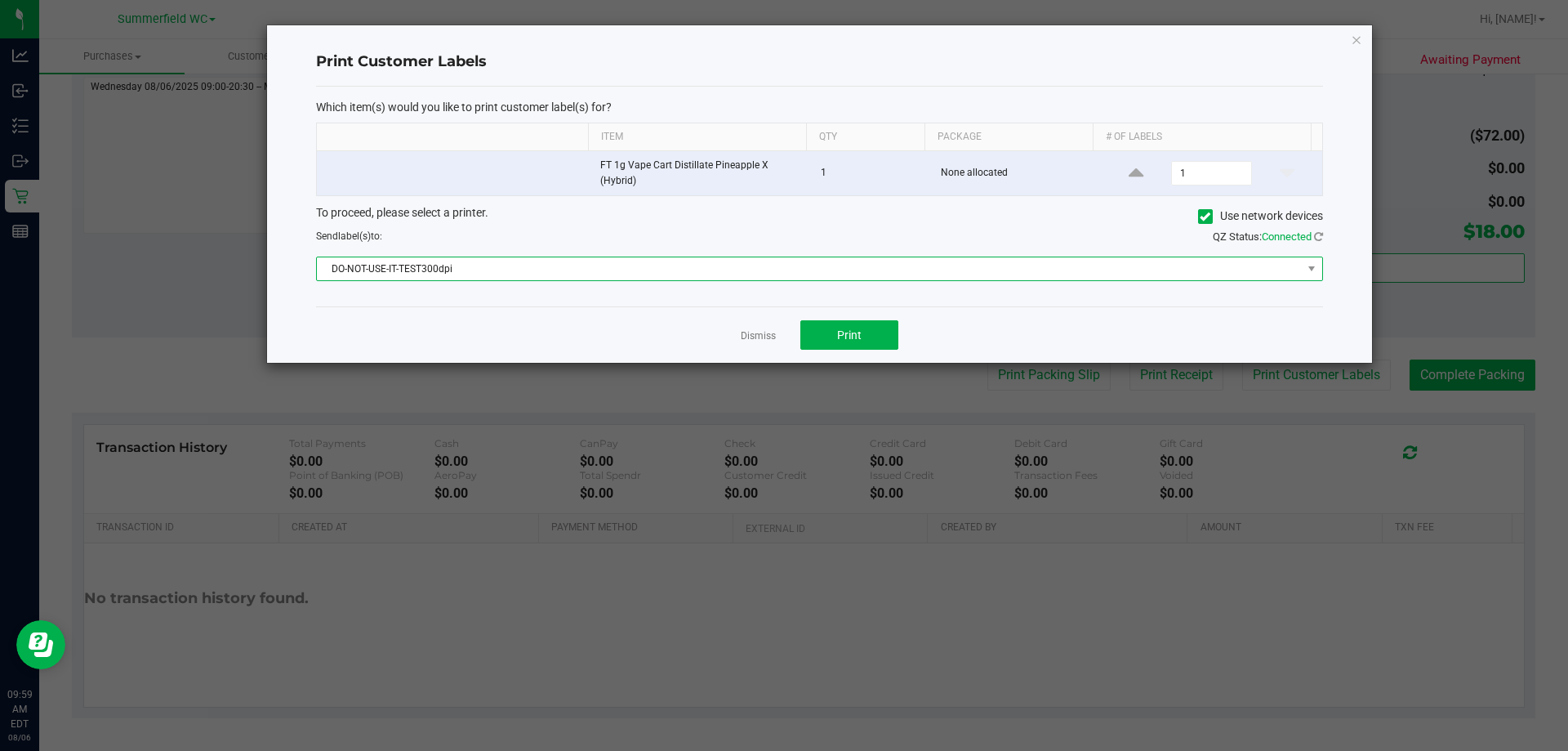 click on "DO-NOT-USE-IT-TEST300dpi" at bounding box center (809, 269) 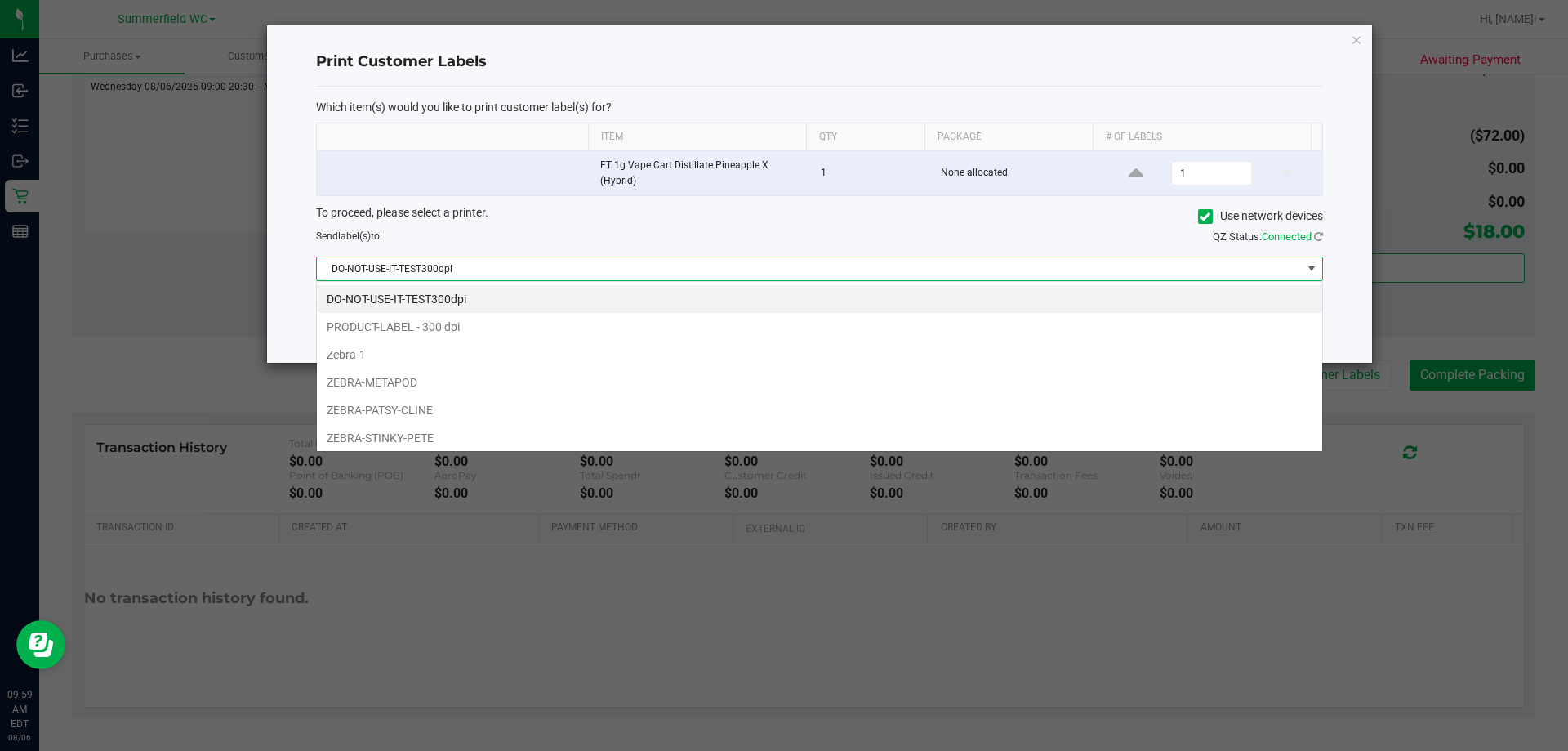 scroll, scrollTop: 81695, scrollLeft: 80660, axis: both 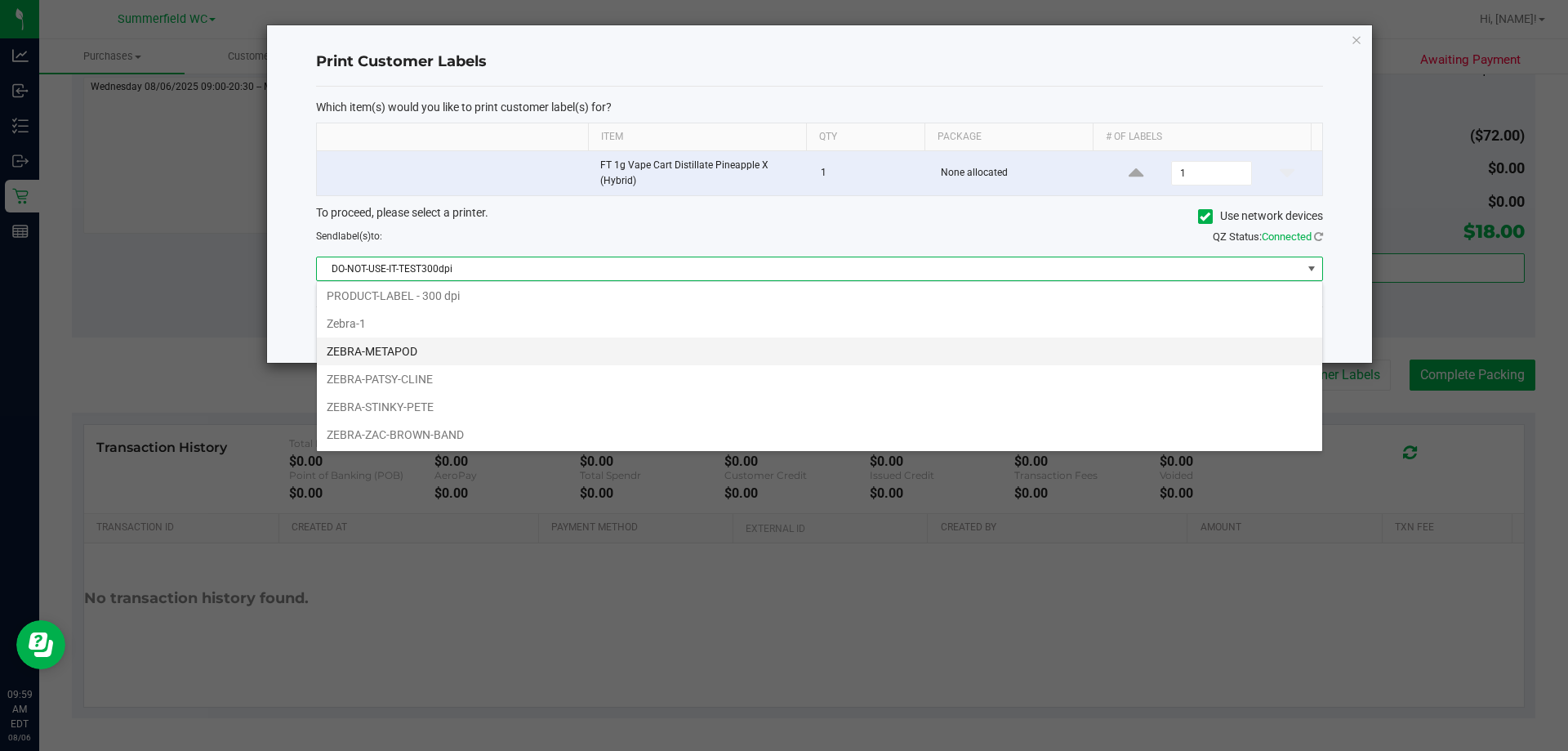 click on "ZEBRA-METAPOD" at bounding box center [819, 351] 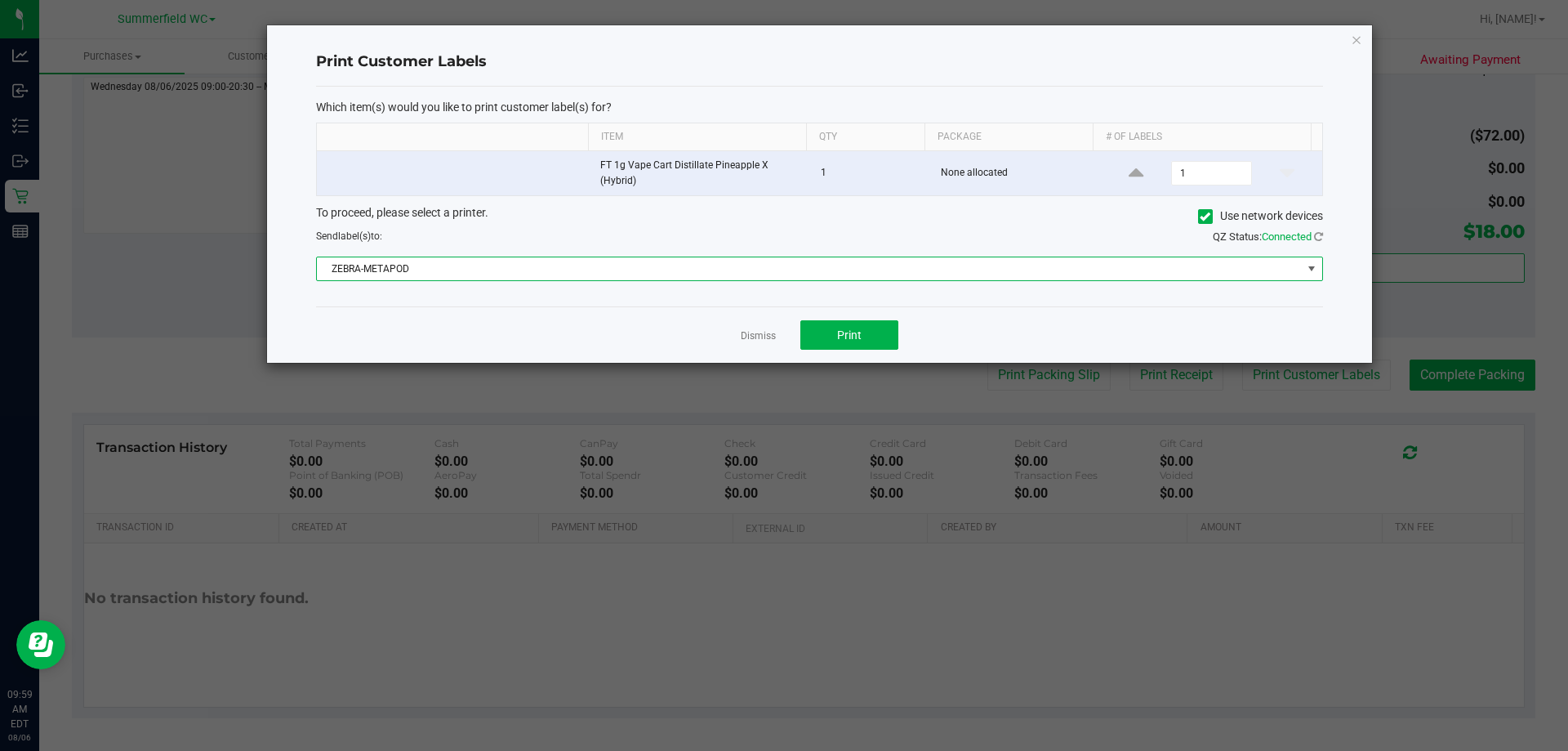 click on "Dismiss   Print" 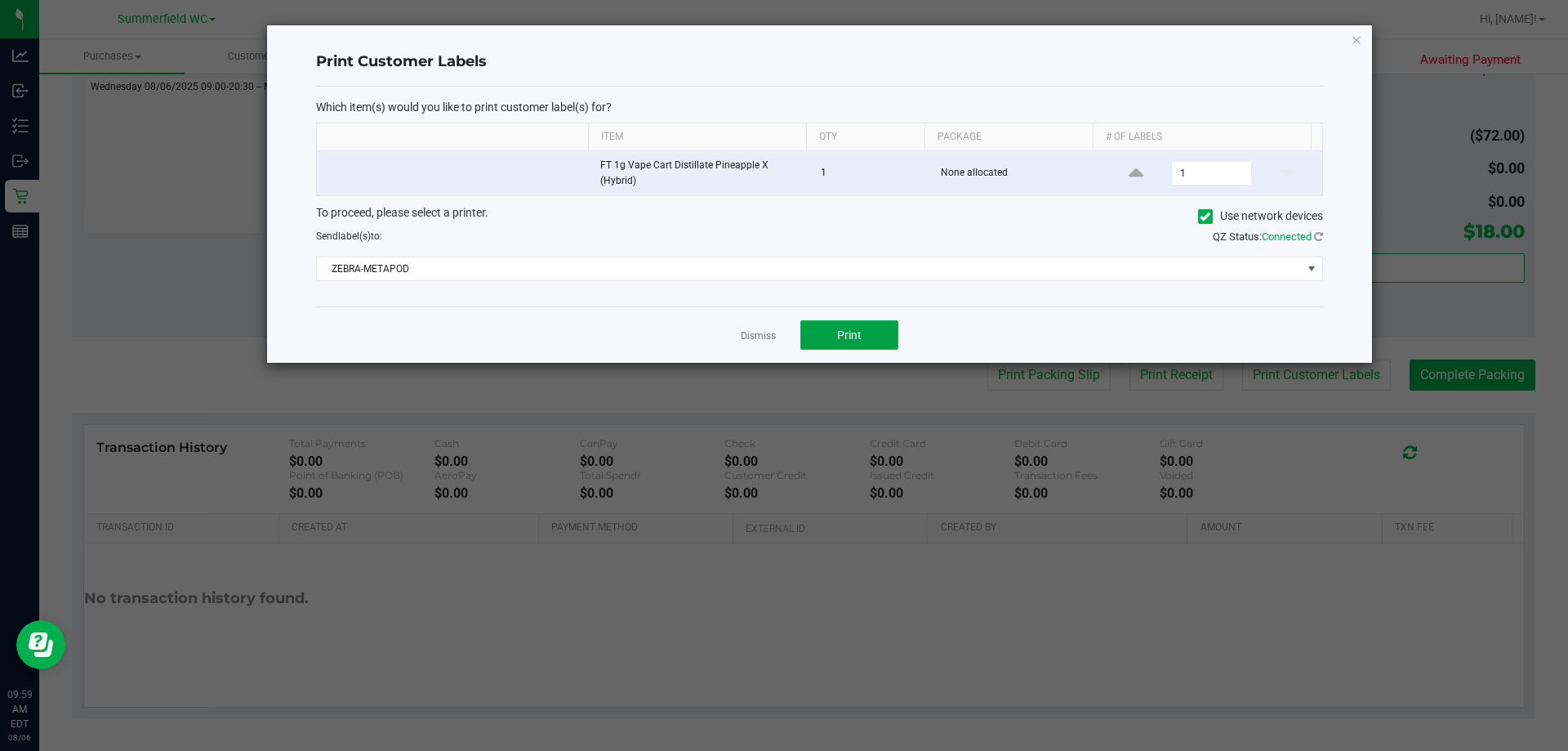 click on "Print" 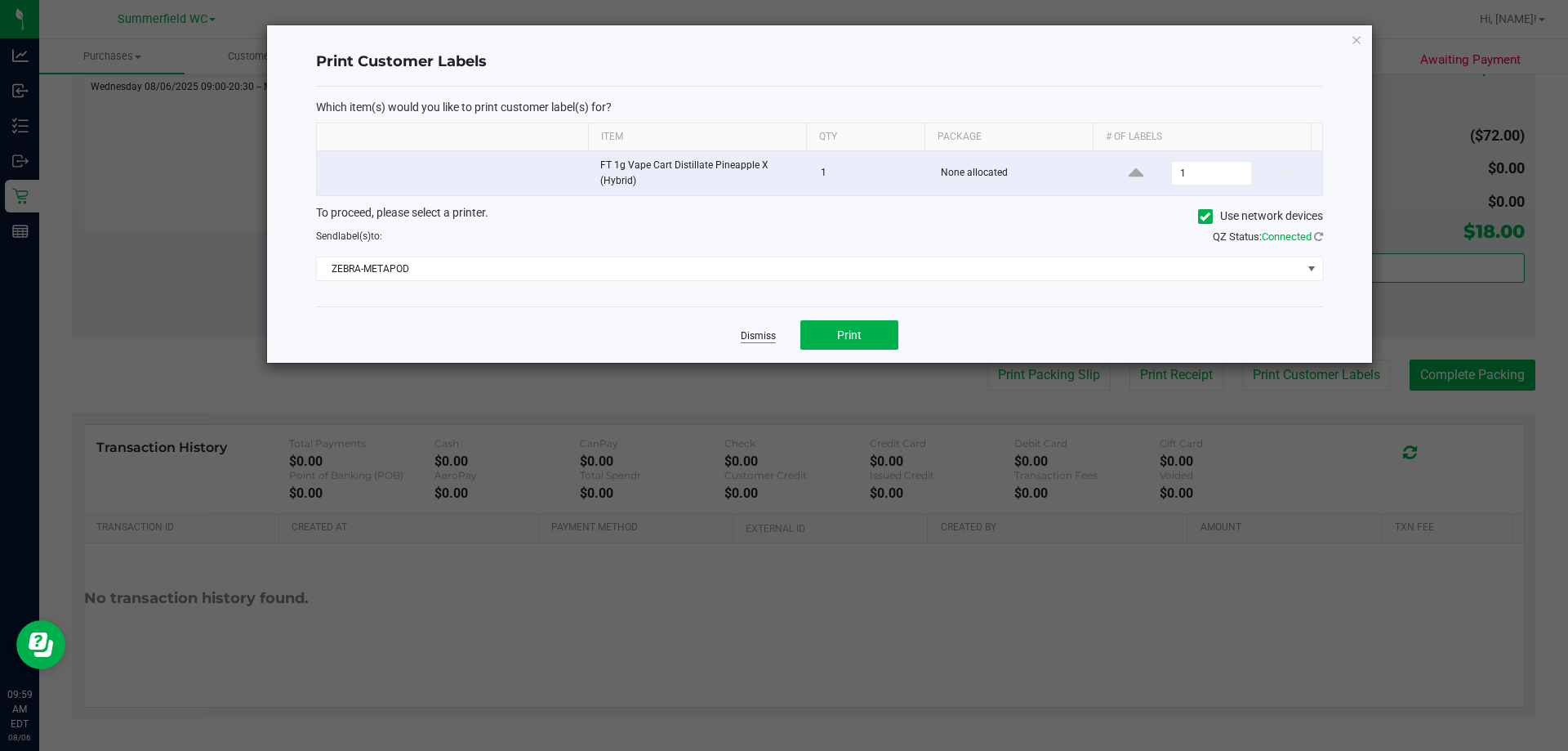 click on "Dismiss" 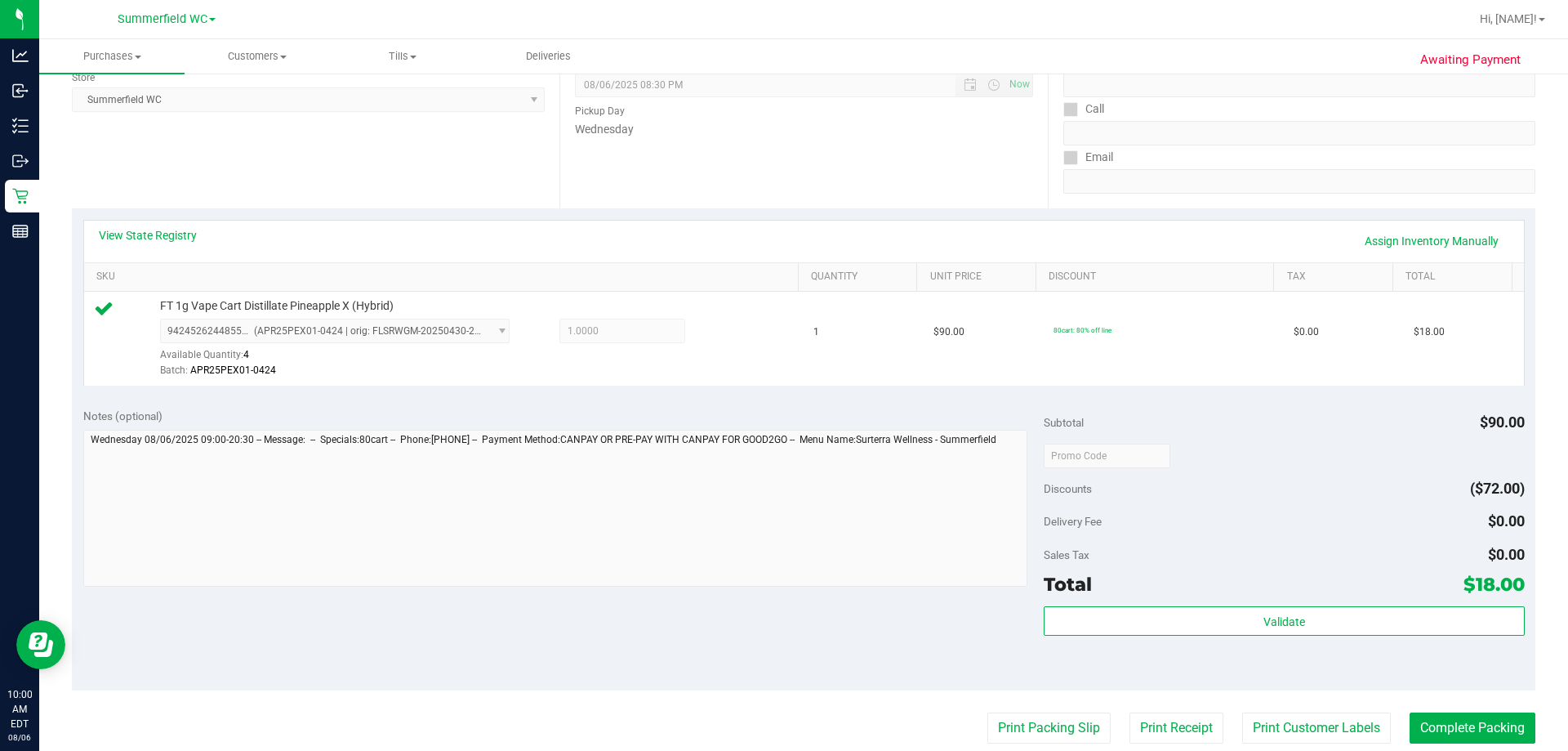 scroll, scrollTop: 572, scrollLeft: 0, axis: vertical 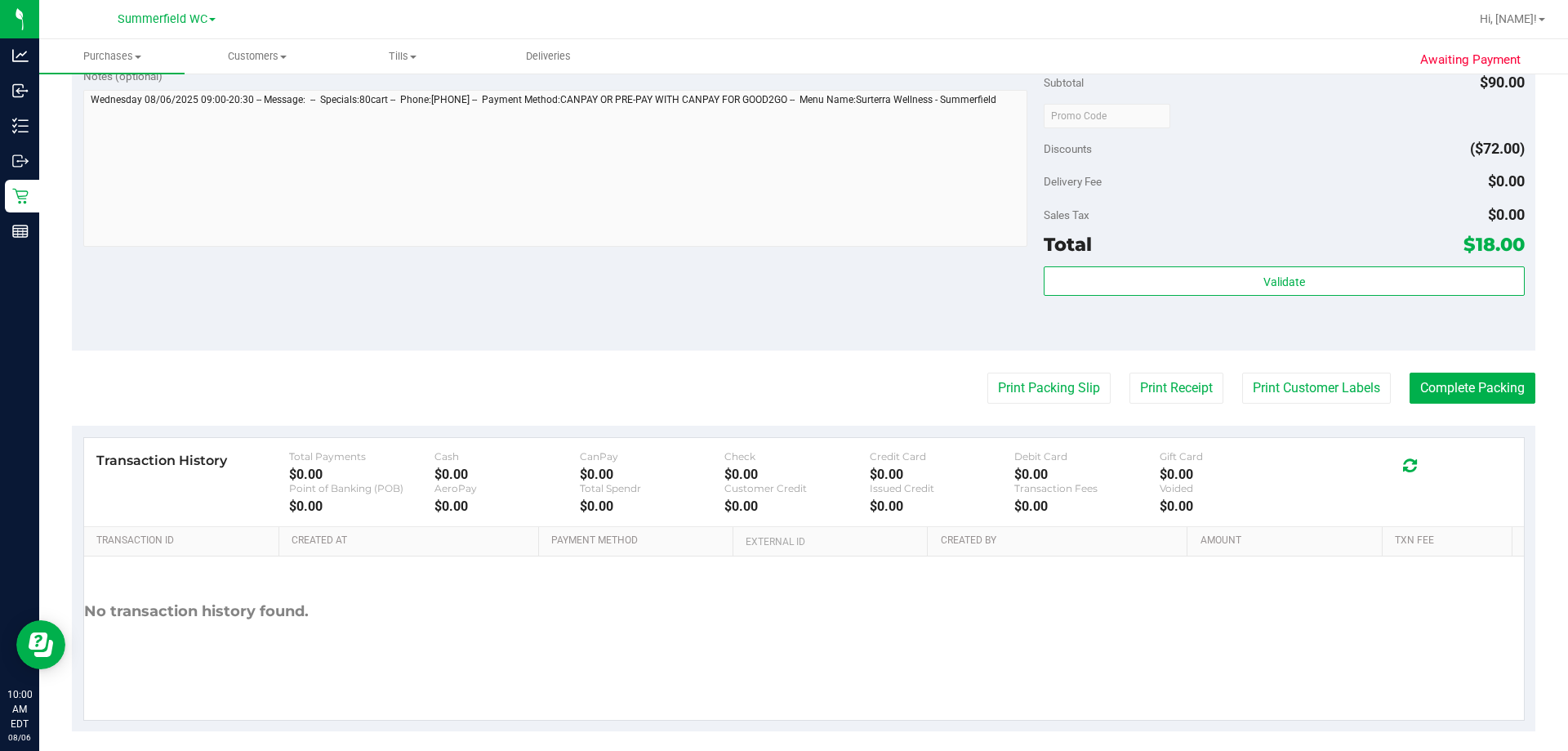 click on "Back
Edit Purchase
Cancel Purchase
View Profile
# 11745769
BioTrack ID:
-
Submitted
Needs review
Last Modified
Jane API
Aug 6, 2025 9:57:23 AM EDT" at bounding box center [804, 123] 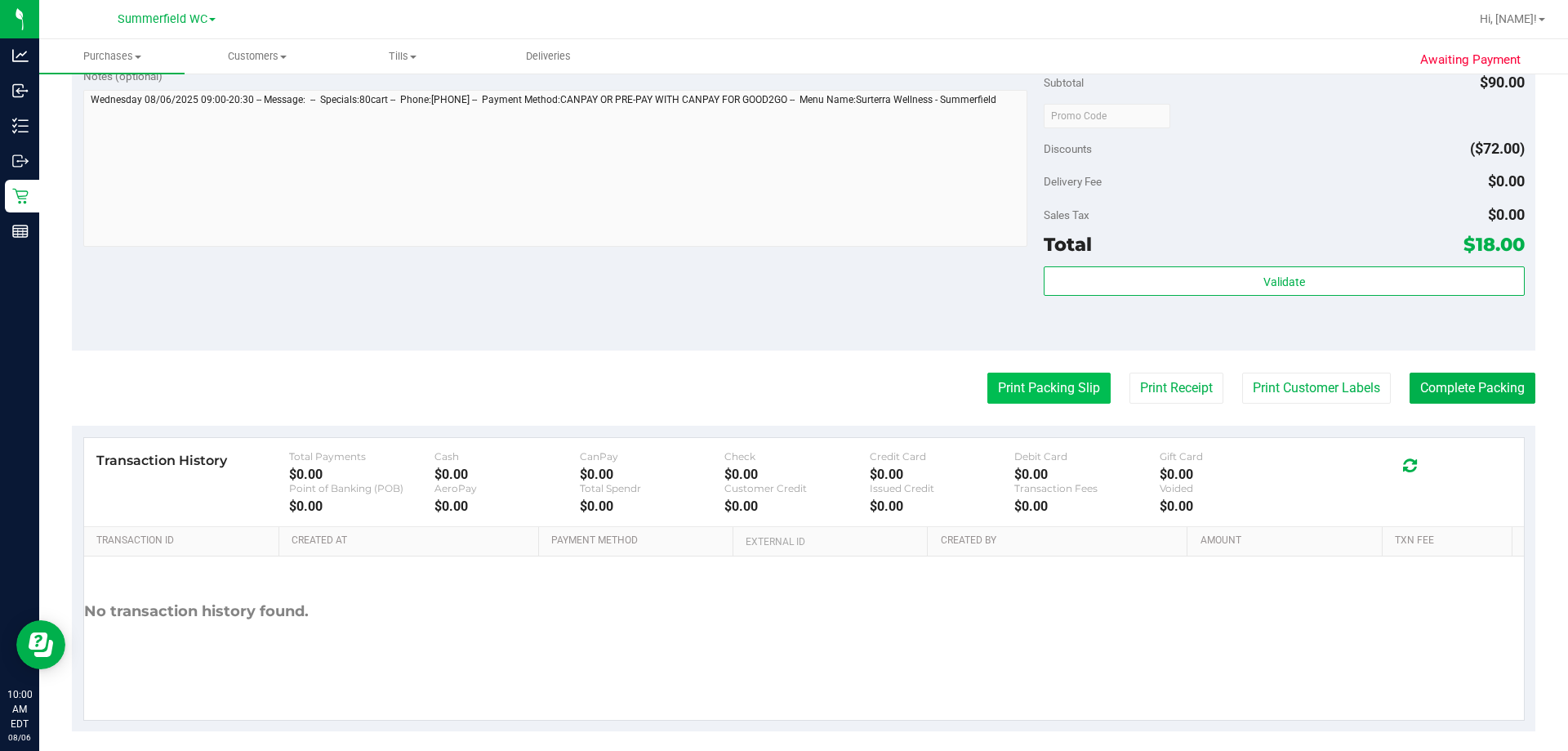 click on "Print Packing Slip" at bounding box center [1049, 388] 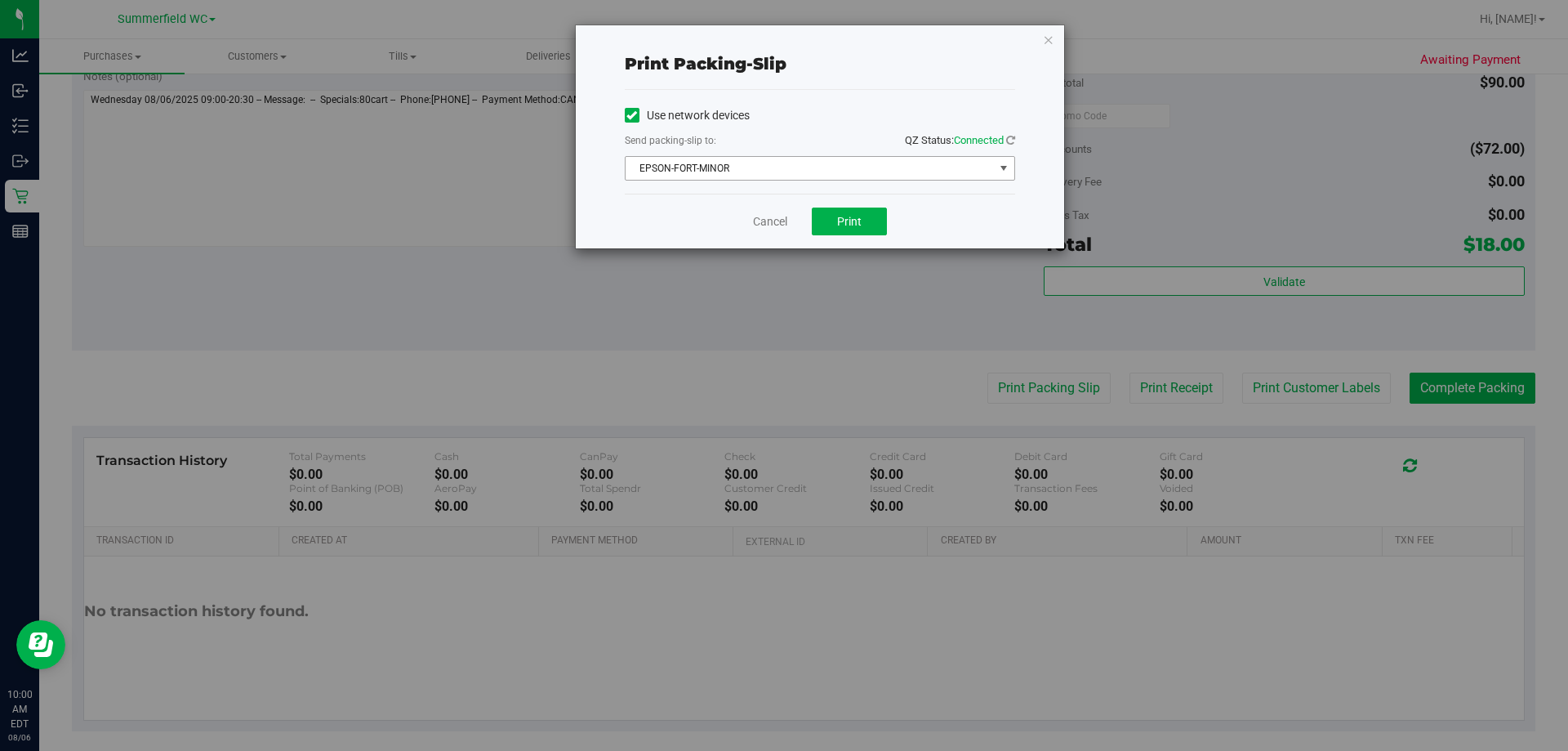 click on "EPSON-FORT-MINOR" at bounding box center [809, 168] 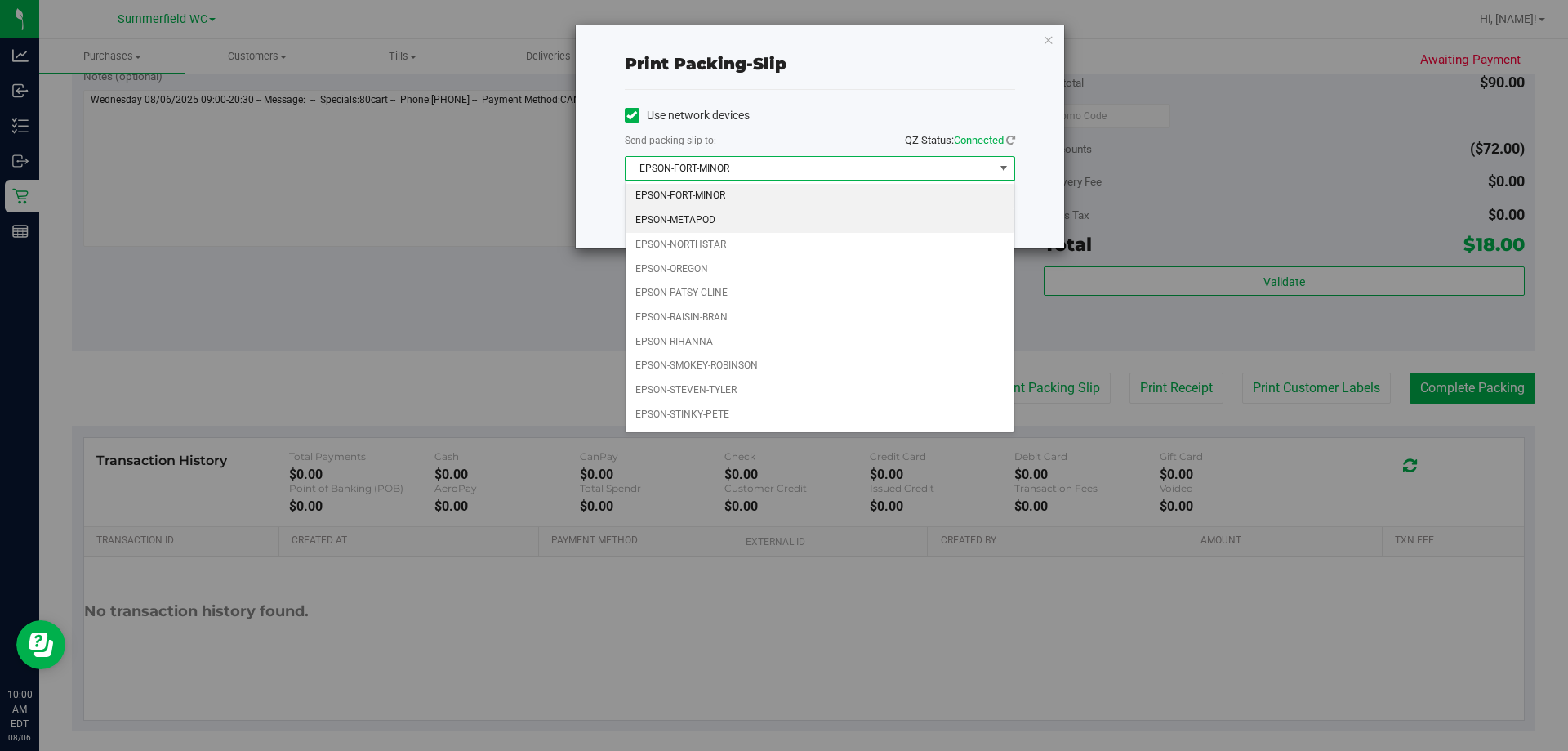drag, startPoint x: 706, startPoint y: 221, endPoint x: 763, endPoint y: 223, distance: 57.035077 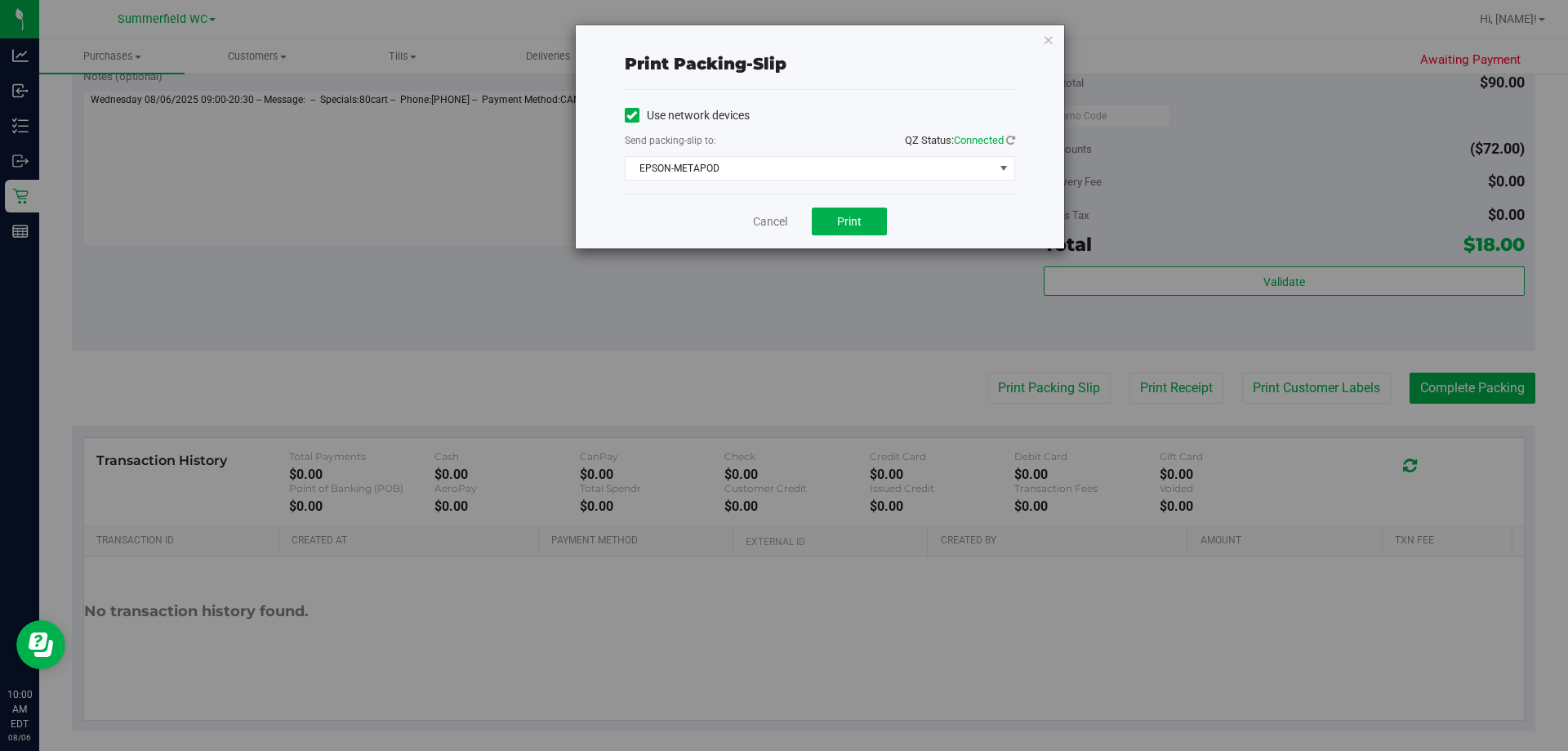 click on "Cancel
Print" at bounding box center [820, 221] 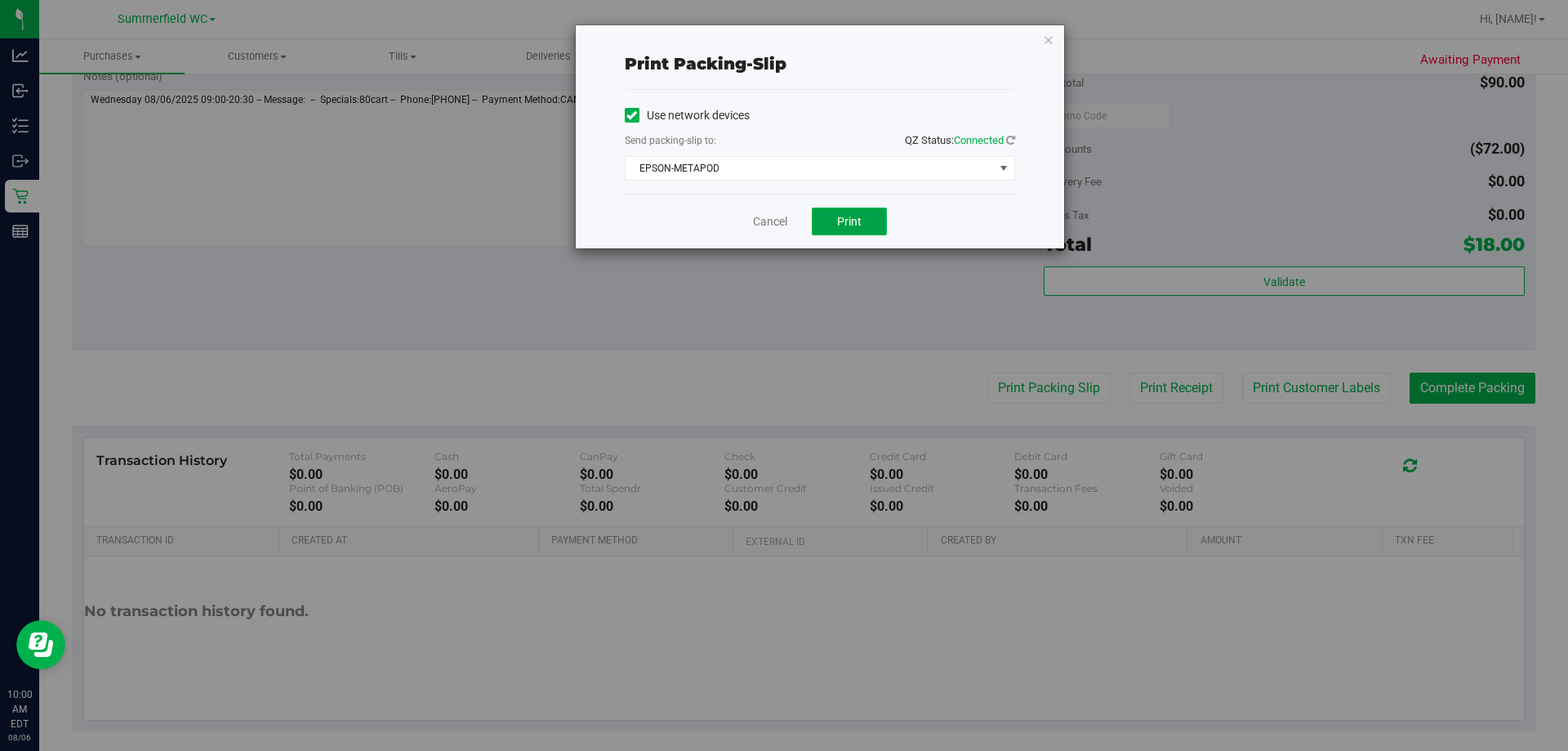 click on "Print" at bounding box center (849, 221) 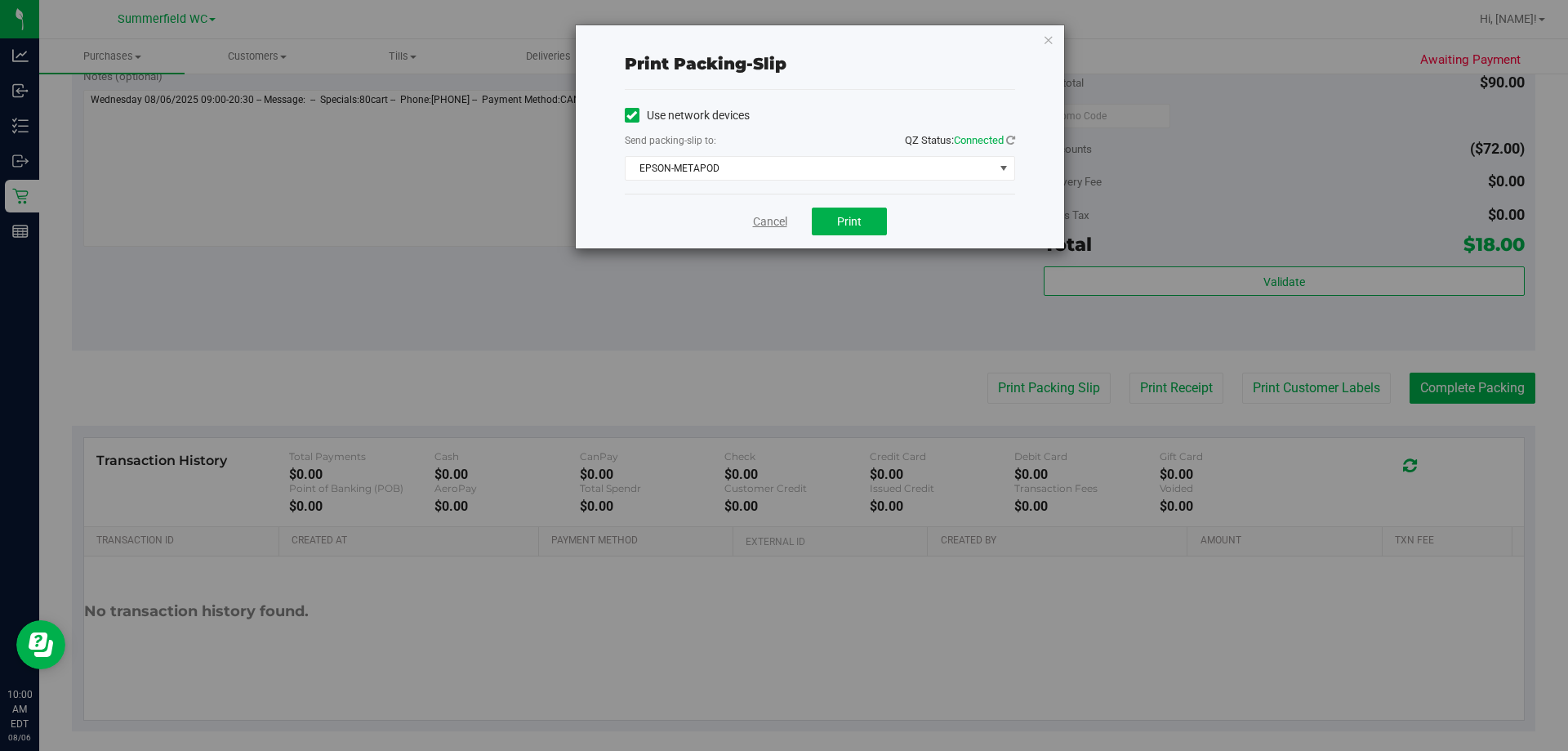 click on "Cancel" at bounding box center [770, 221] 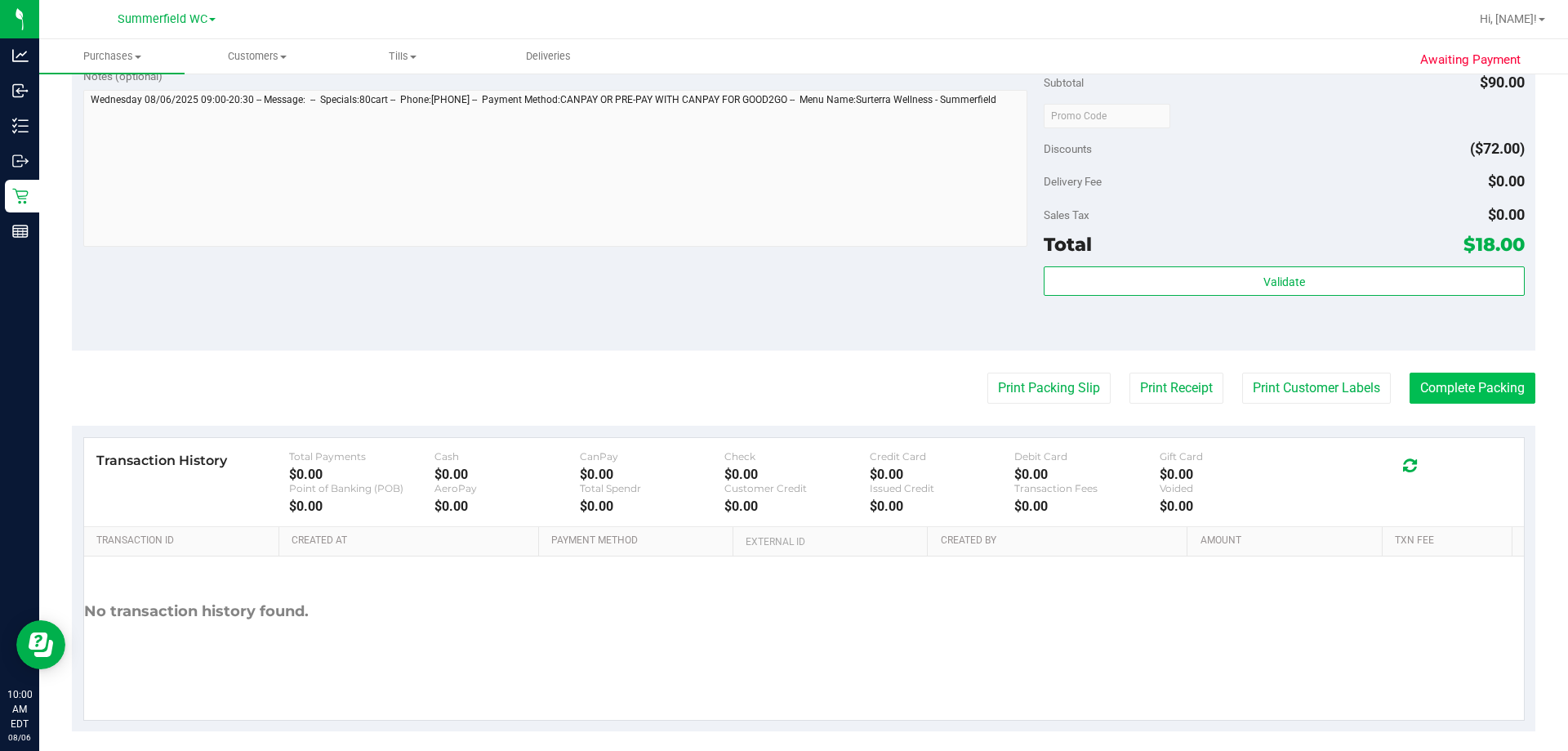 click on "Complete Packing" at bounding box center (1472, 388) 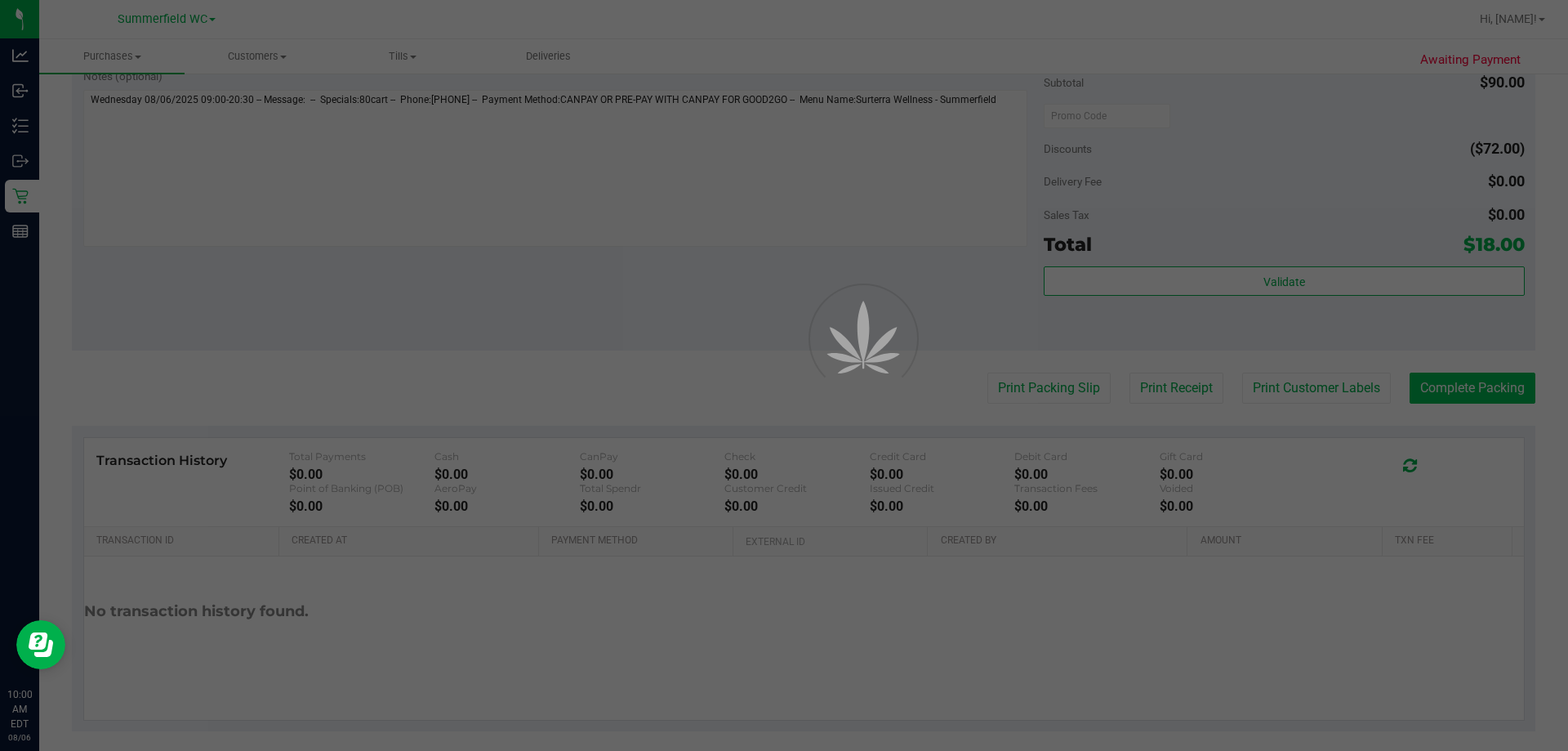 scroll, scrollTop: 0, scrollLeft: 0, axis: both 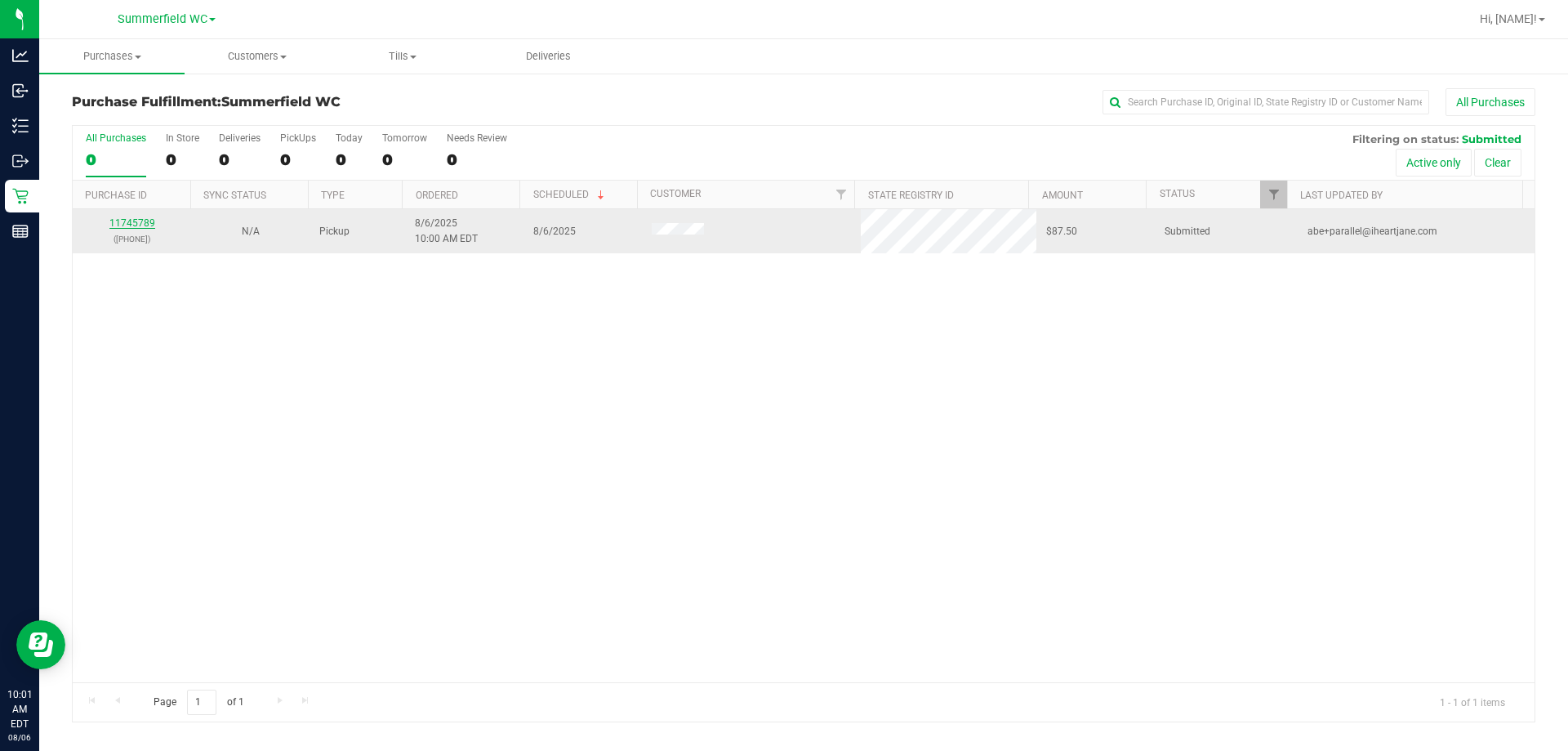 click on "11745789" at bounding box center (132, 223) 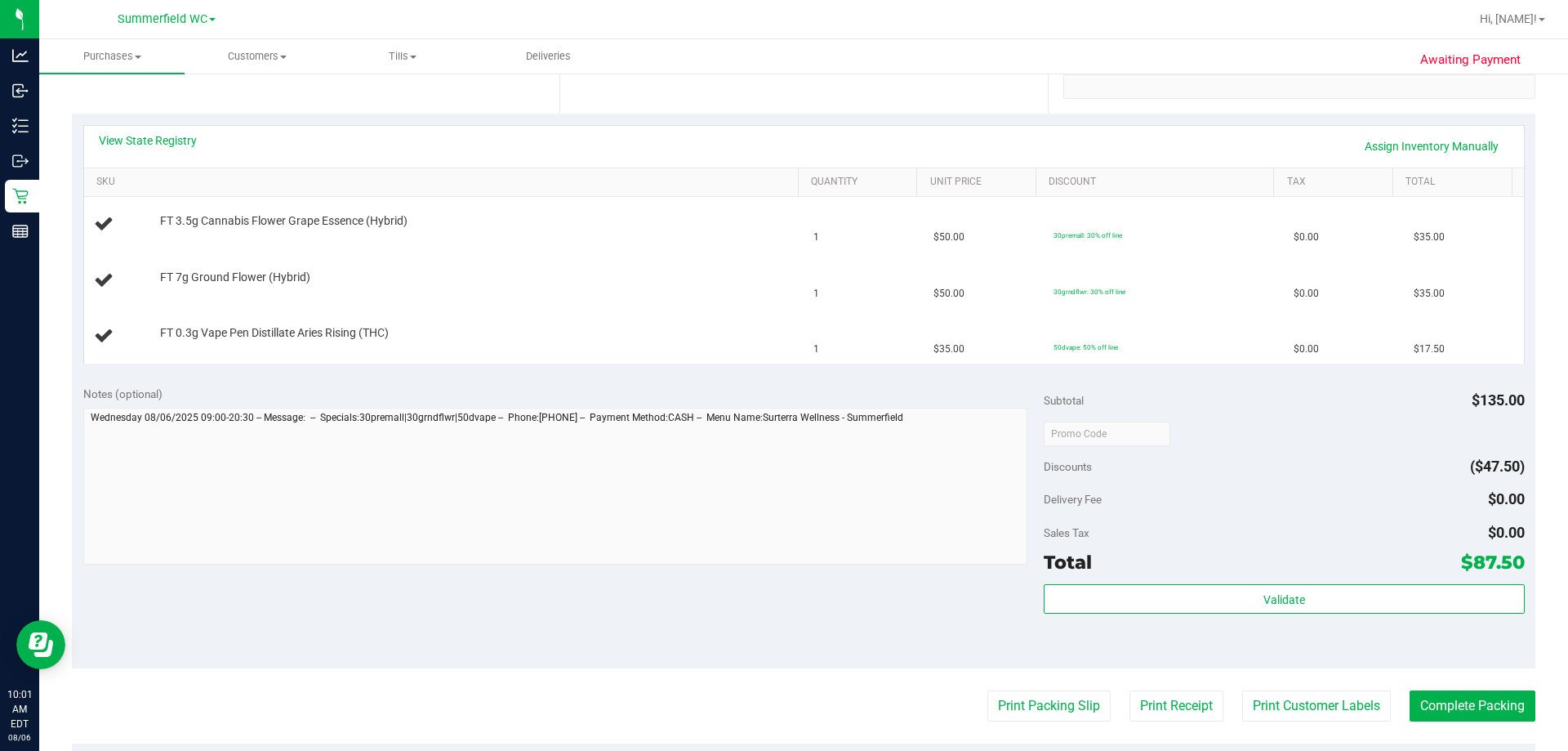 scroll, scrollTop: 0, scrollLeft: 0, axis: both 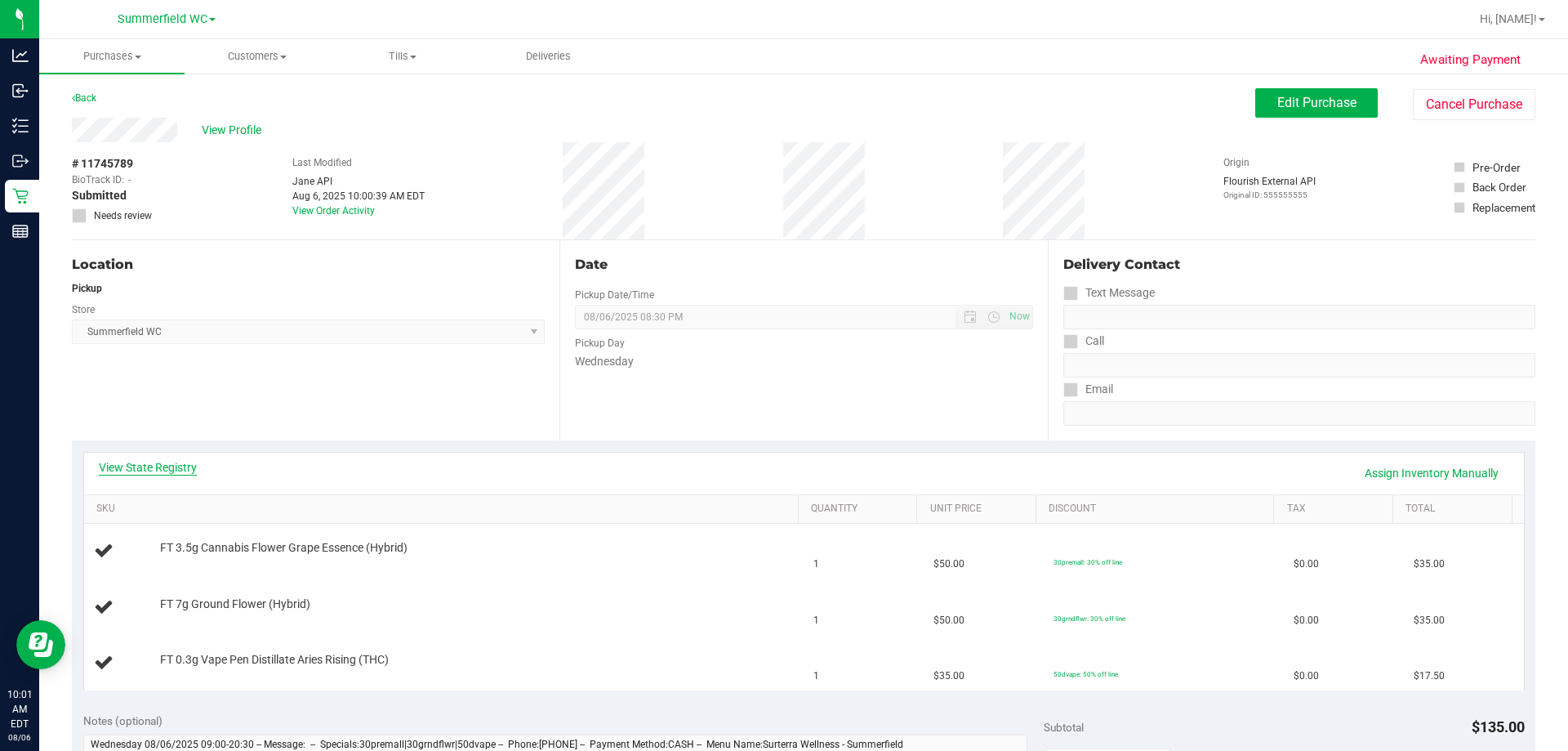 click on "View State Registry" at bounding box center (148, 467) 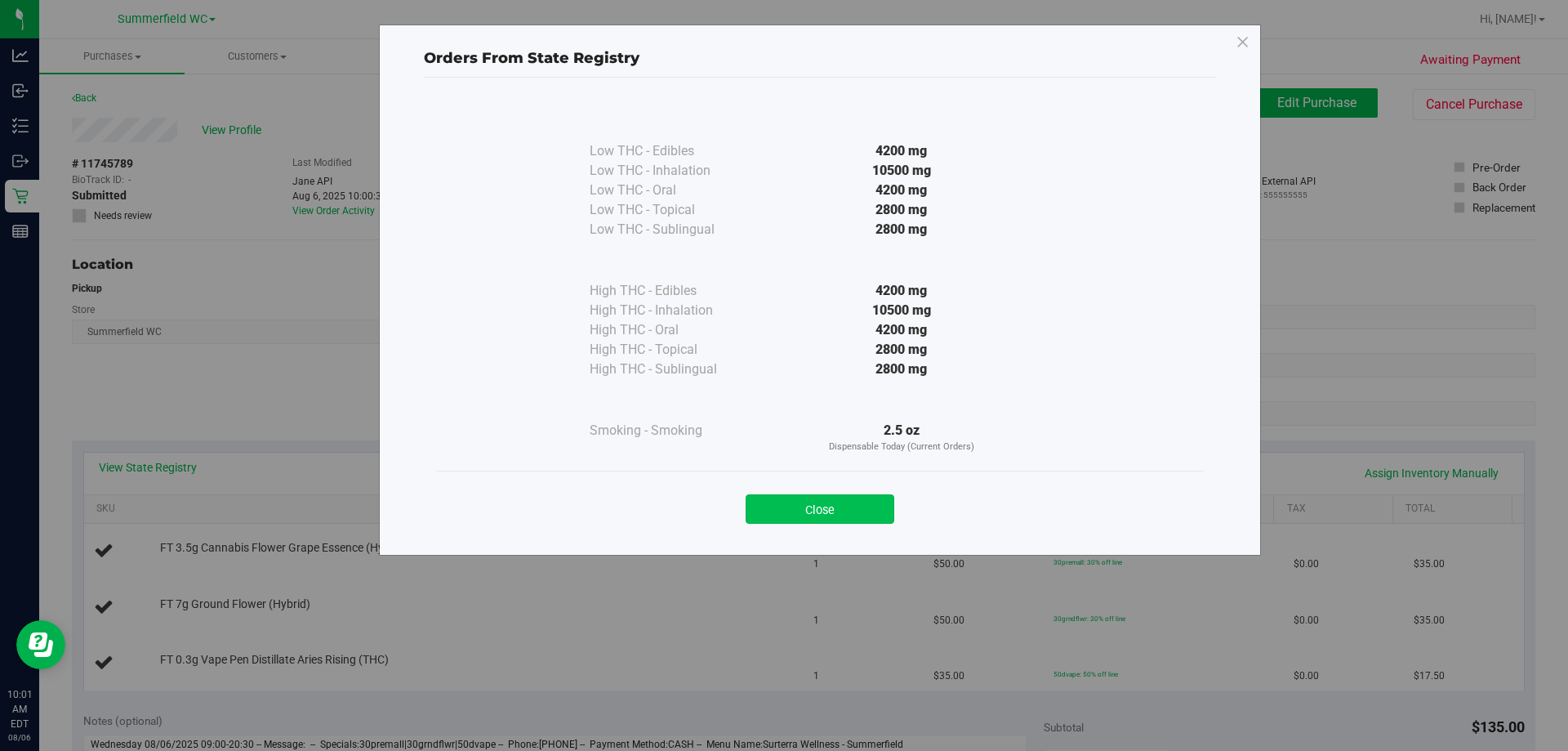 click on "Close" at bounding box center [820, 509] 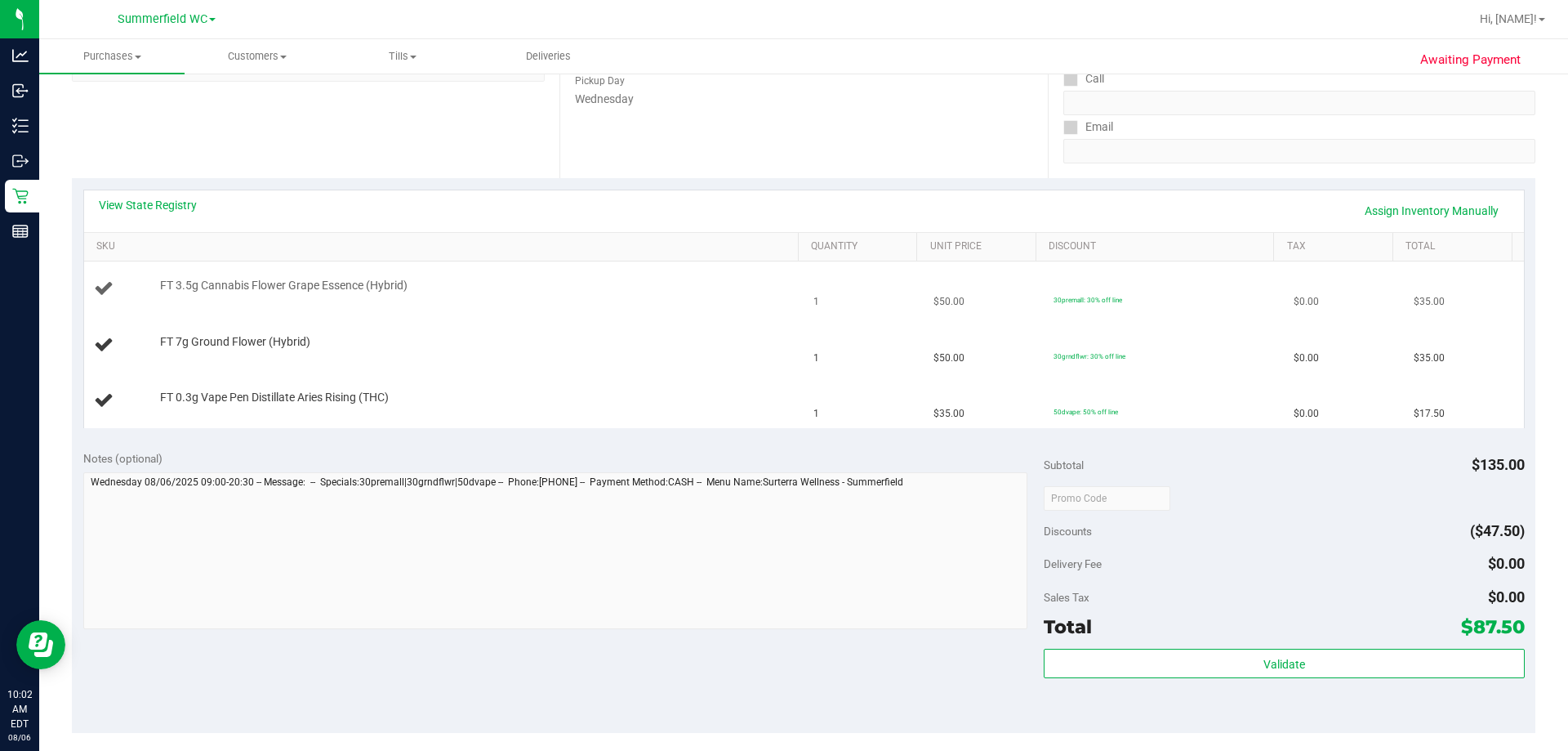 scroll, scrollTop: 82, scrollLeft: 0, axis: vertical 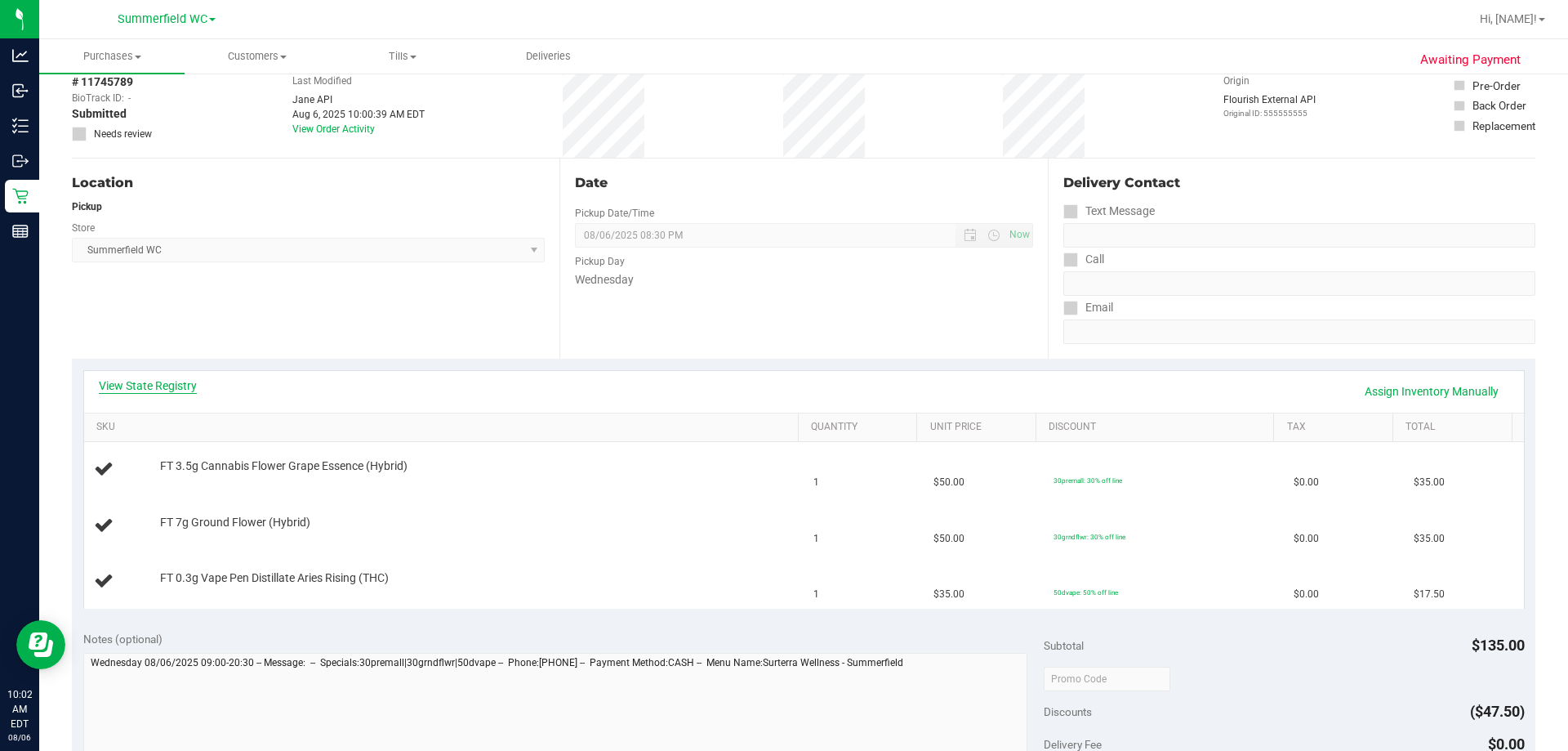 click on "View State Registry" at bounding box center (148, 386) 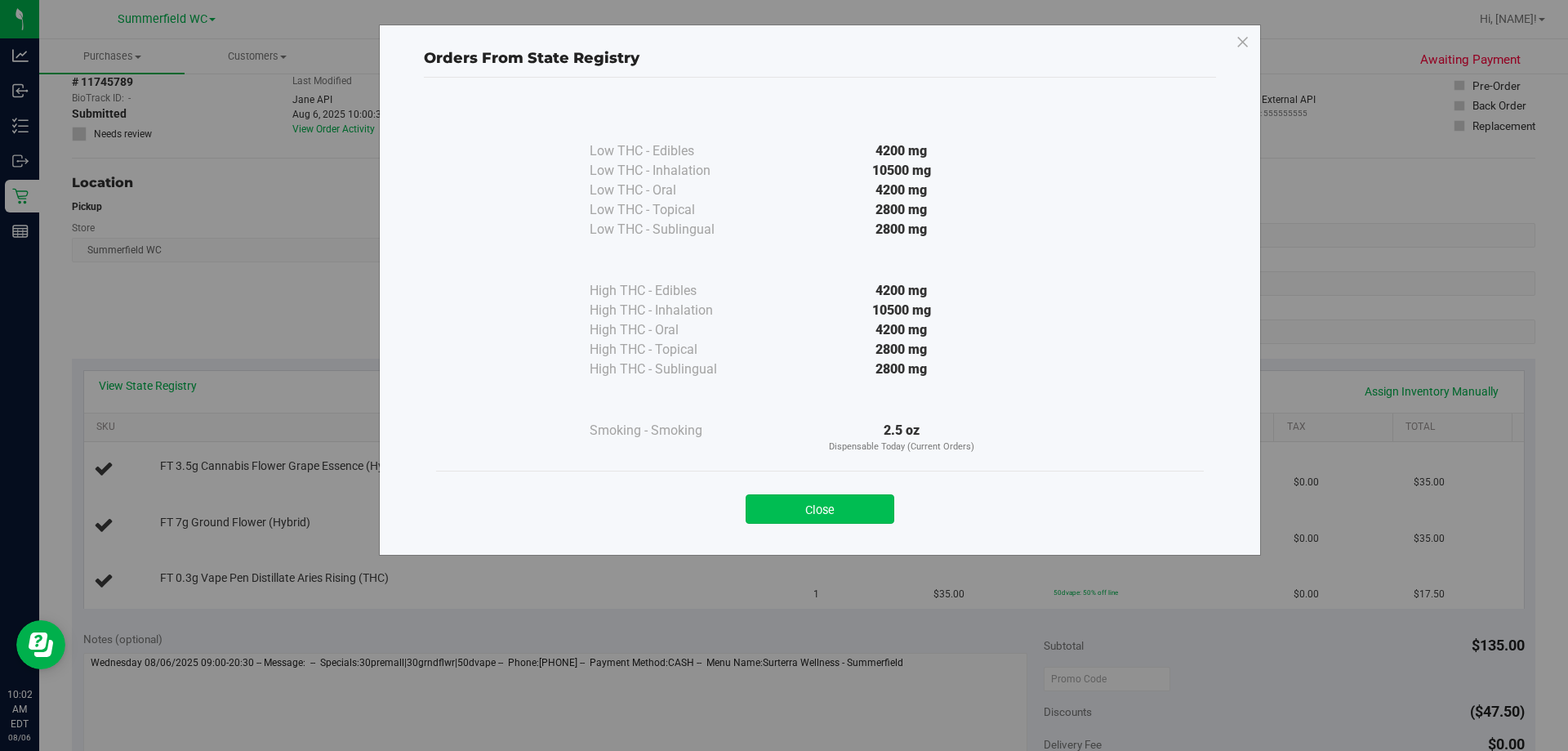 click on "Close" at bounding box center (820, 509) 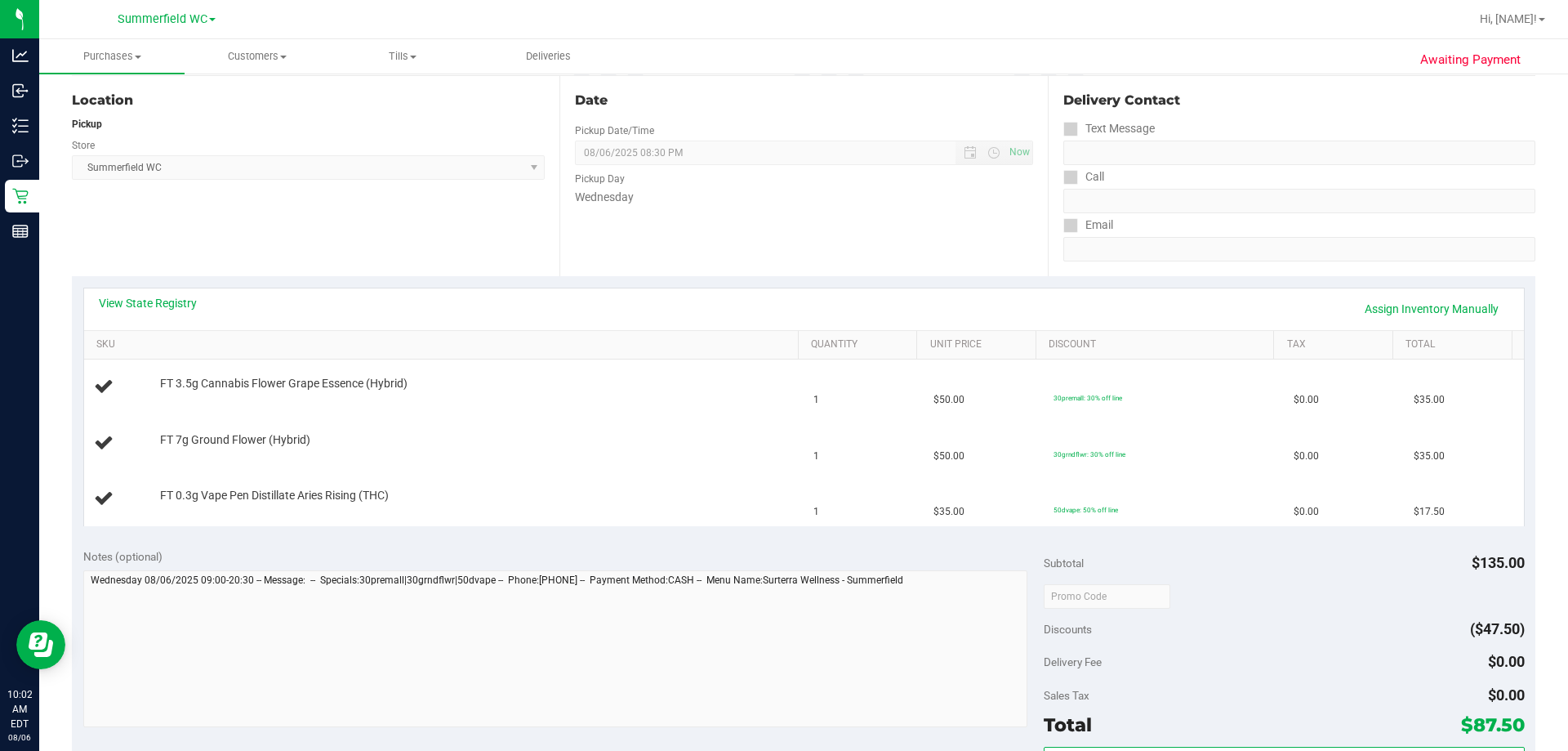 scroll, scrollTop: 163, scrollLeft: 0, axis: vertical 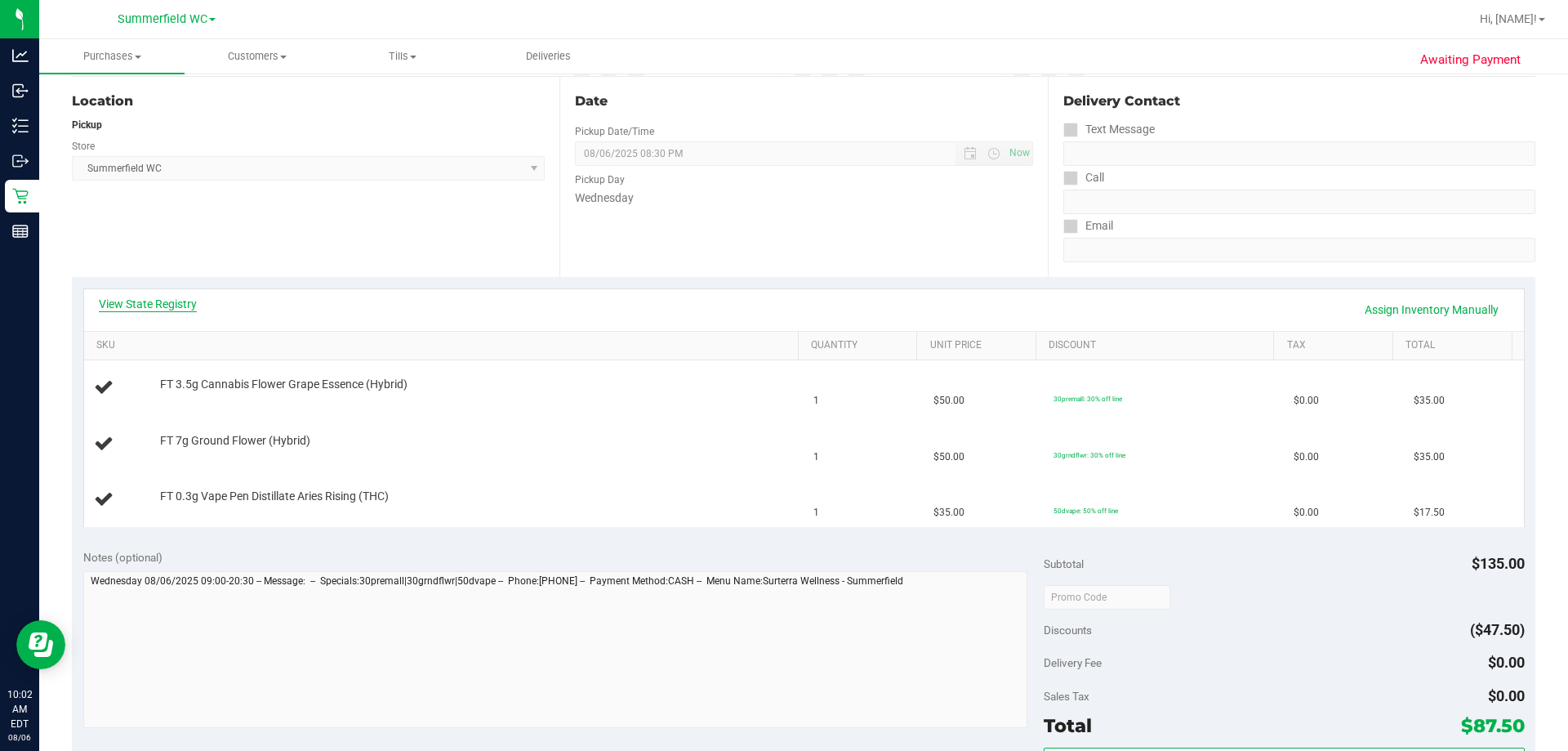 click on "View State Registry" at bounding box center [148, 304] 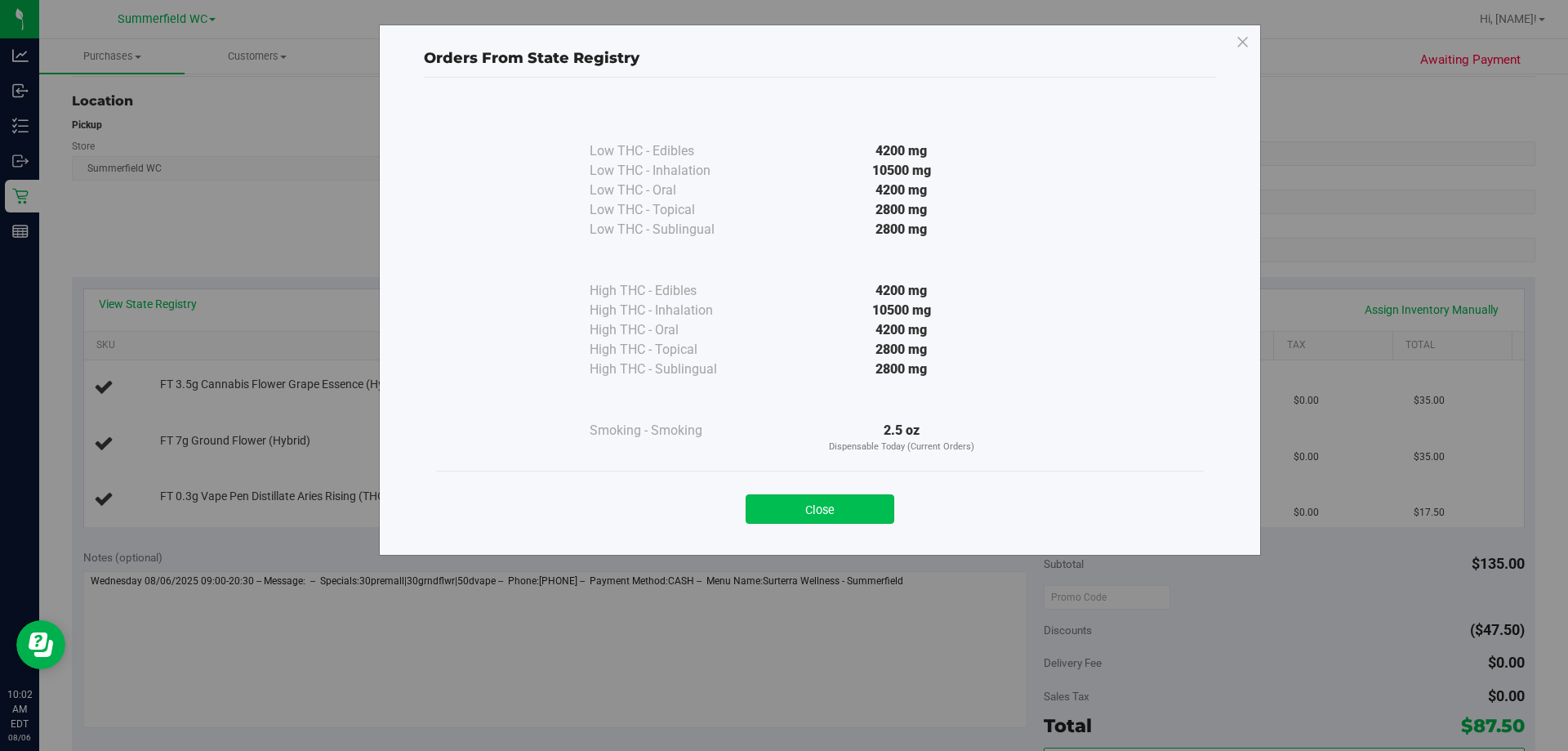click on "Close" at bounding box center [820, 509] 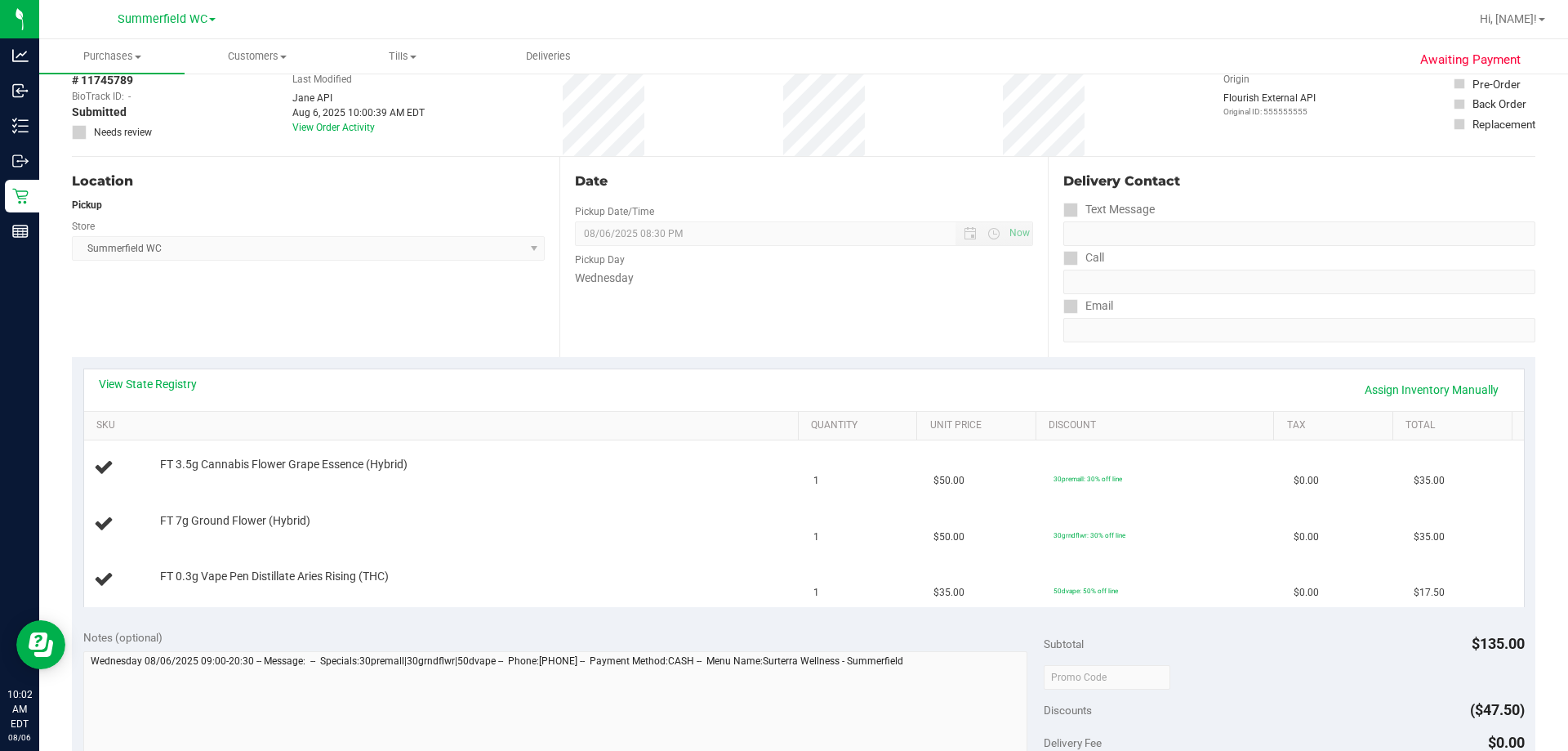 scroll, scrollTop: 163, scrollLeft: 0, axis: vertical 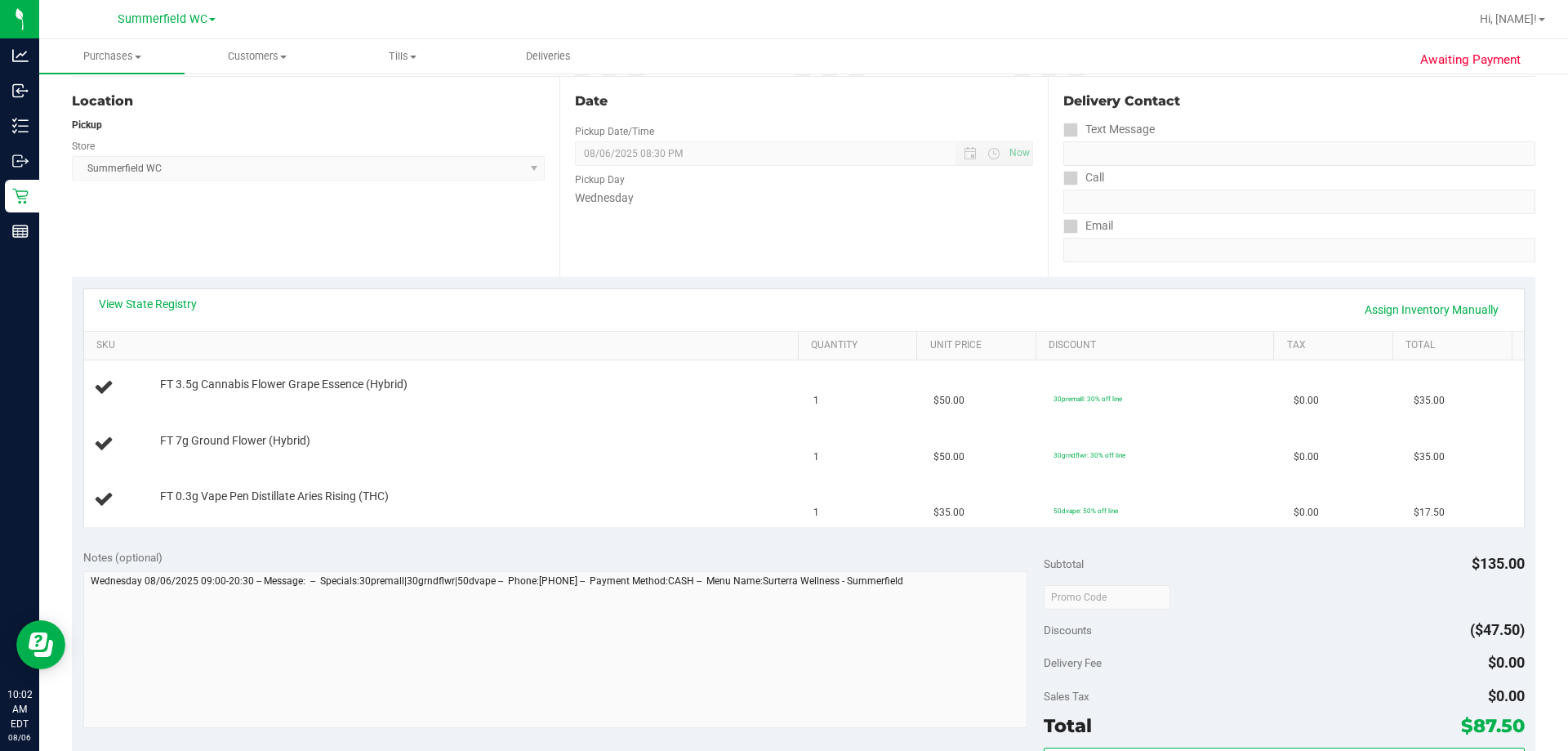 click on "View State Registry
Assign Inventory Manually" at bounding box center (804, 310) 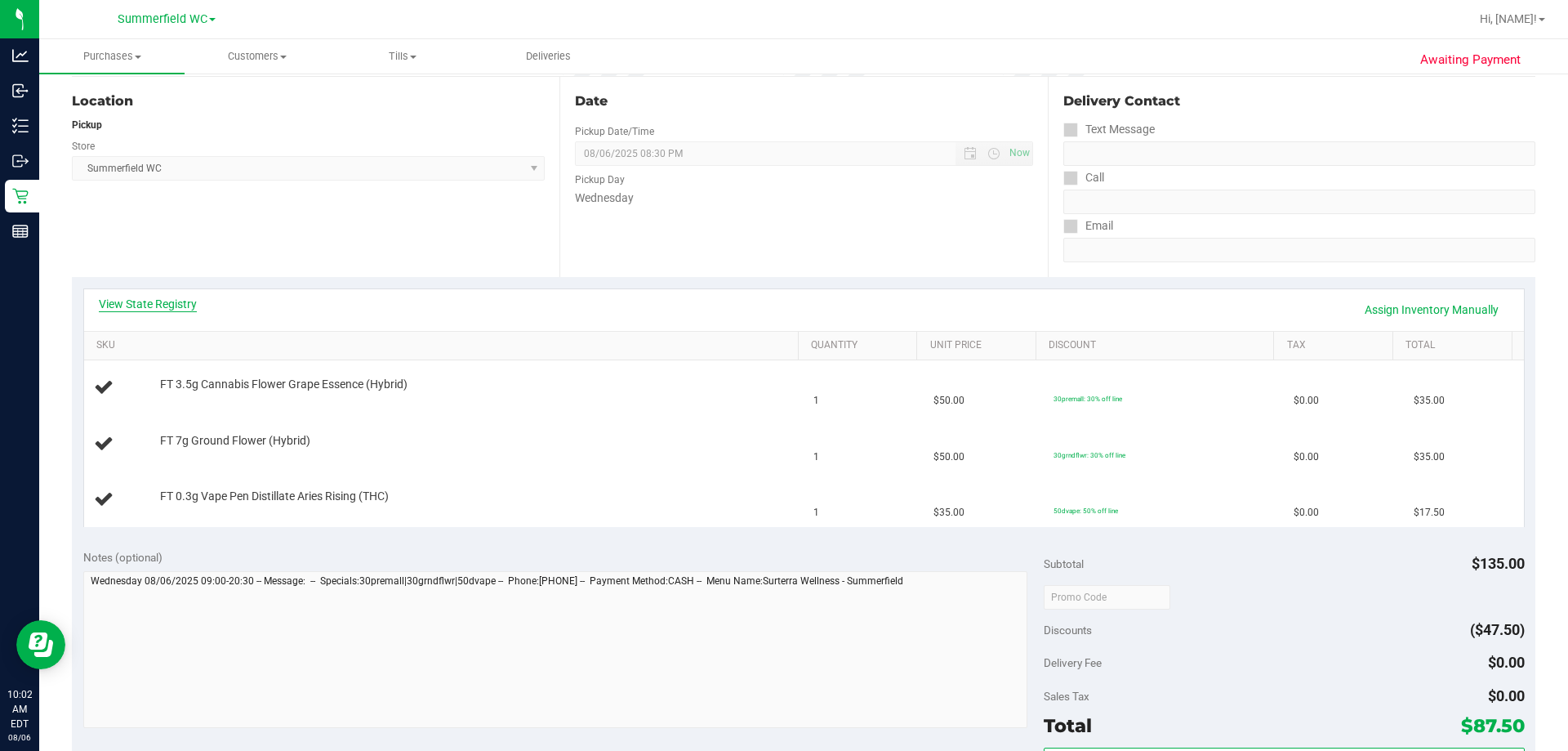 click on "View State Registry" at bounding box center (148, 304) 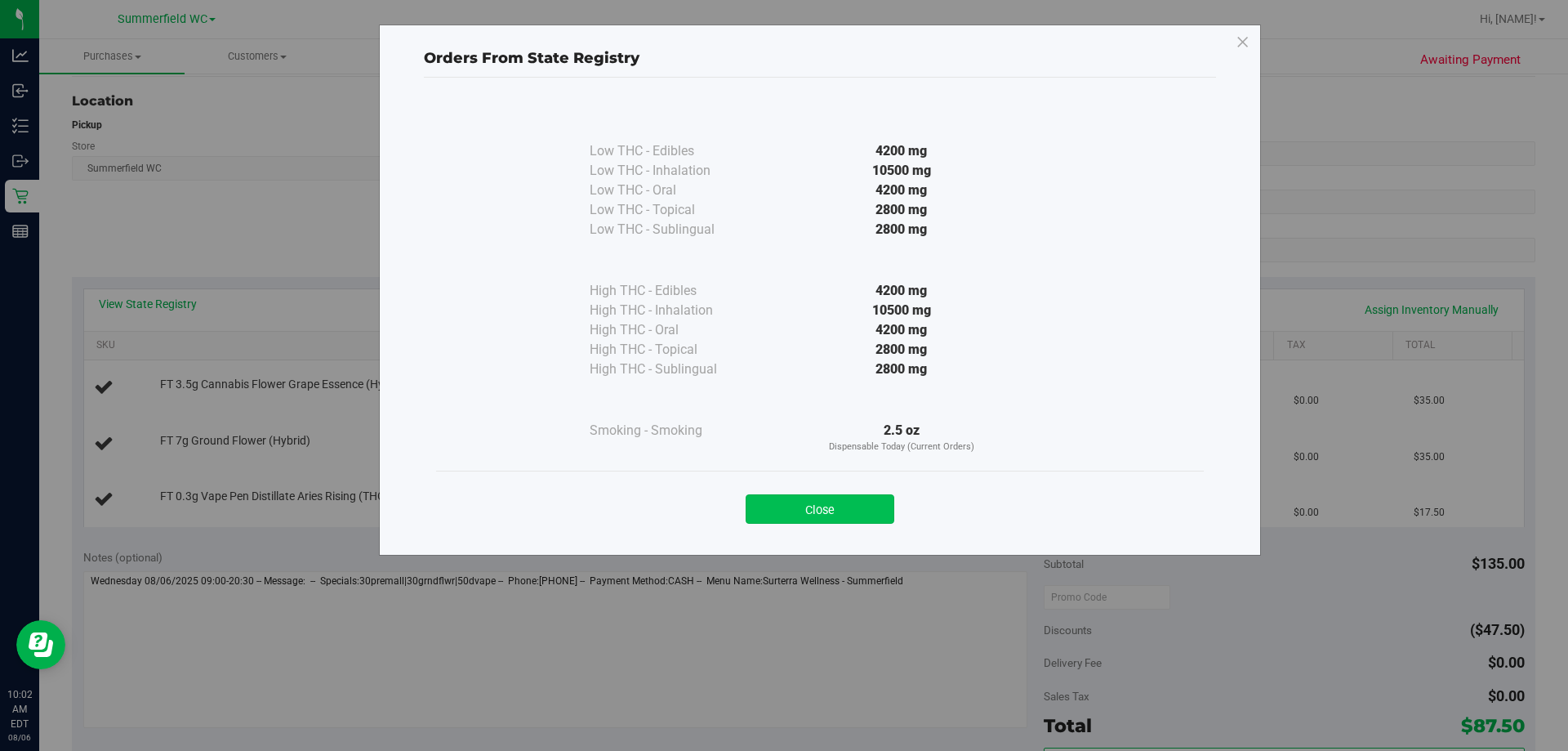 click on "Close" at bounding box center (820, 509) 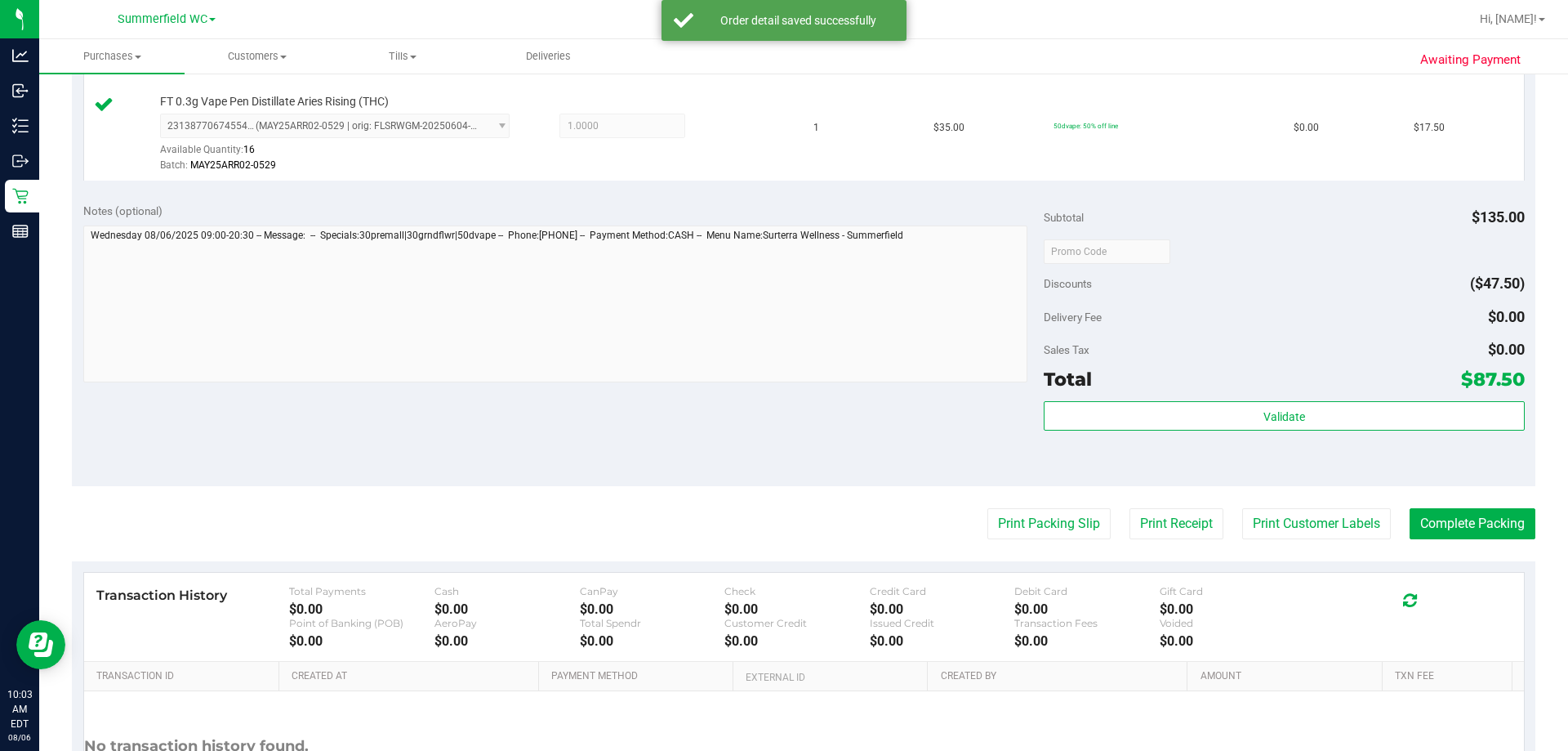 scroll, scrollTop: 775, scrollLeft: 0, axis: vertical 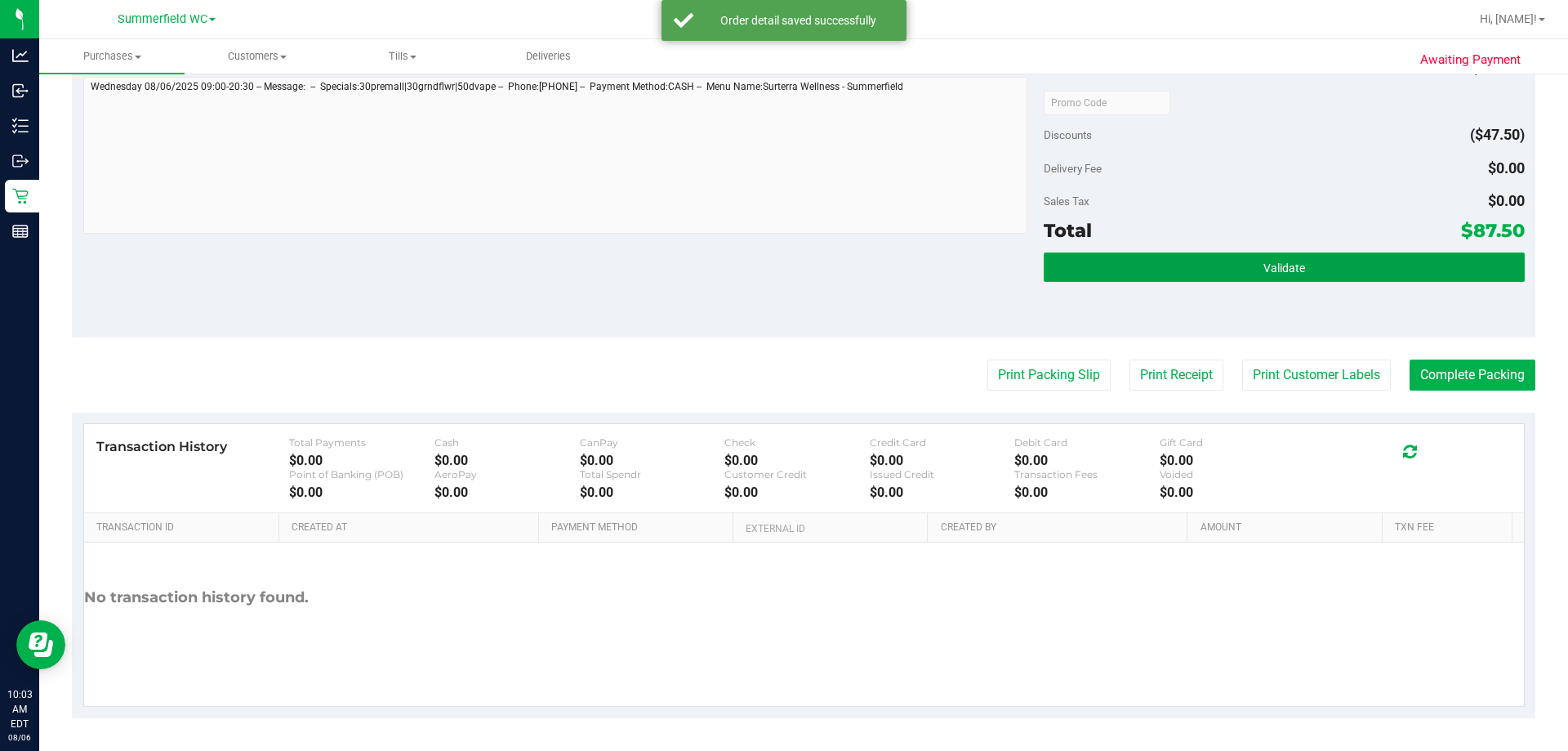 drag, startPoint x: 1295, startPoint y: 275, endPoint x: 1270, endPoint y: 296, distance: 32.649655 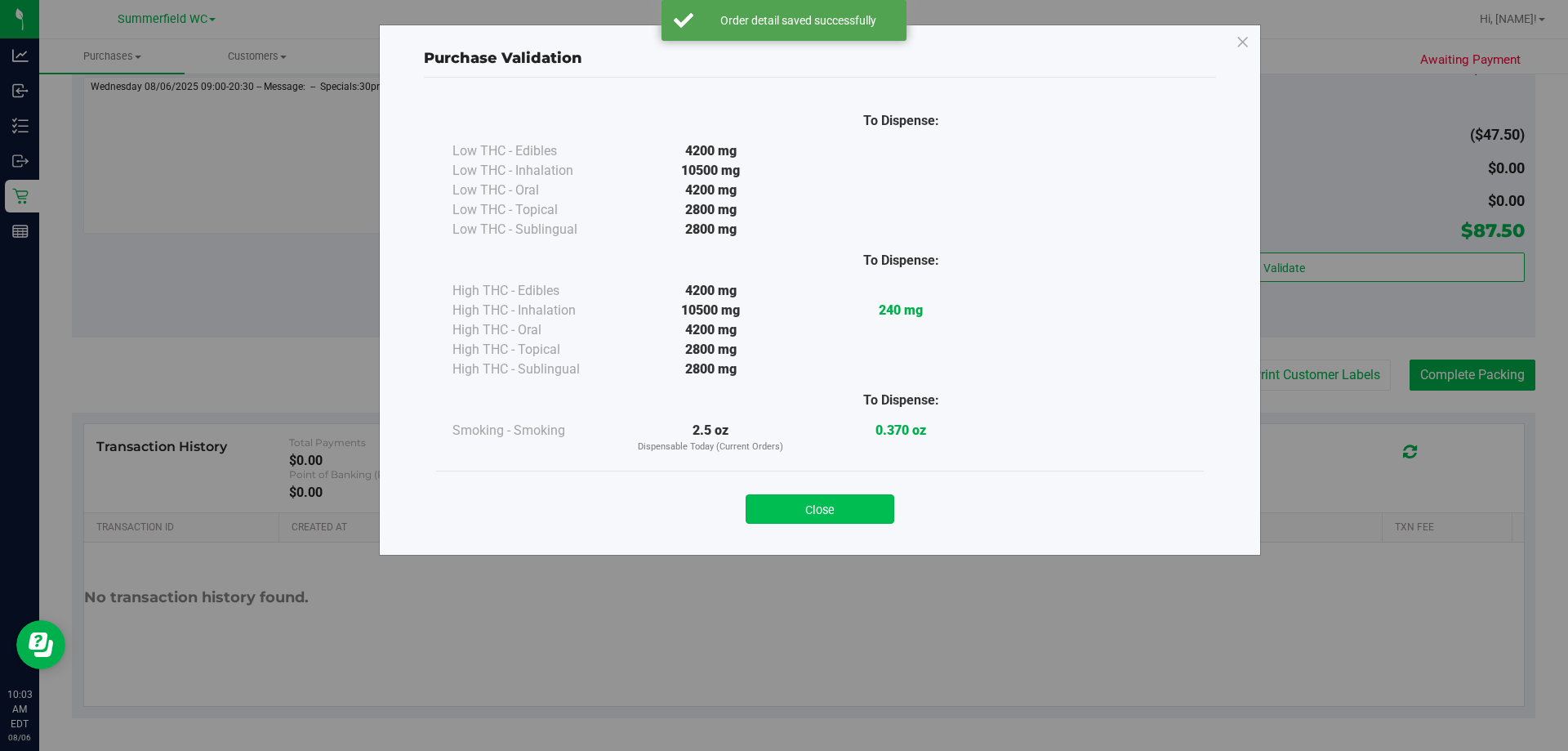 click on "Close" at bounding box center [820, 509] 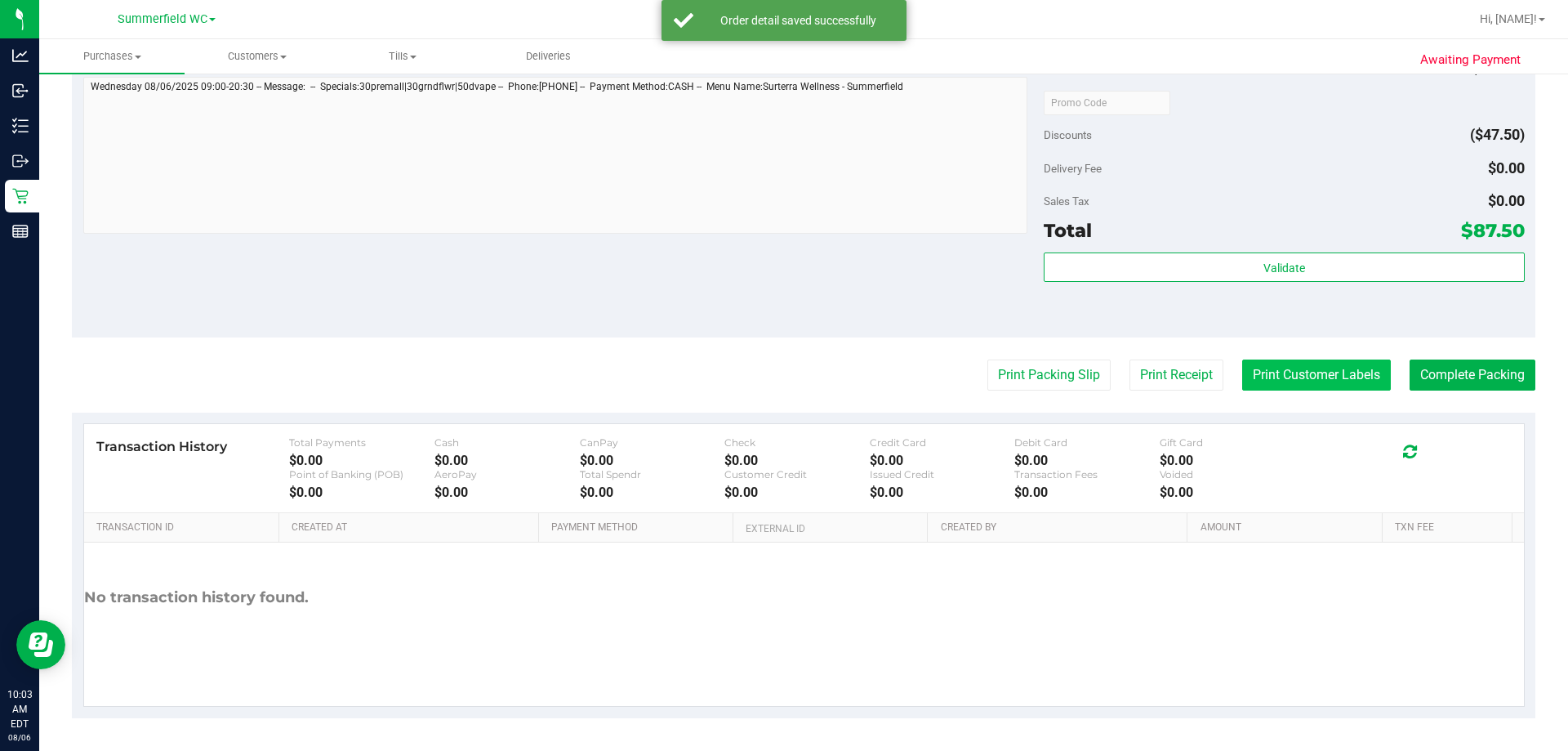 click on "Print Customer Labels" at bounding box center (1316, 375) 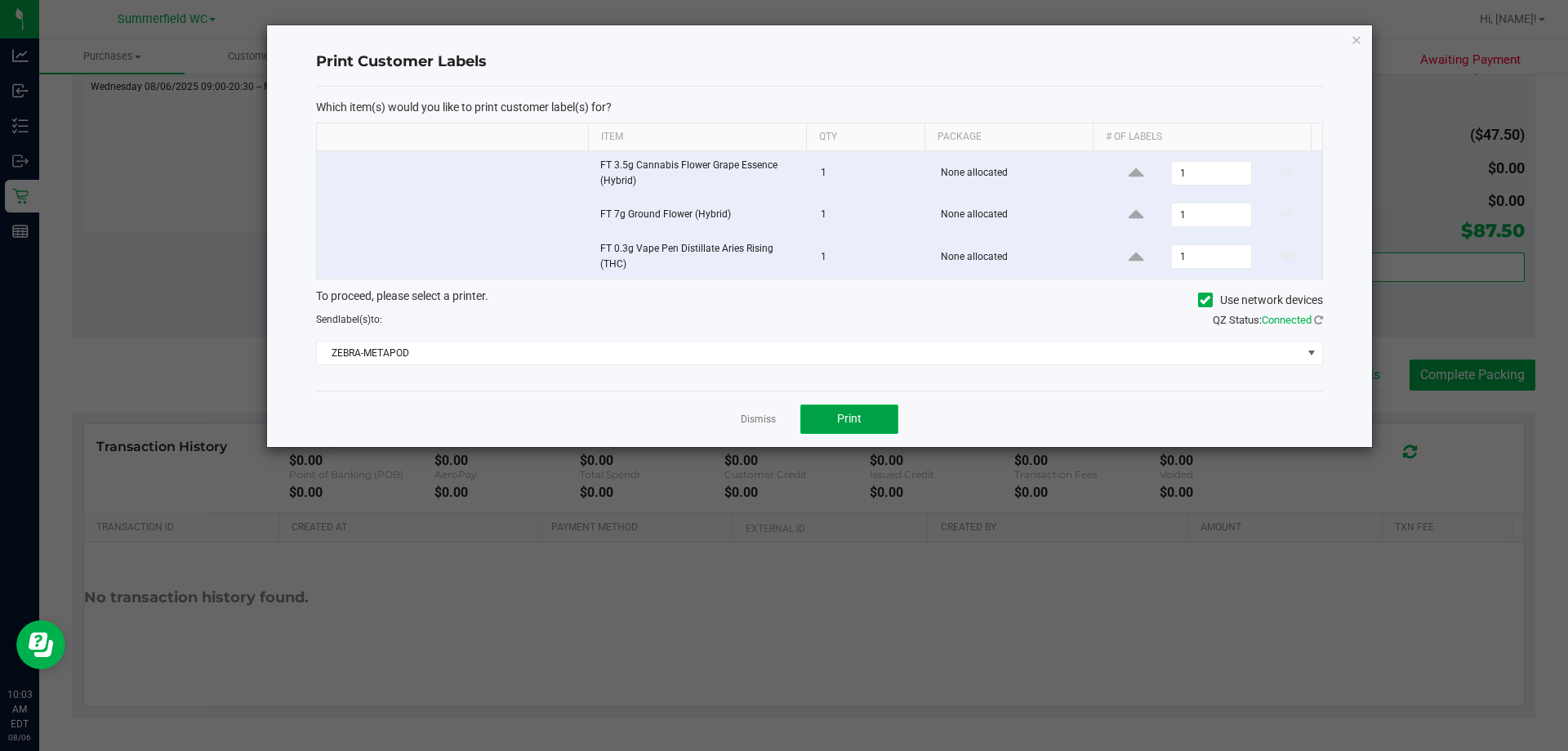 click on "Print" 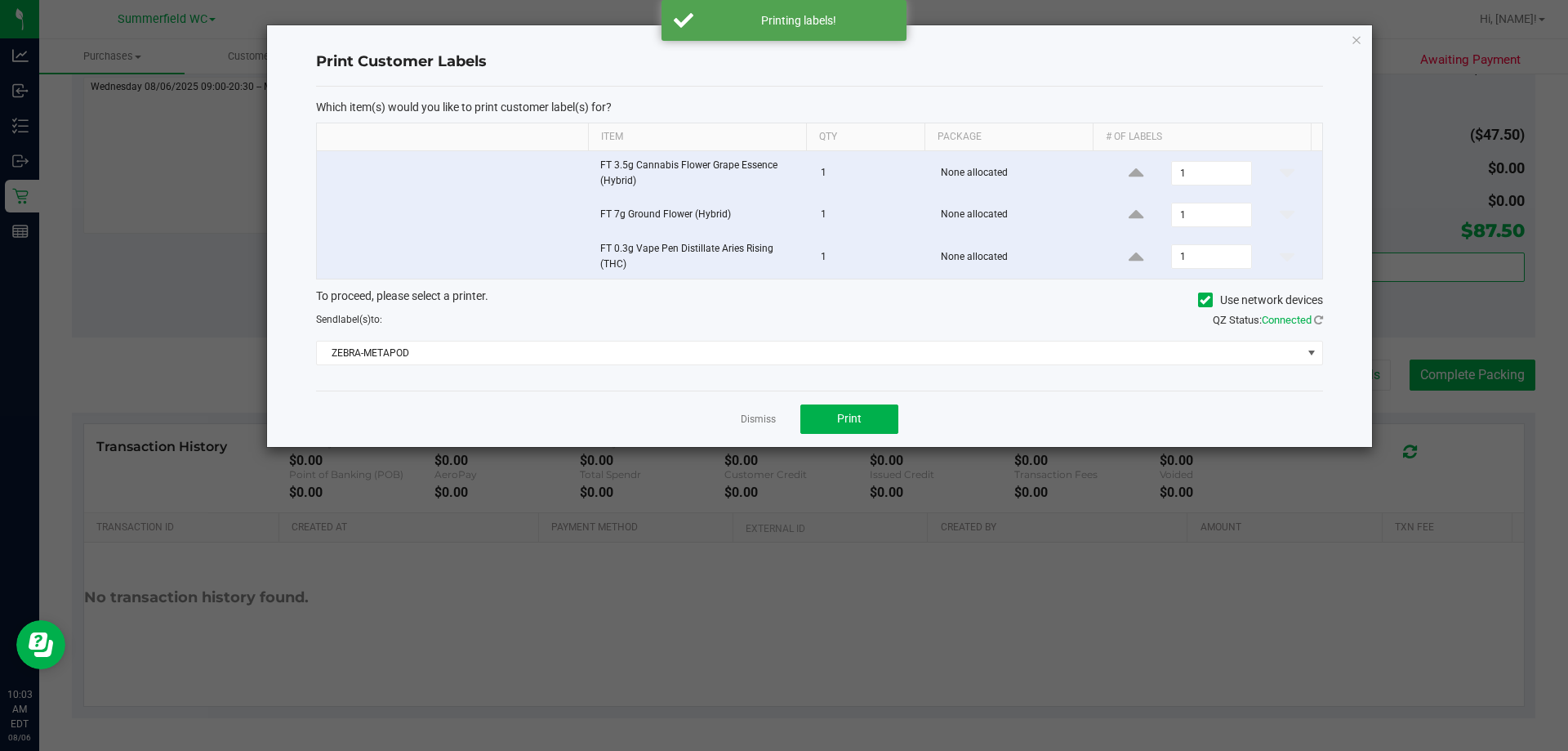 click on "Dismiss   Print" 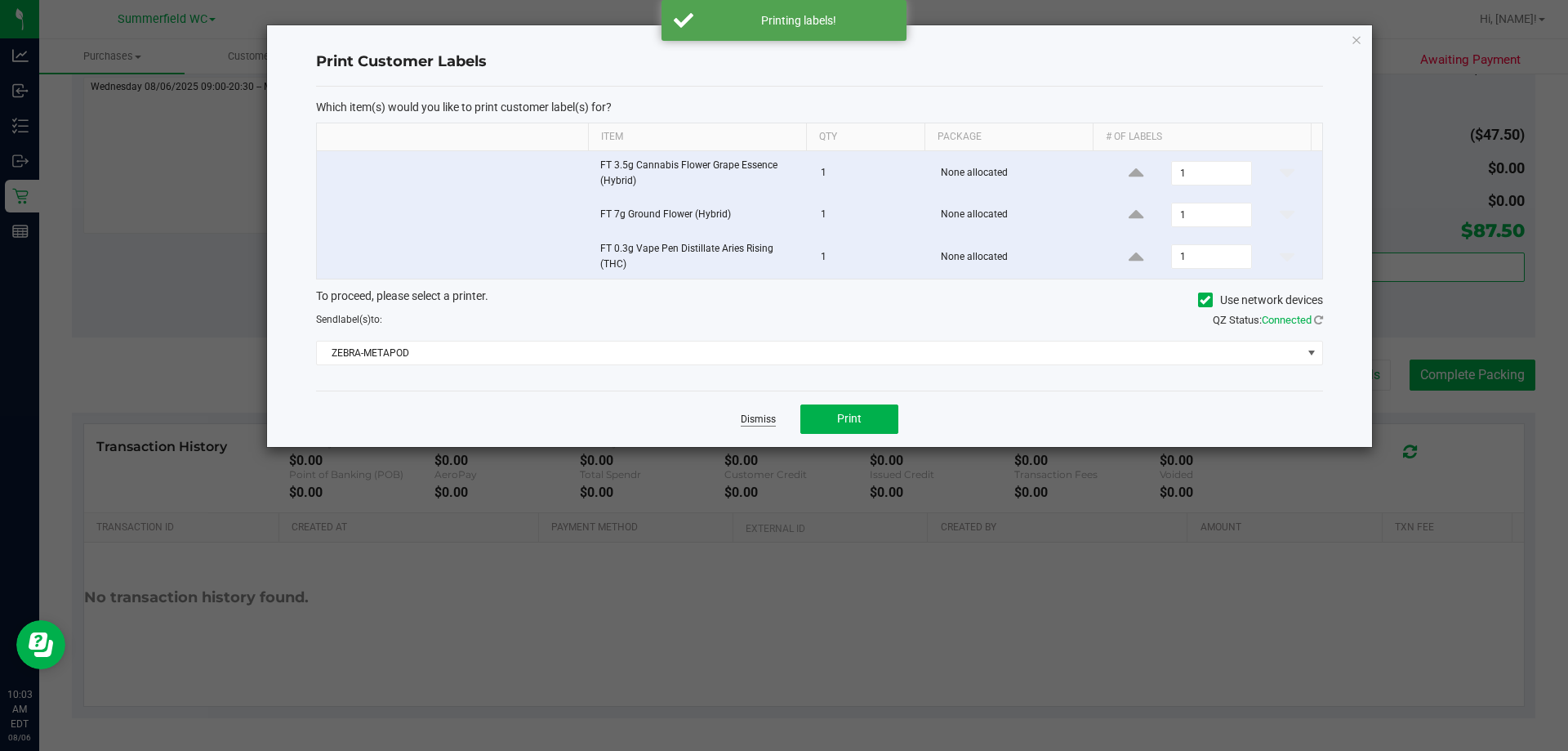 click on "Dismiss" 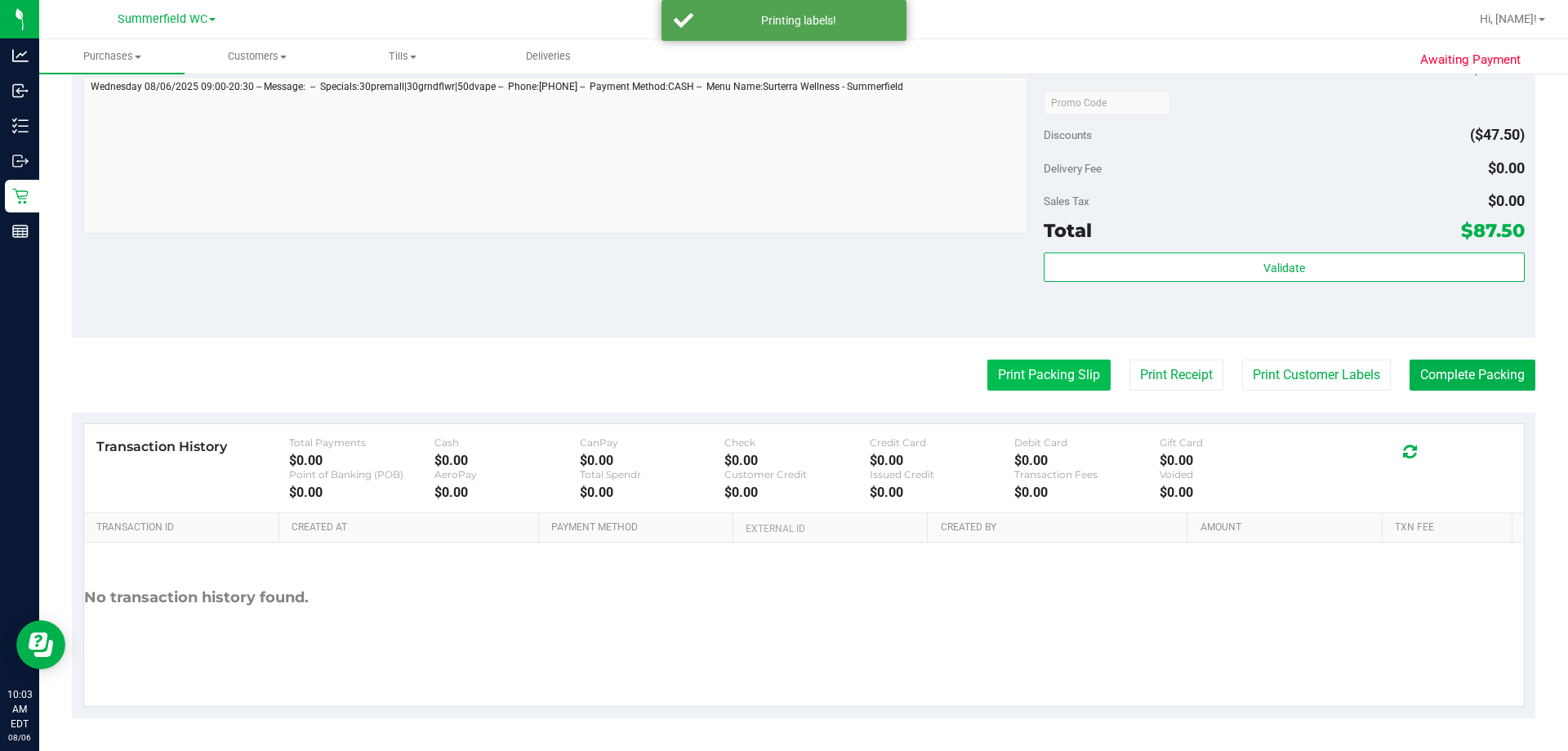 click on "Print Packing Slip" at bounding box center (1049, 375) 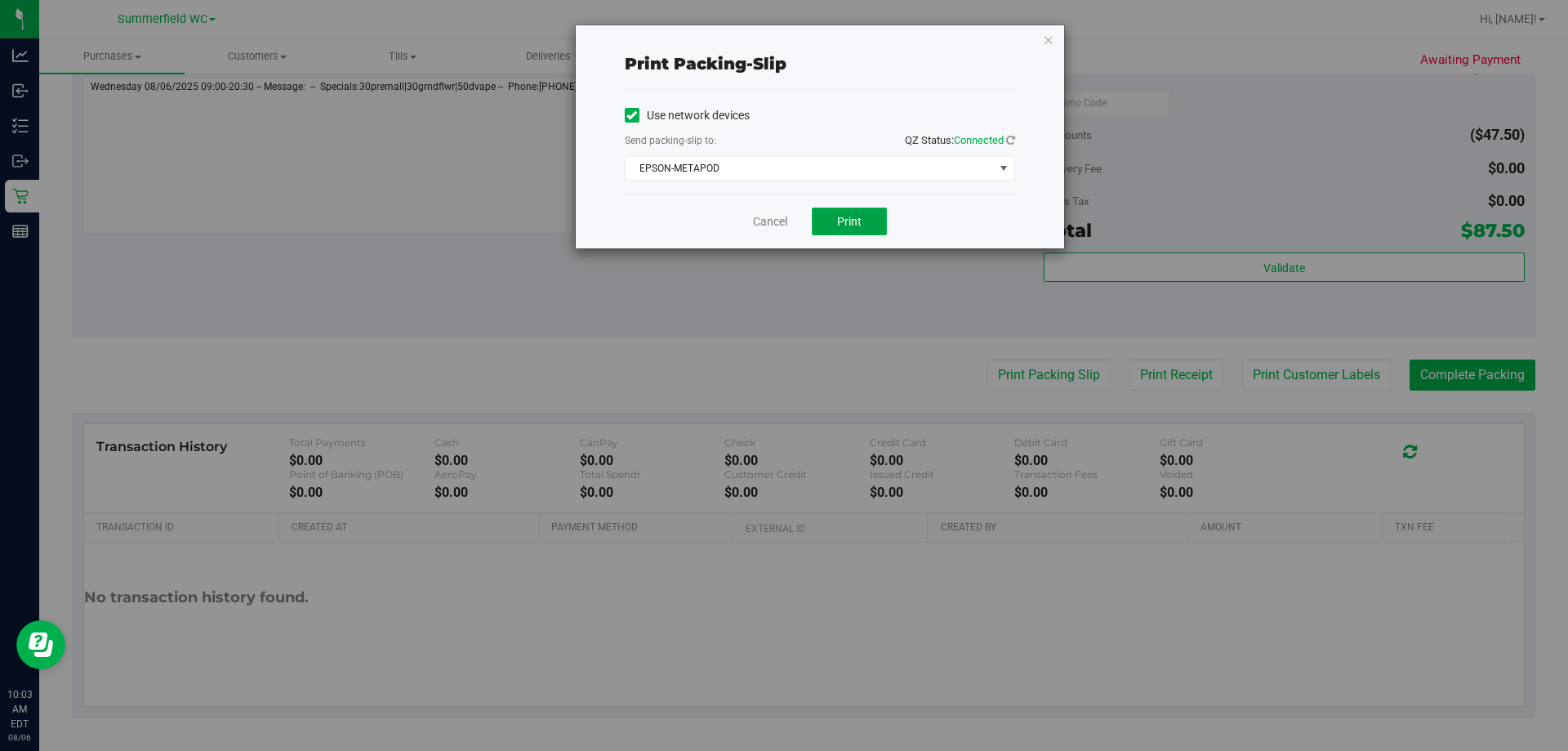 click on "Print" at bounding box center (849, 221) 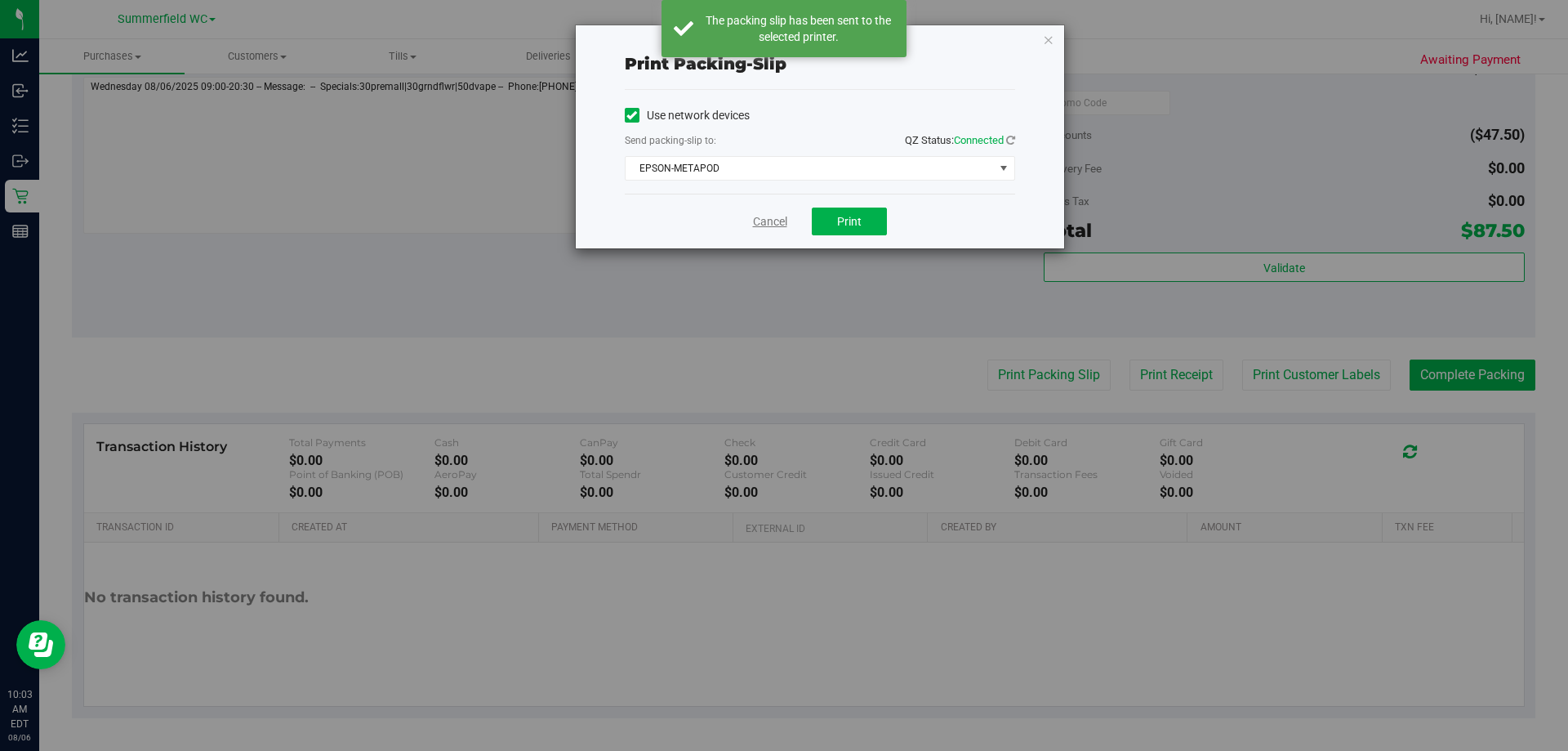 click on "Cancel" at bounding box center (770, 221) 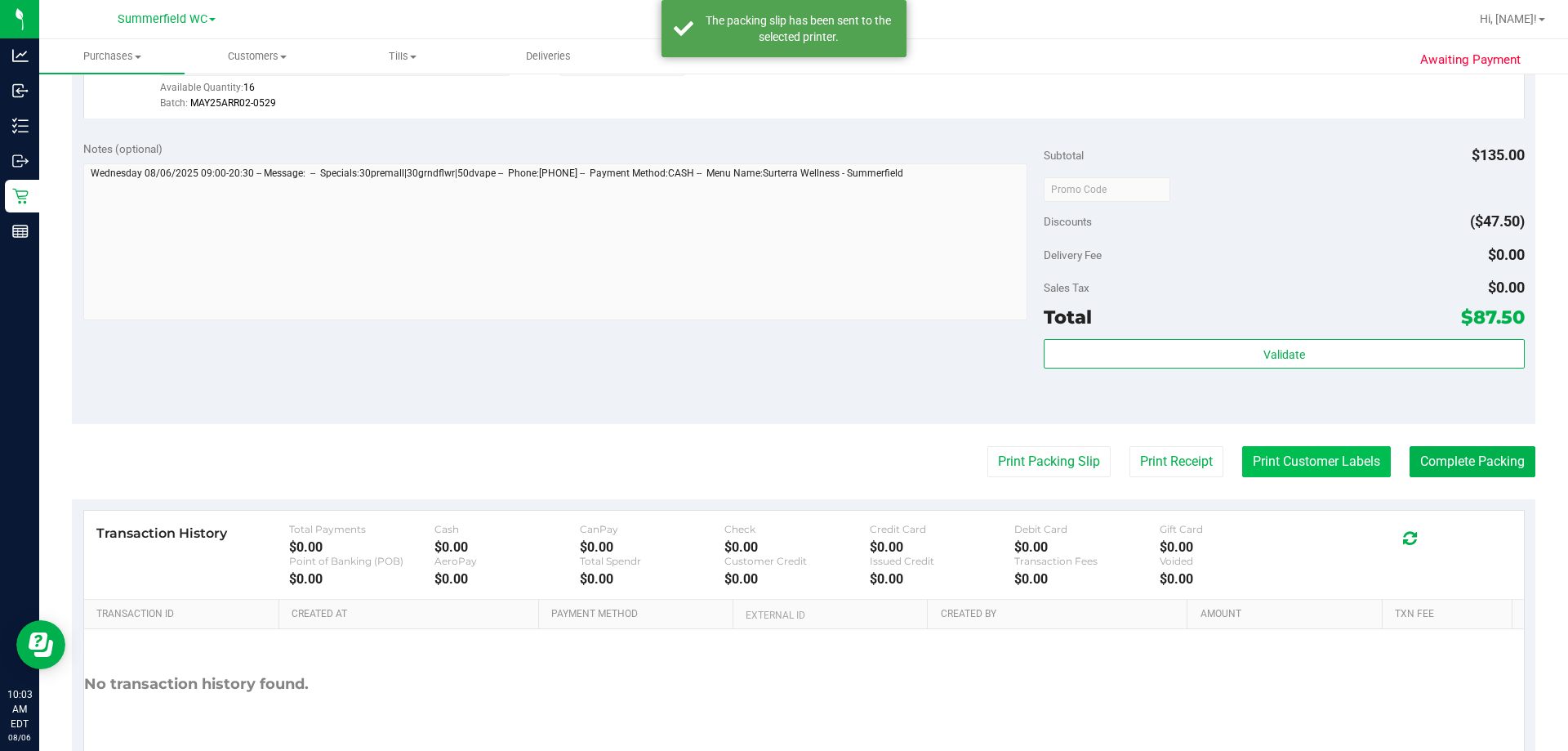 scroll, scrollTop: 775, scrollLeft: 0, axis: vertical 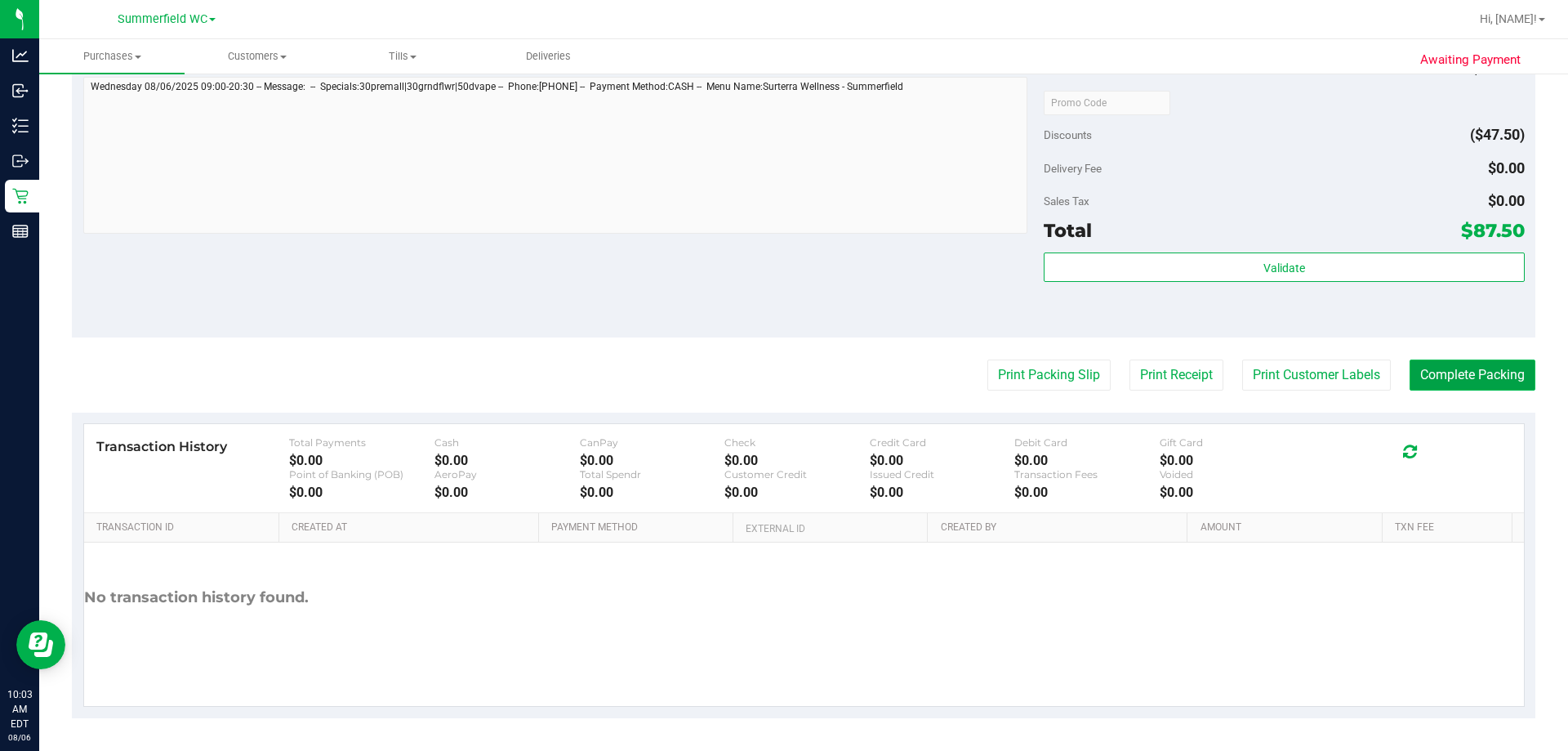 click on "Complete Packing" at bounding box center (1472, 375) 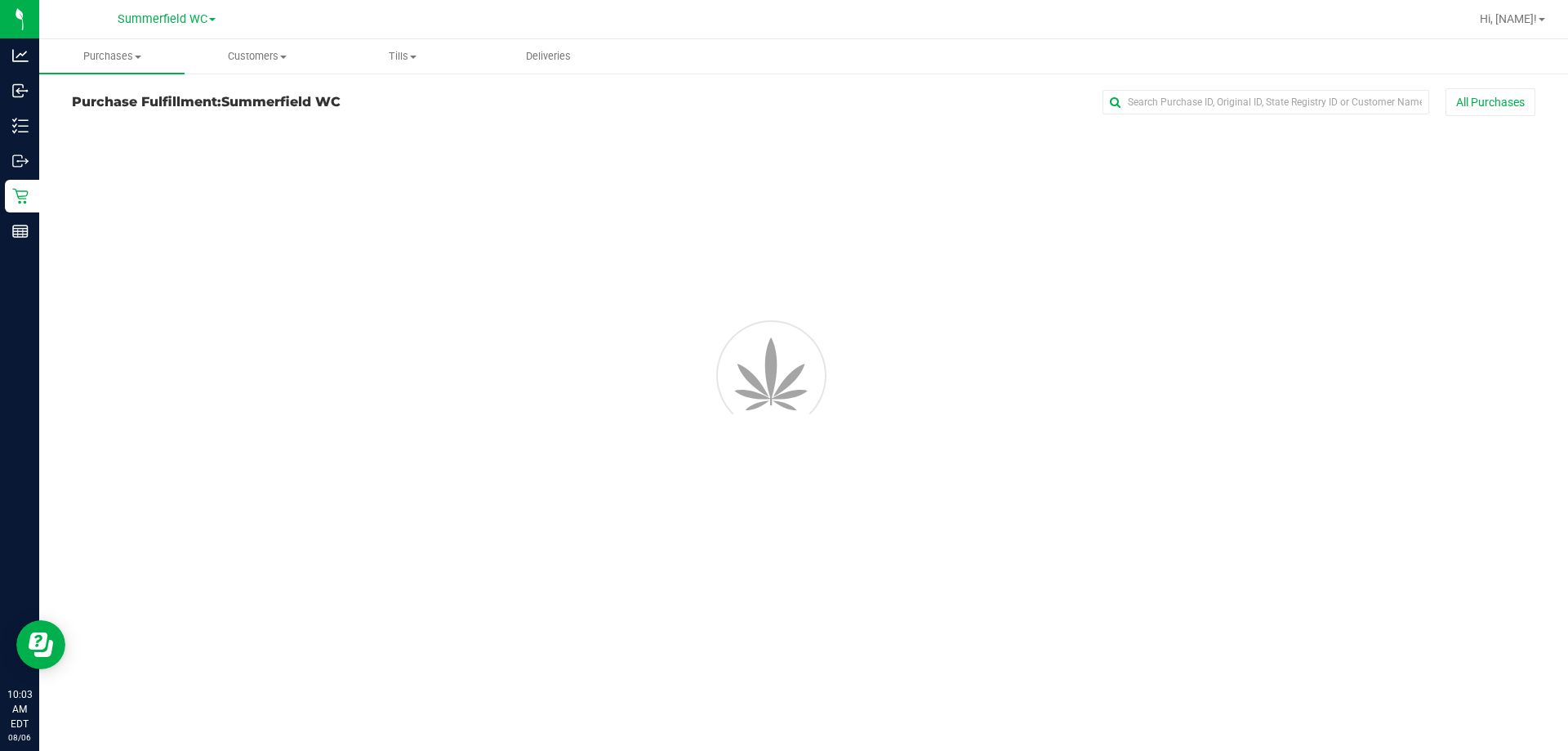 scroll, scrollTop: 0, scrollLeft: 0, axis: both 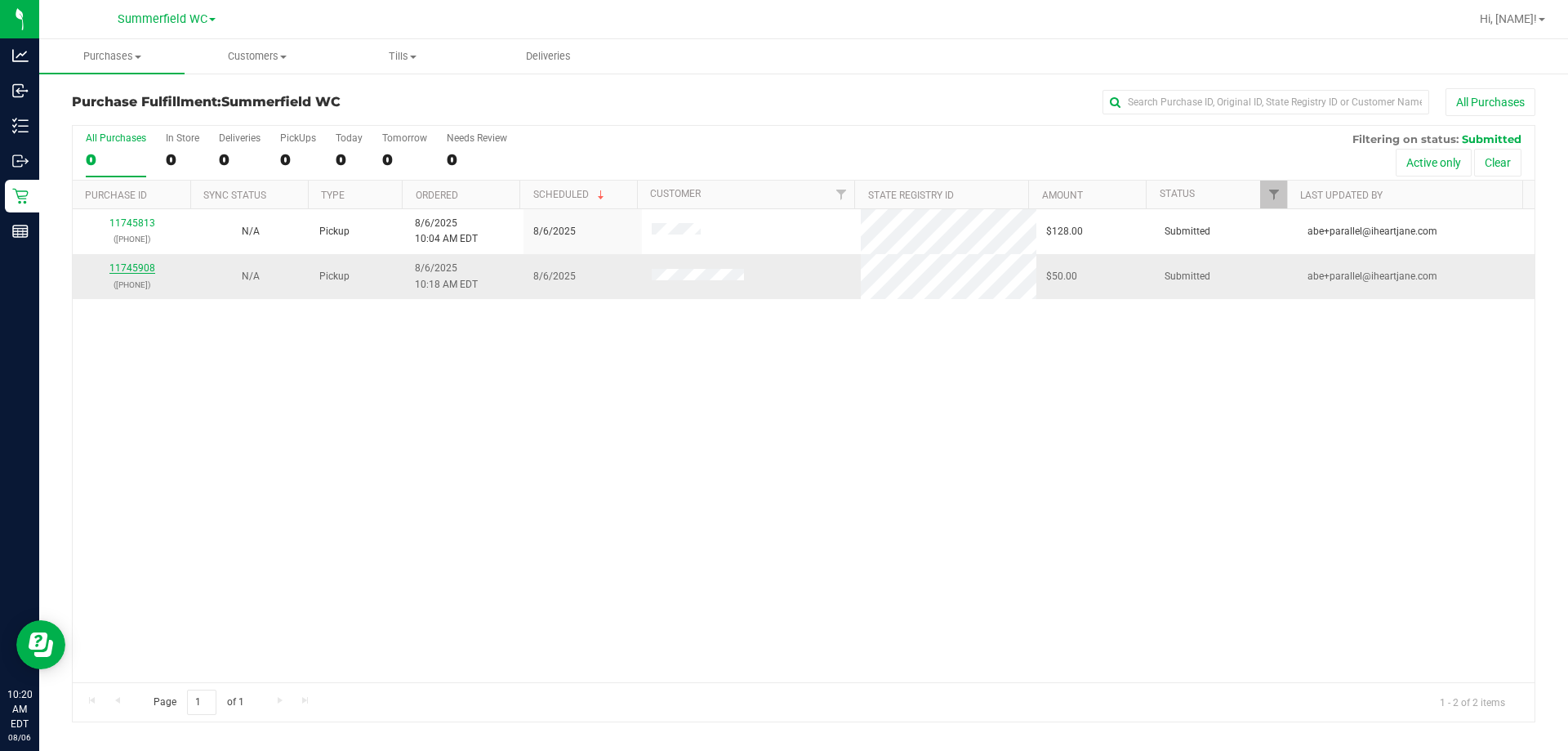 click on "11745908" at bounding box center (132, 268) 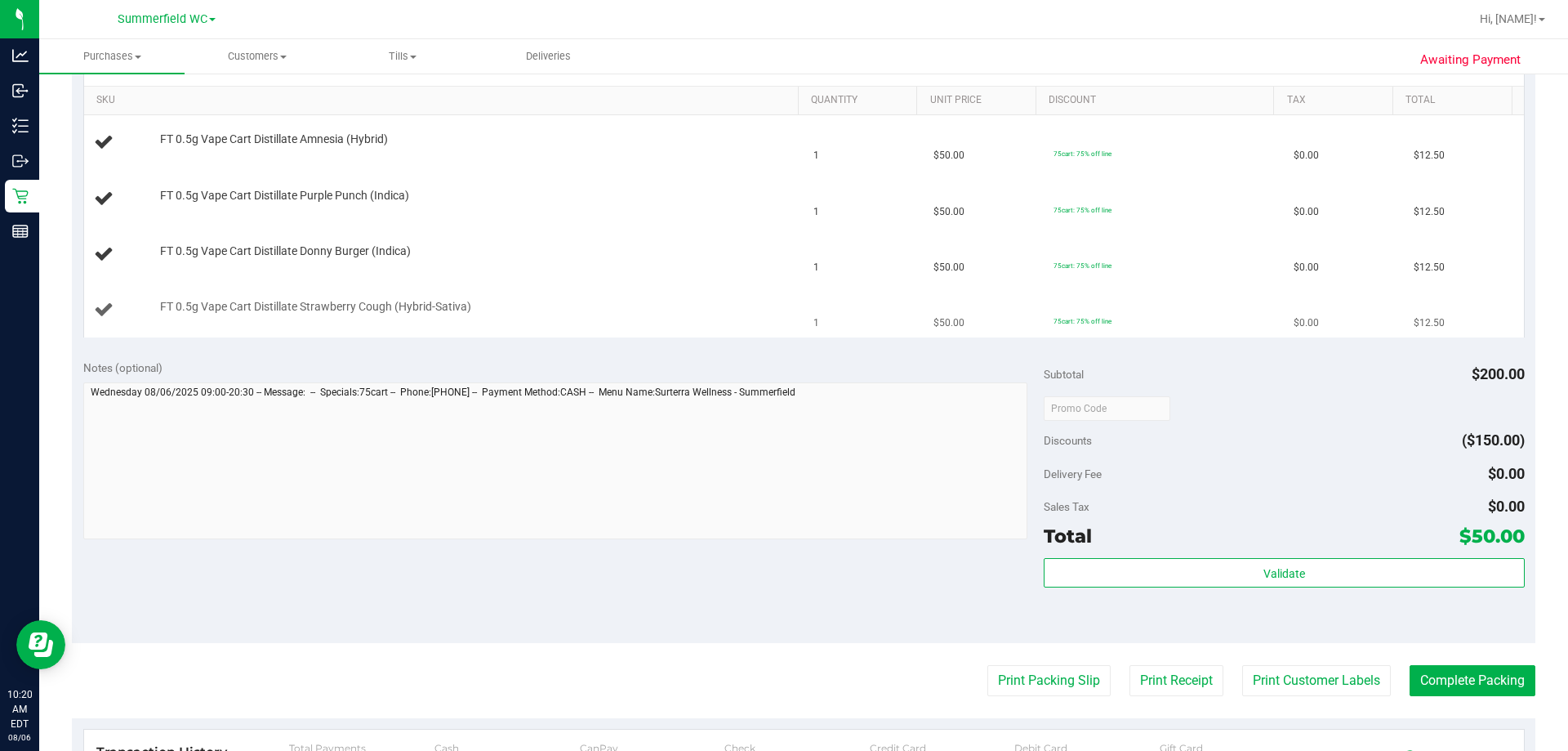 scroll, scrollTop: 163, scrollLeft: 0, axis: vertical 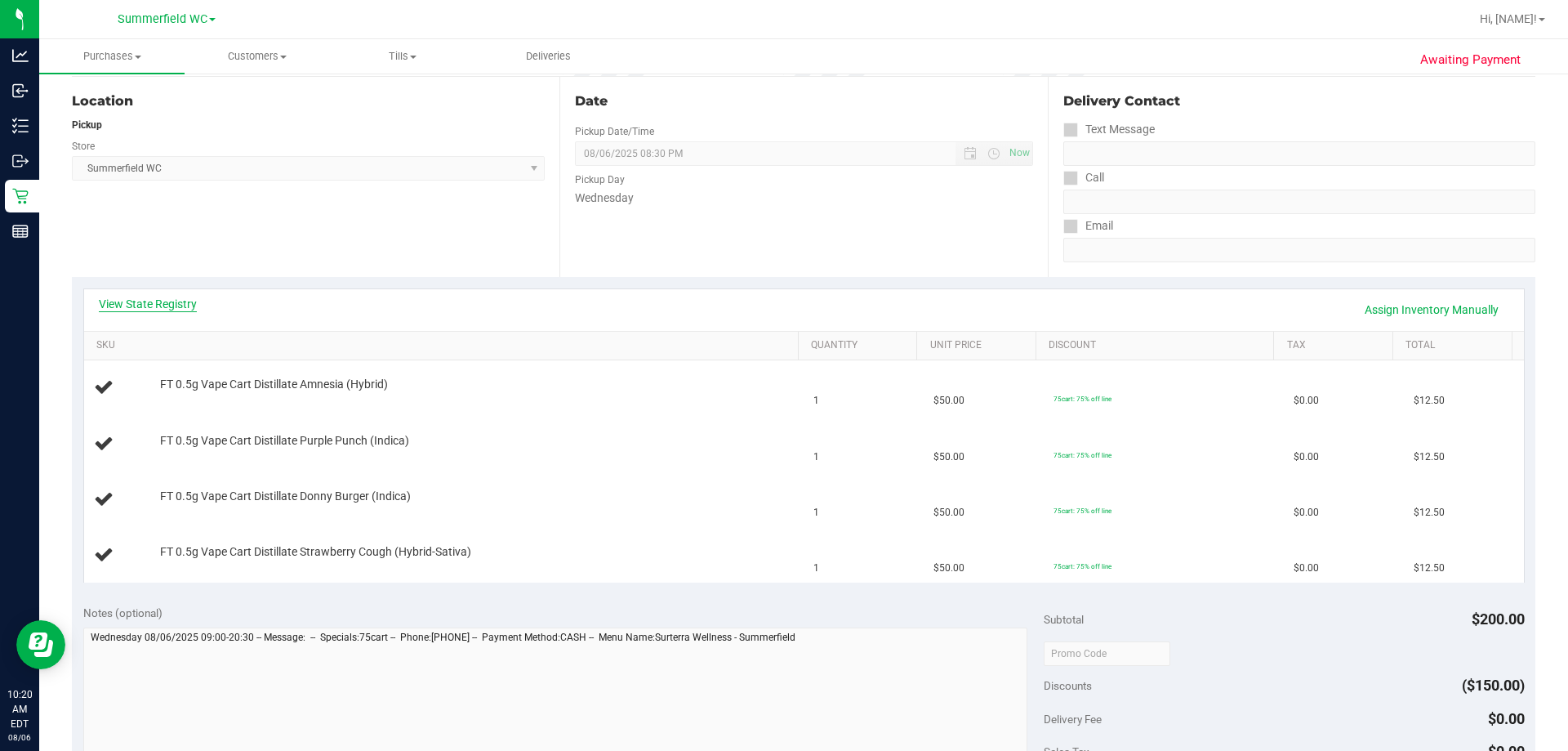 click on "View State Registry" at bounding box center (148, 304) 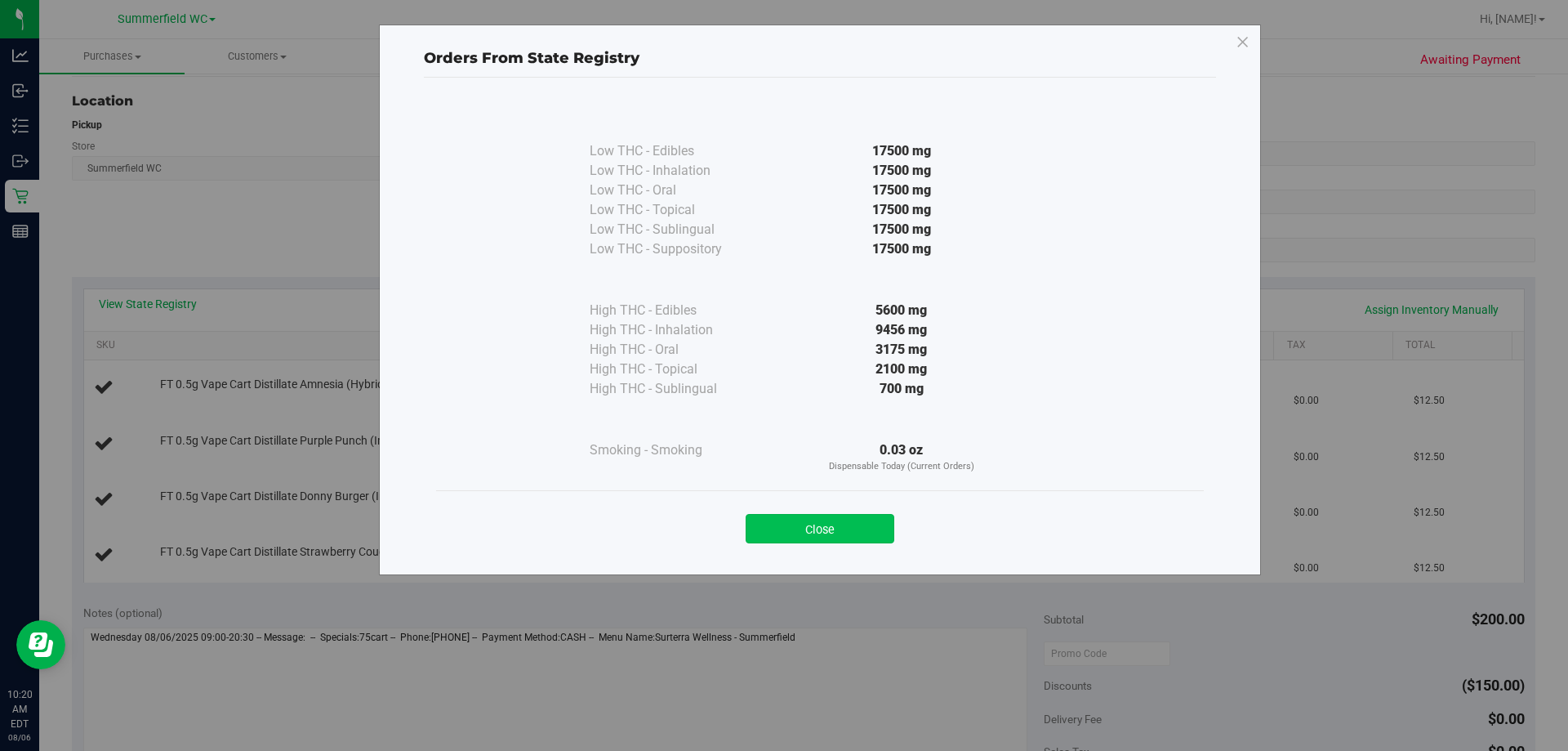 drag, startPoint x: 835, startPoint y: 548, endPoint x: 831, endPoint y: 528, distance: 20.39608 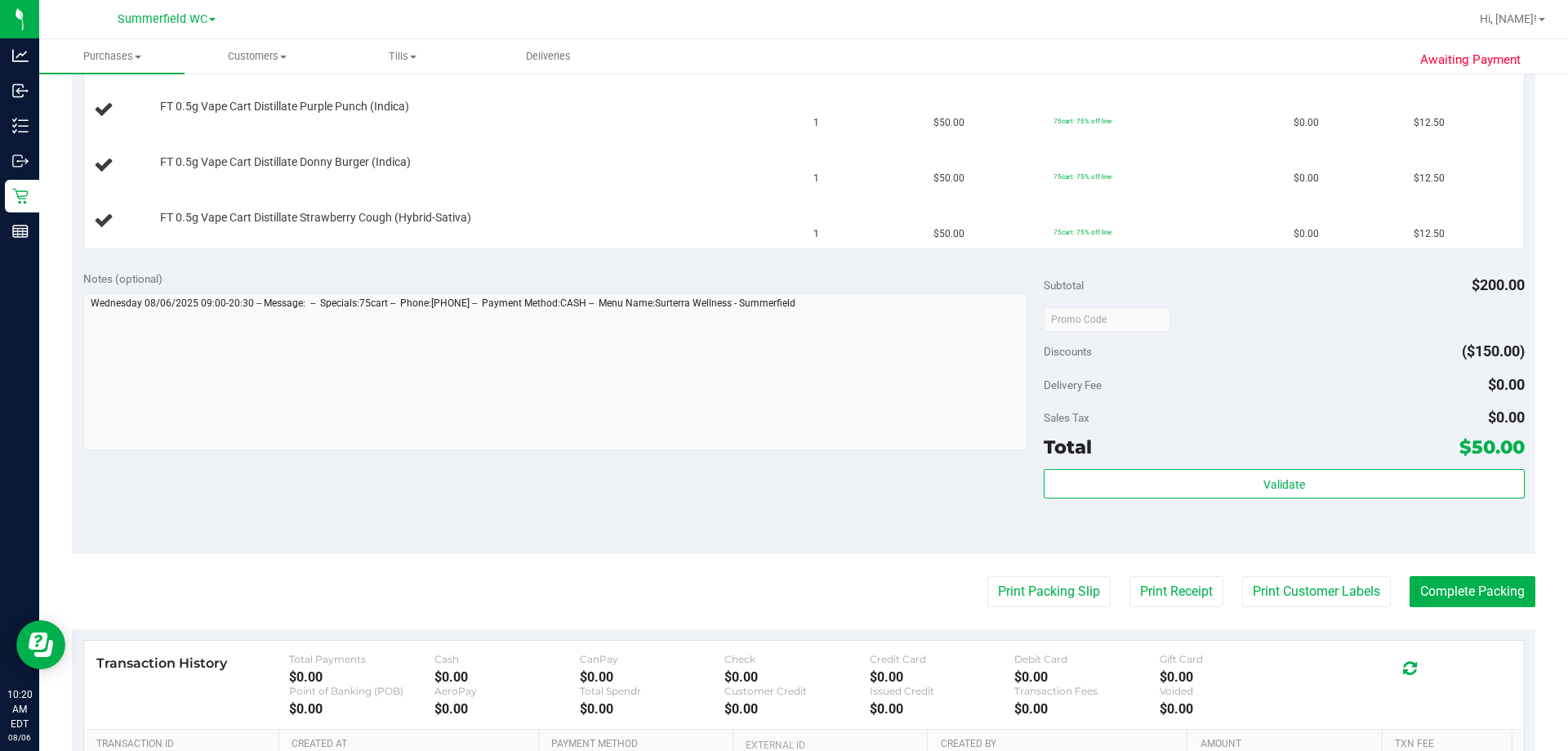scroll, scrollTop: 654, scrollLeft: 0, axis: vertical 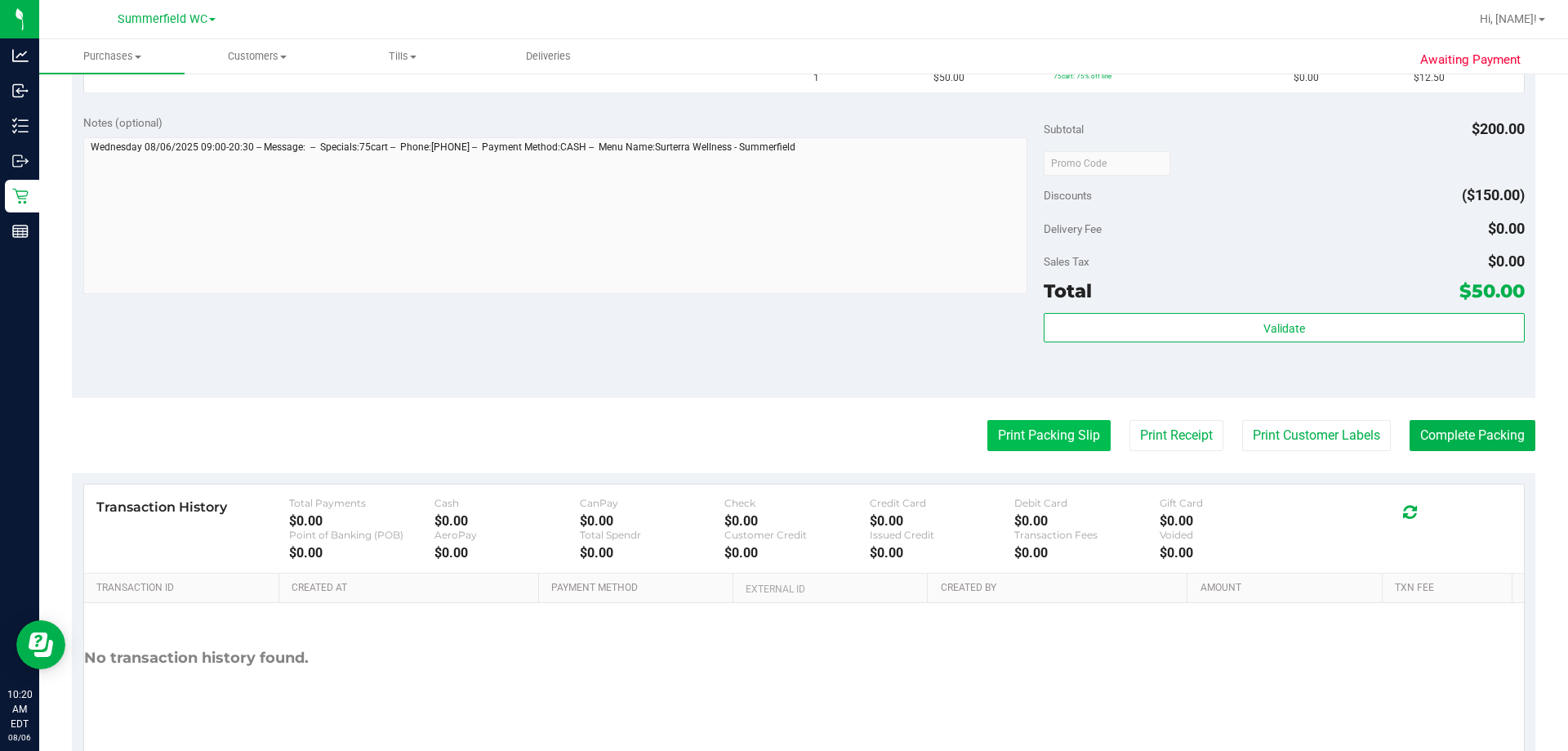 click on "Print Packing Slip" at bounding box center [1049, 436] 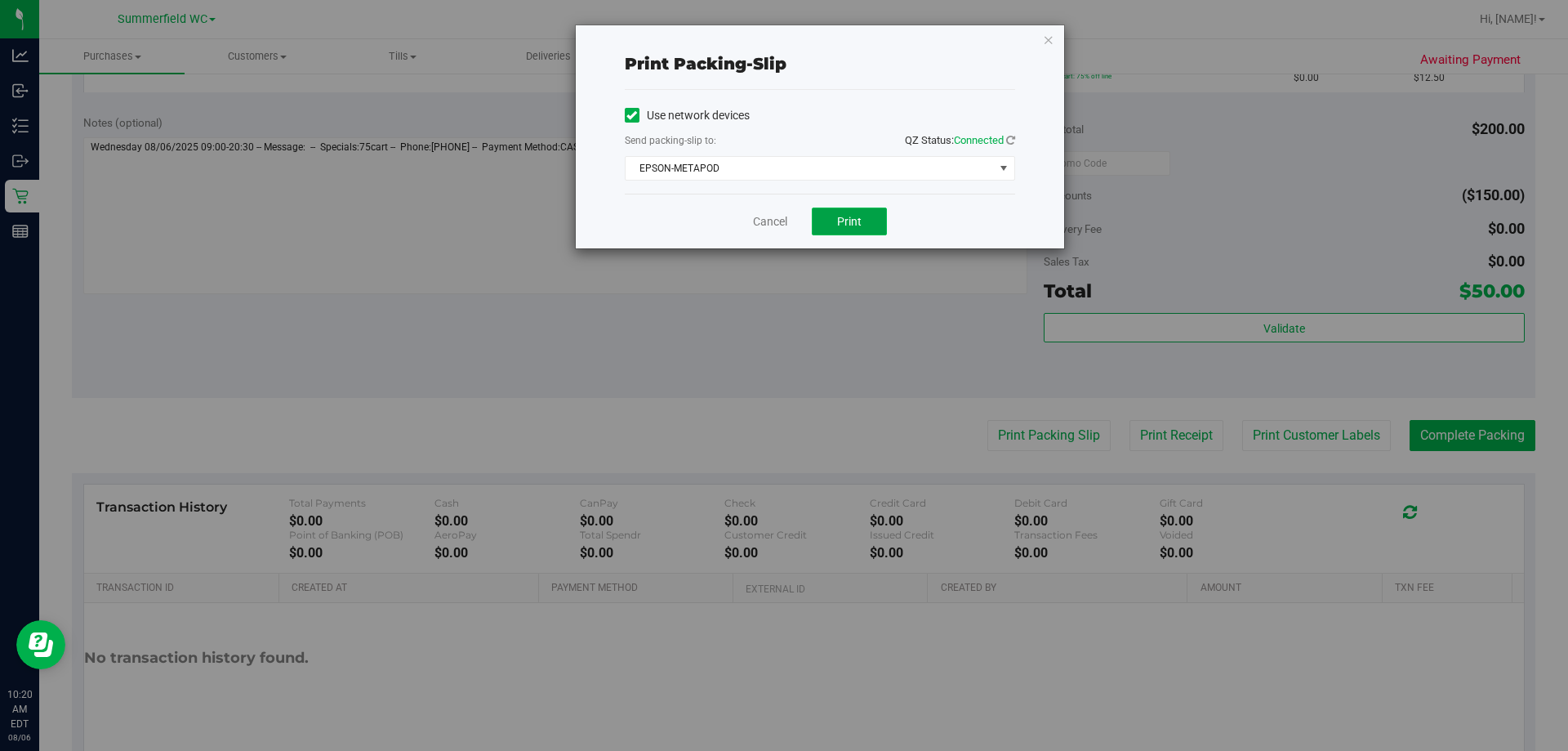 click on "Print" at bounding box center [849, 221] 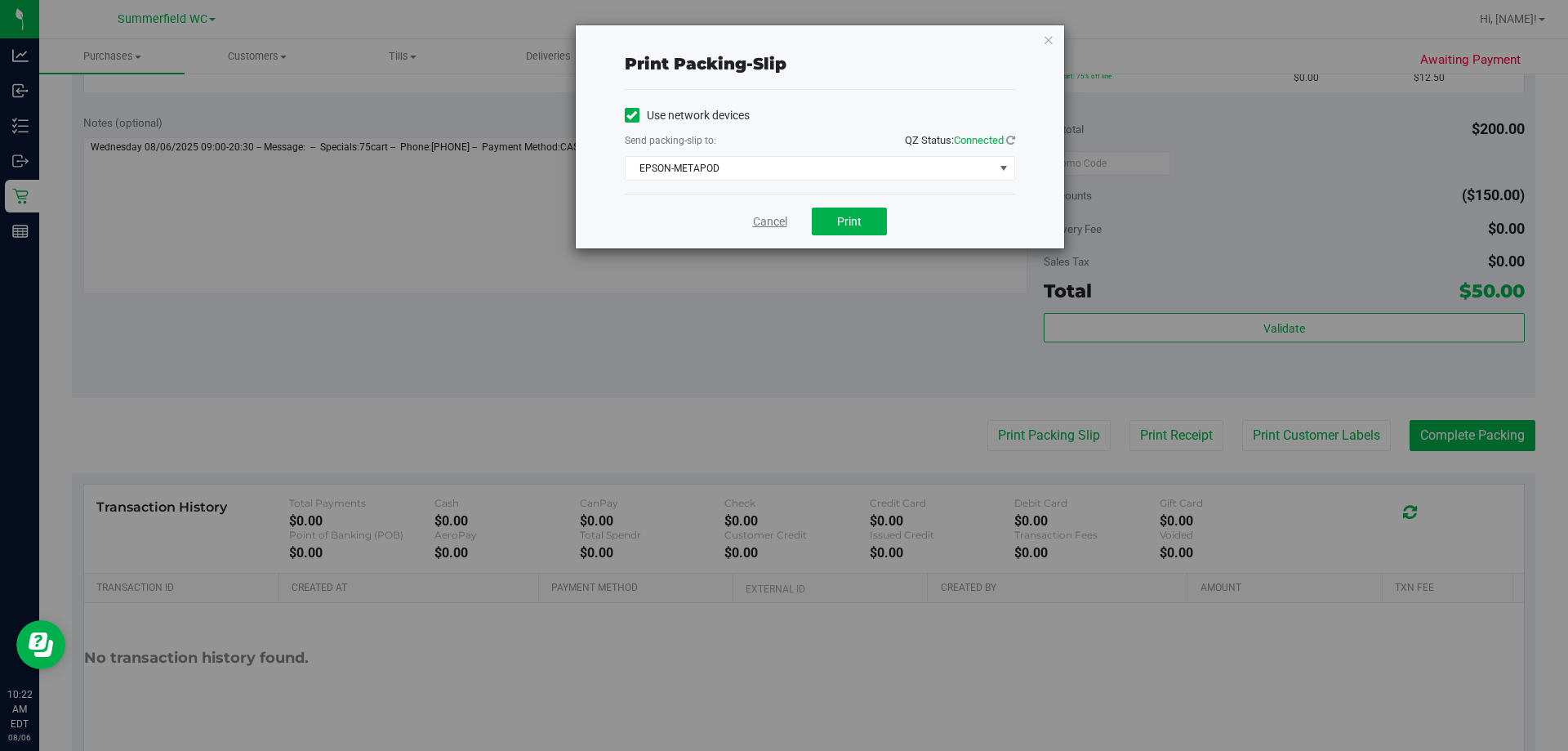 click on "Cancel" at bounding box center [770, 221] 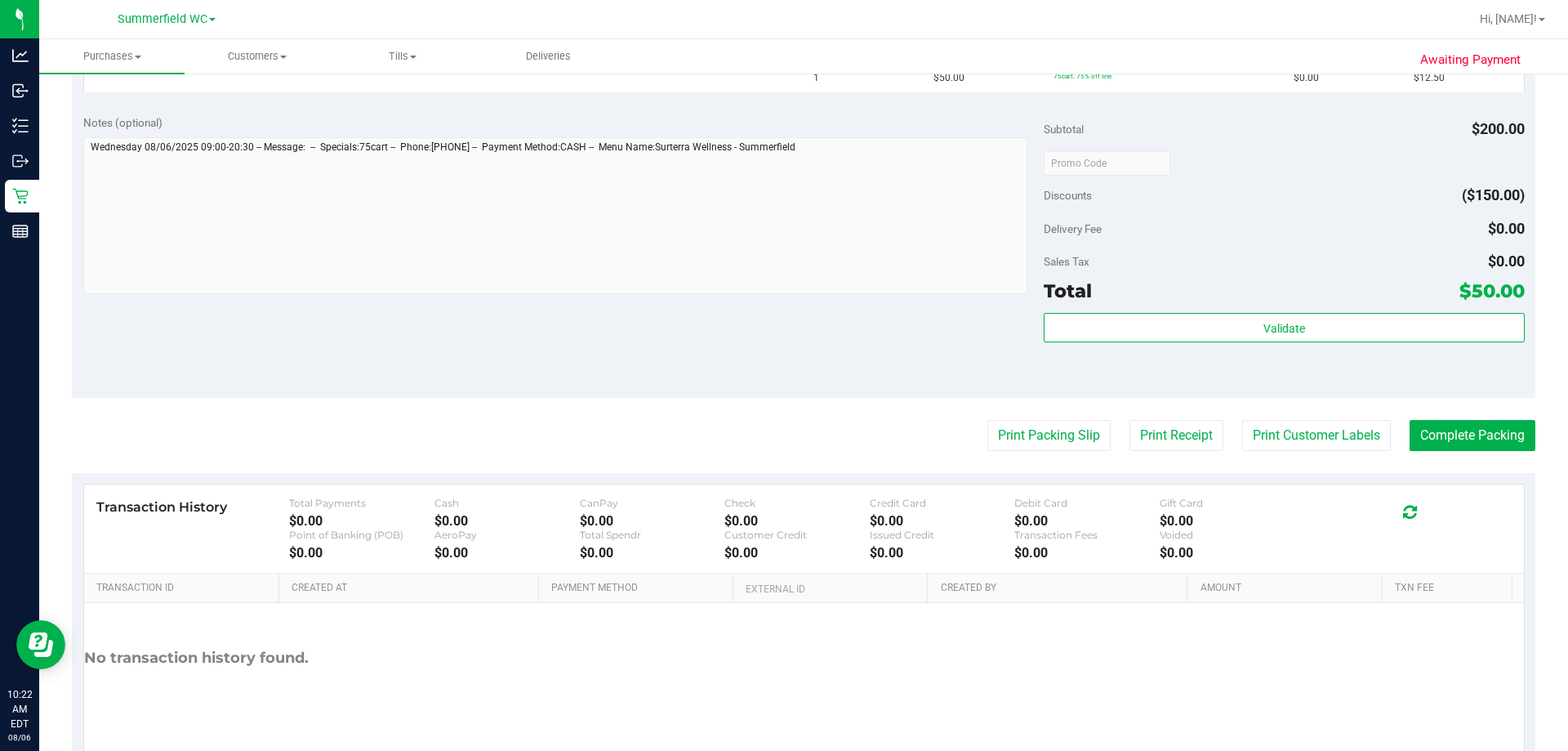 type 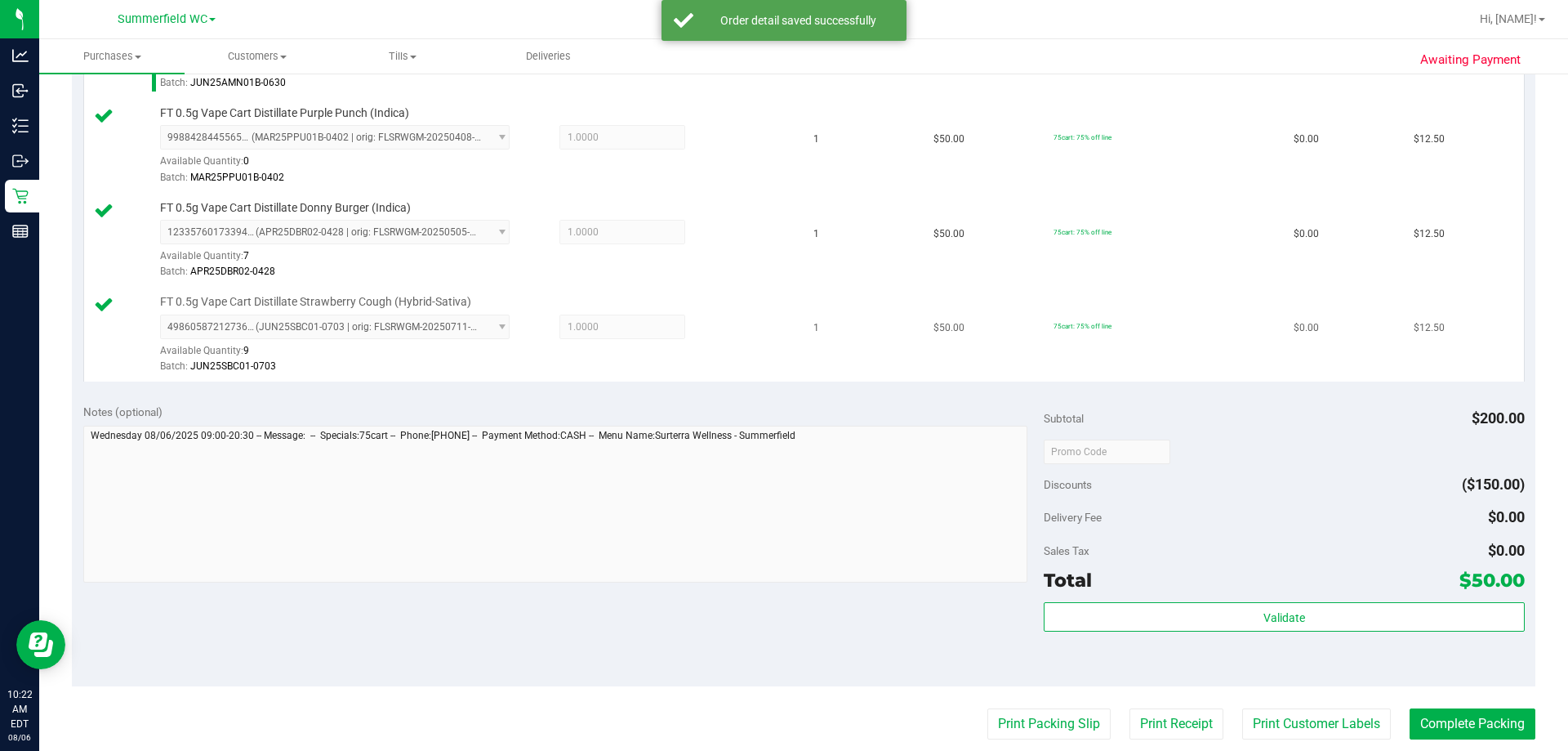 scroll, scrollTop: 654, scrollLeft: 0, axis: vertical 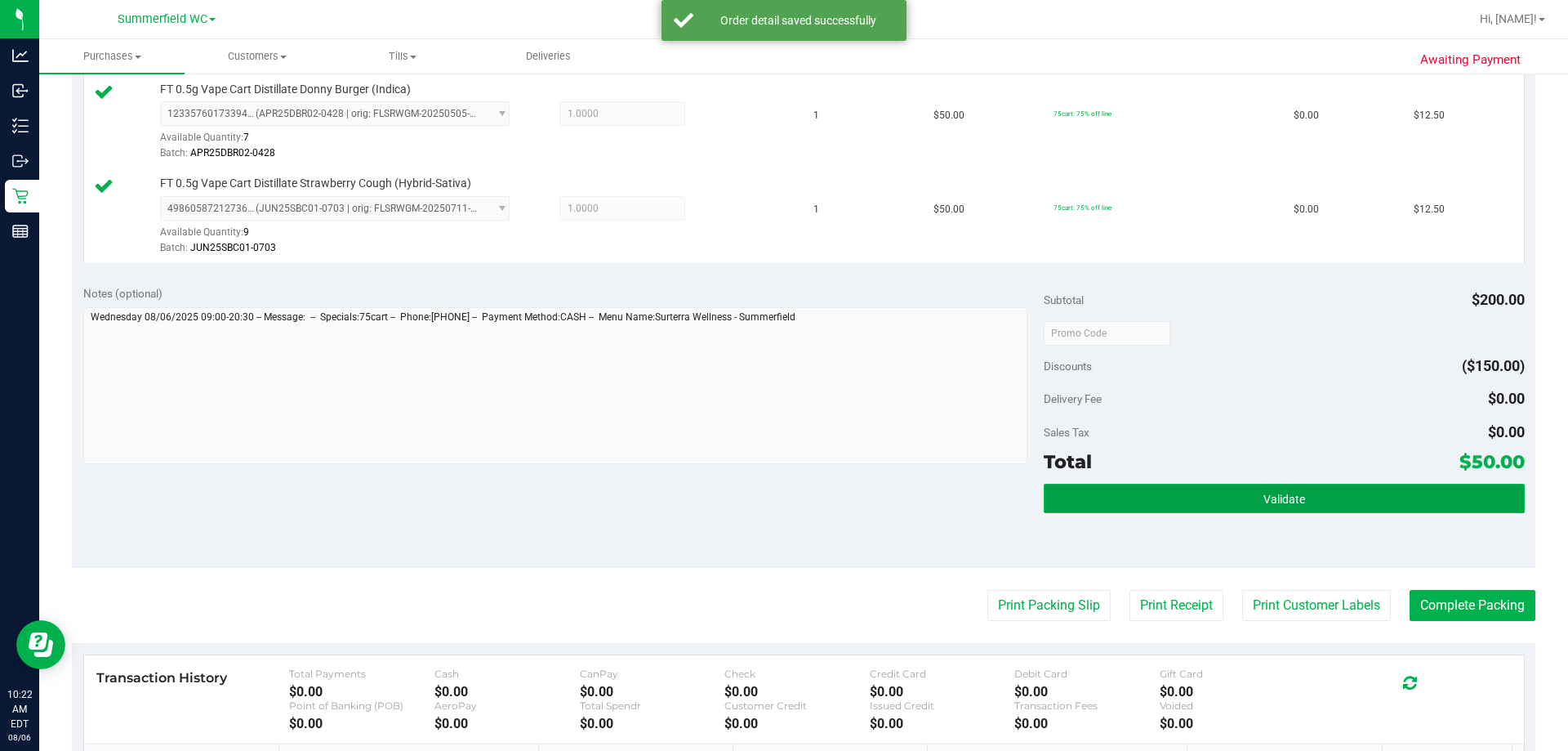 click on "Validate" at bounding box center [1284, 499] 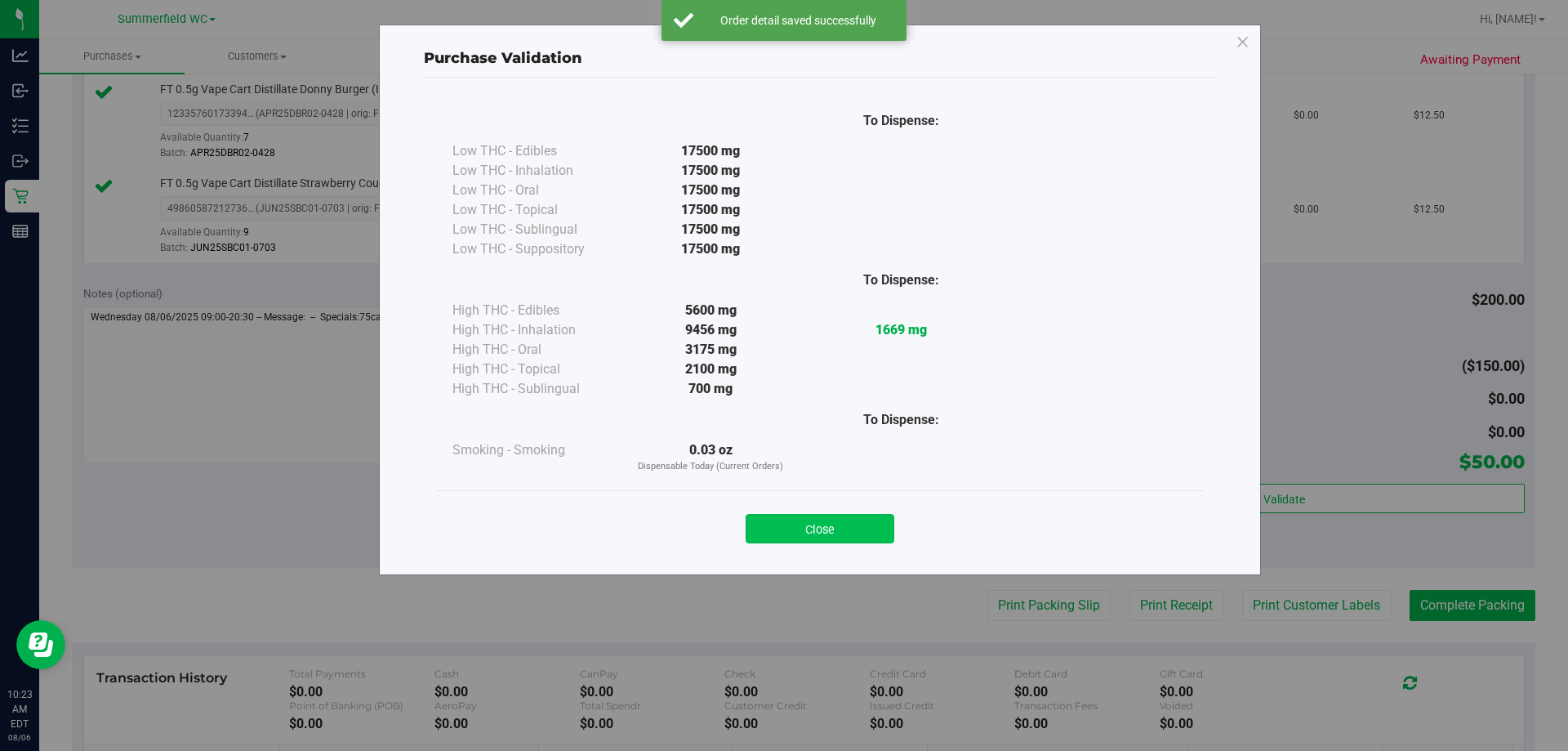 click on "Close" at bounding box center [820, 529] 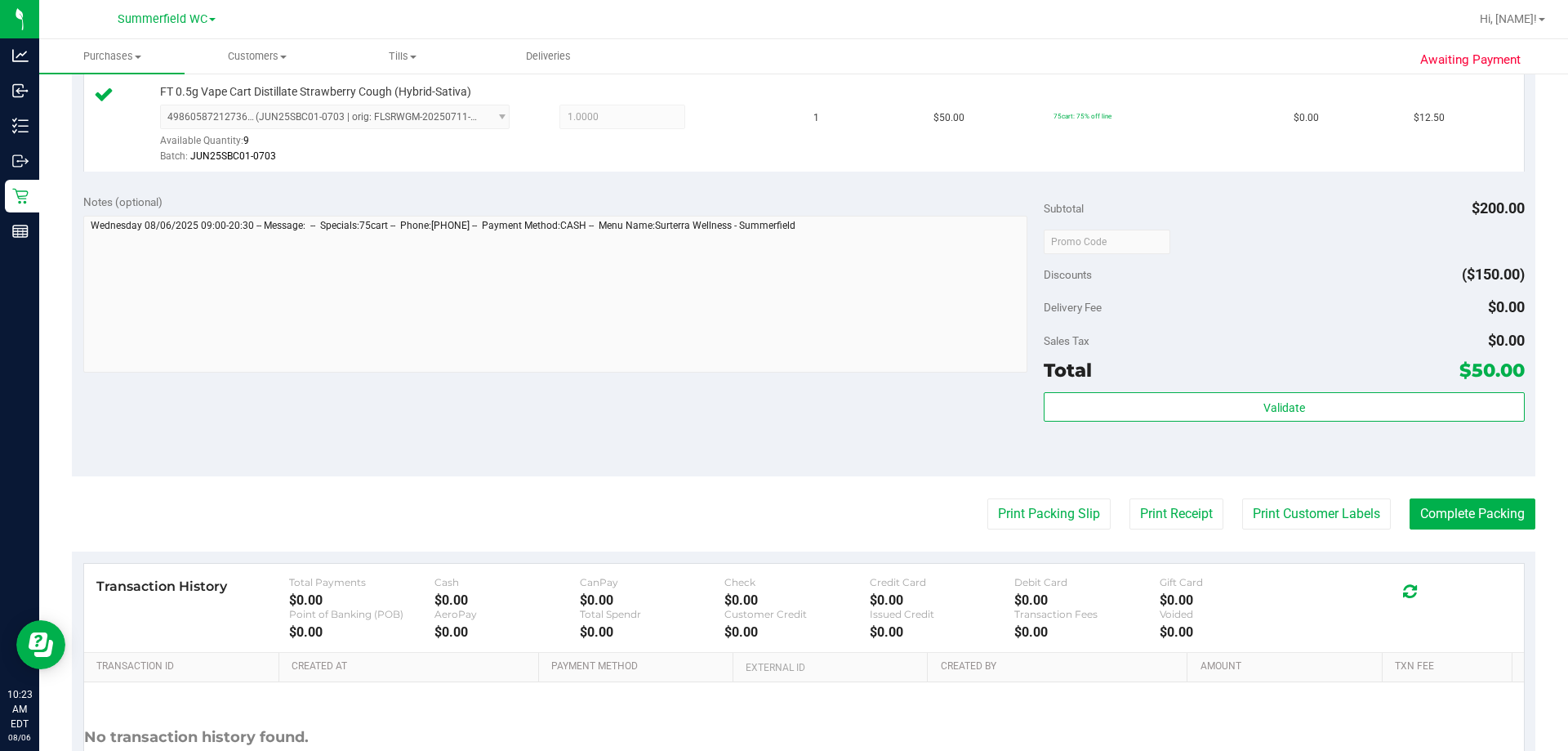 scroll, scrollTop: 802, scrollLeft: 0, axis: vertical 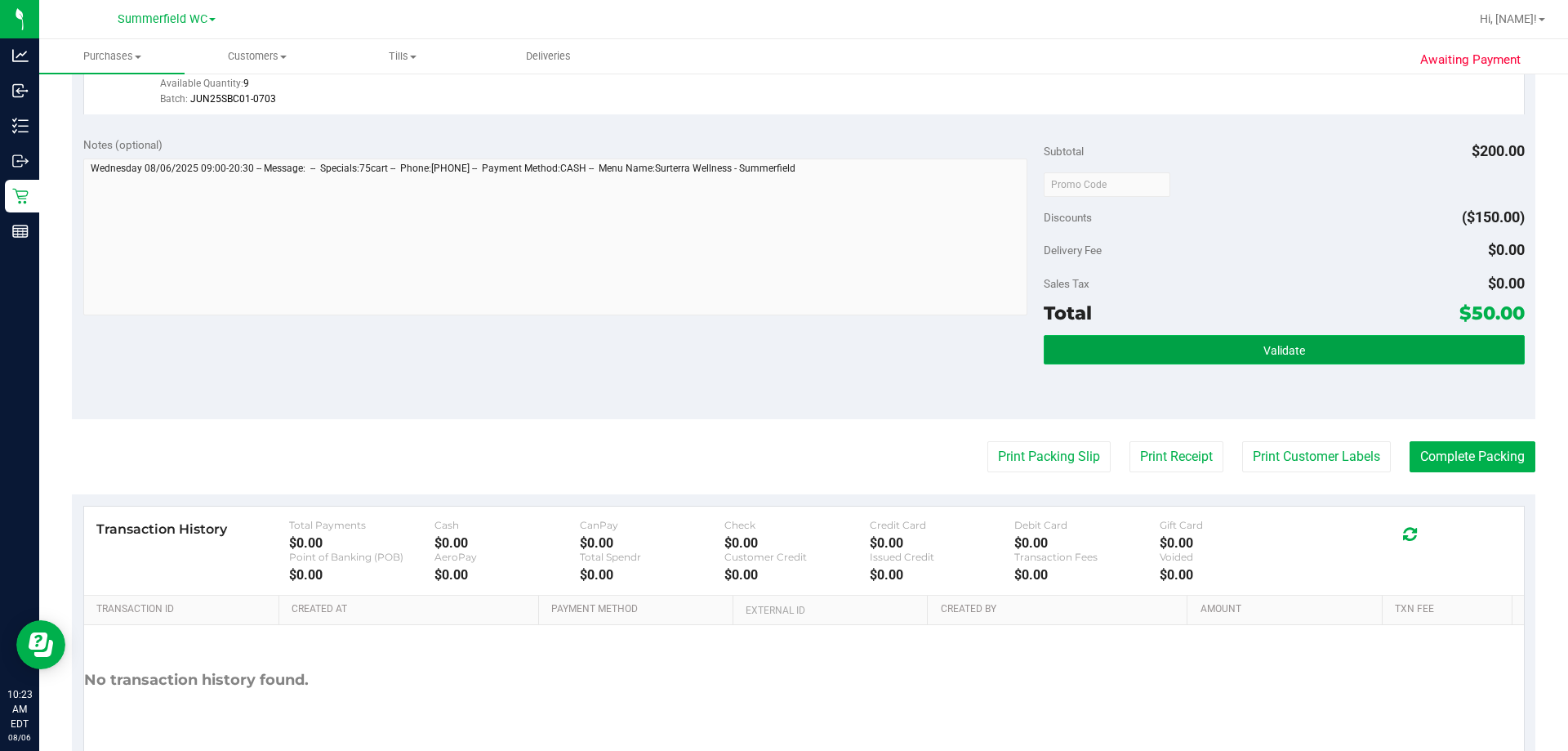 click on "Validate" at bounding box center [1284, 350] 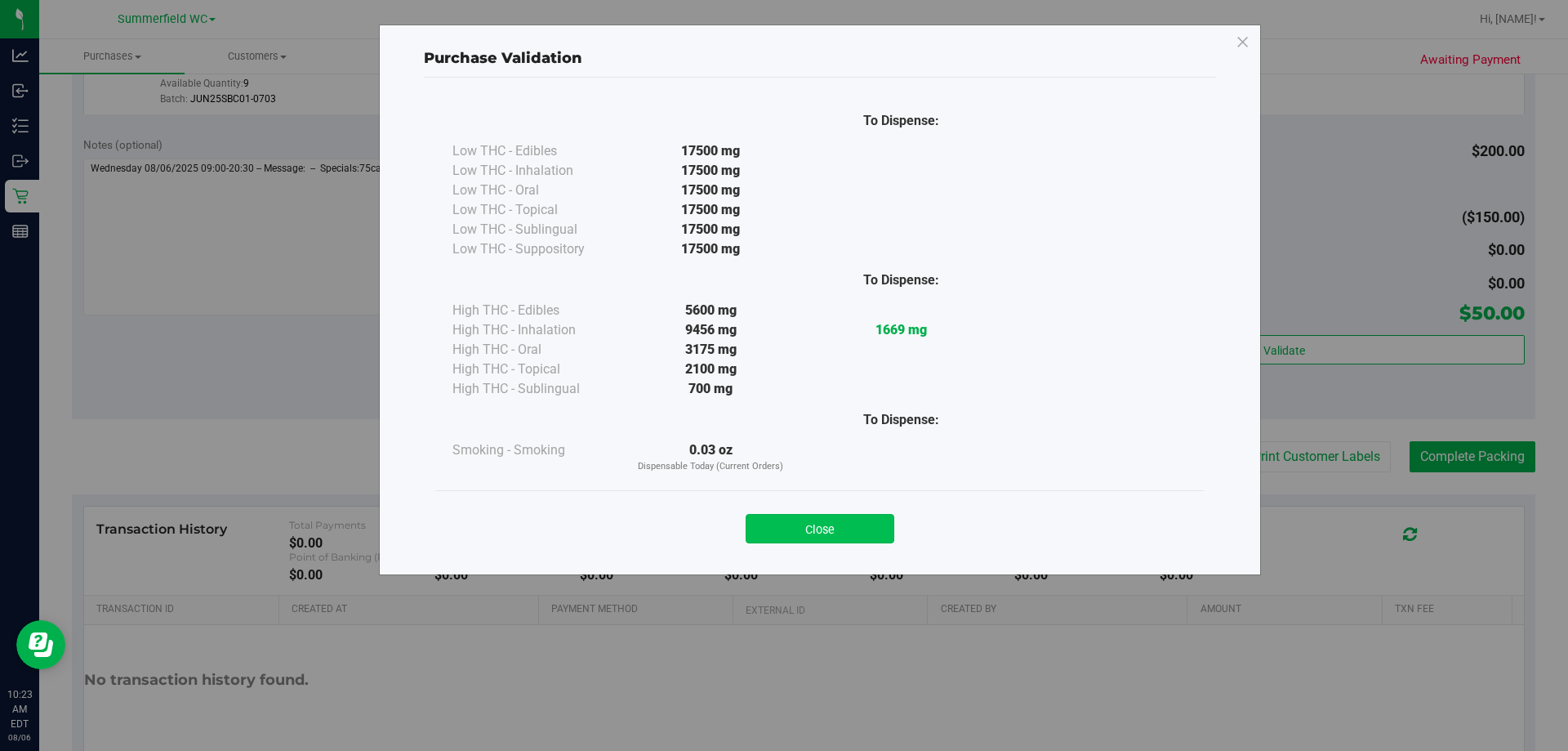 click on "Close" at bounding box center [820, 529] 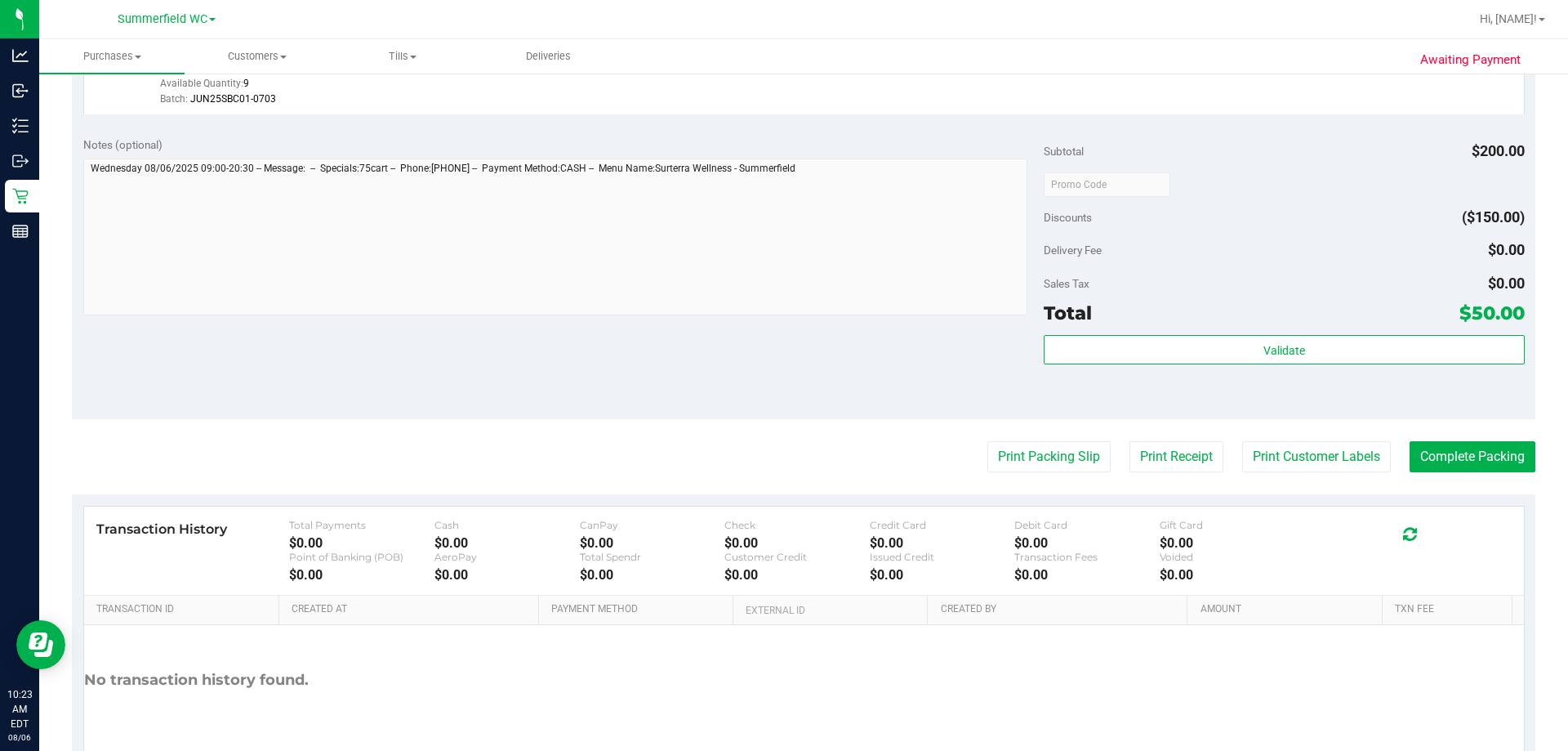 click on "Print Packing Slip
Print Receipt
Print Customer Labels
Complete Packing" at bounding box center (804, 457) 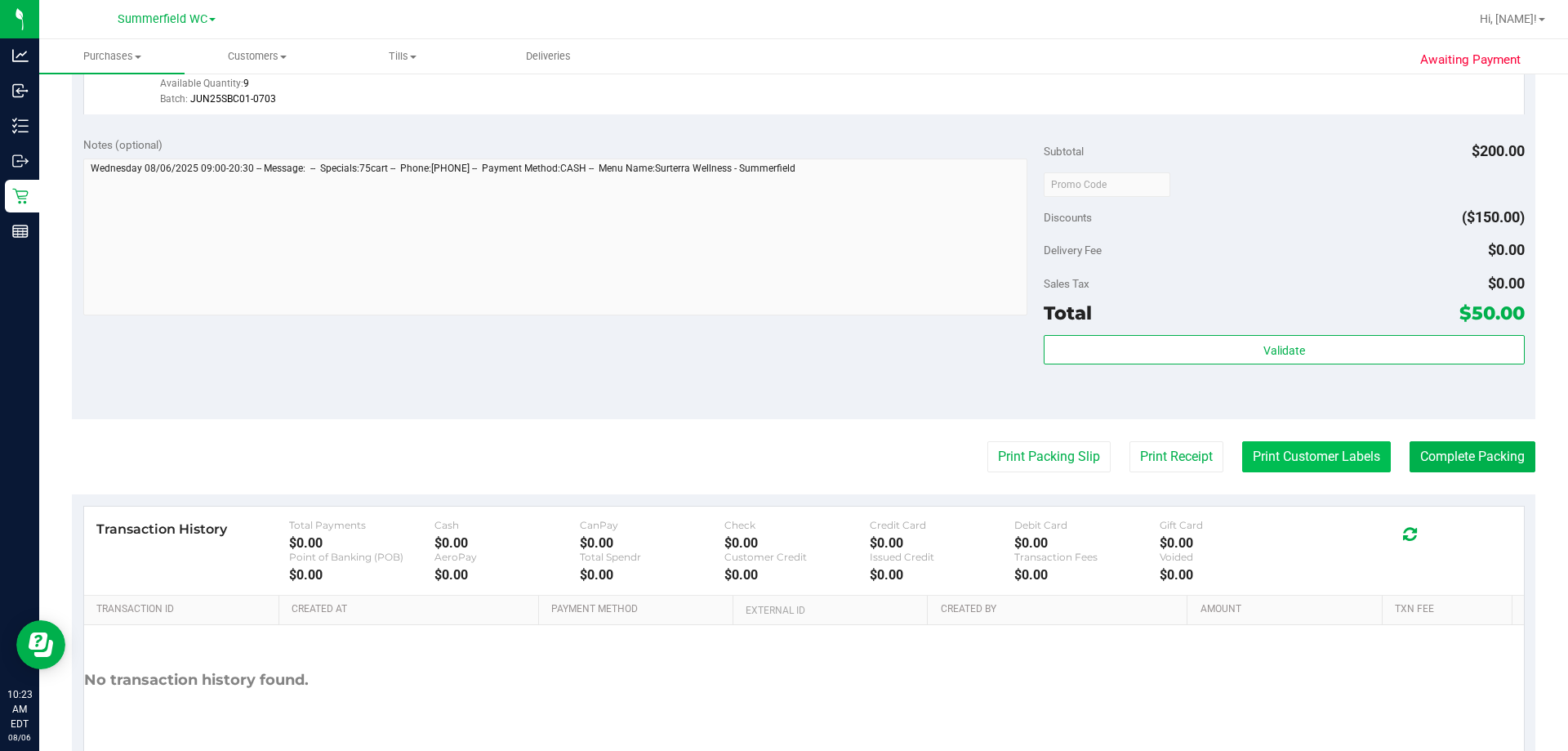 click on "Print Customer Labels" at bounding box center (1316, 457) 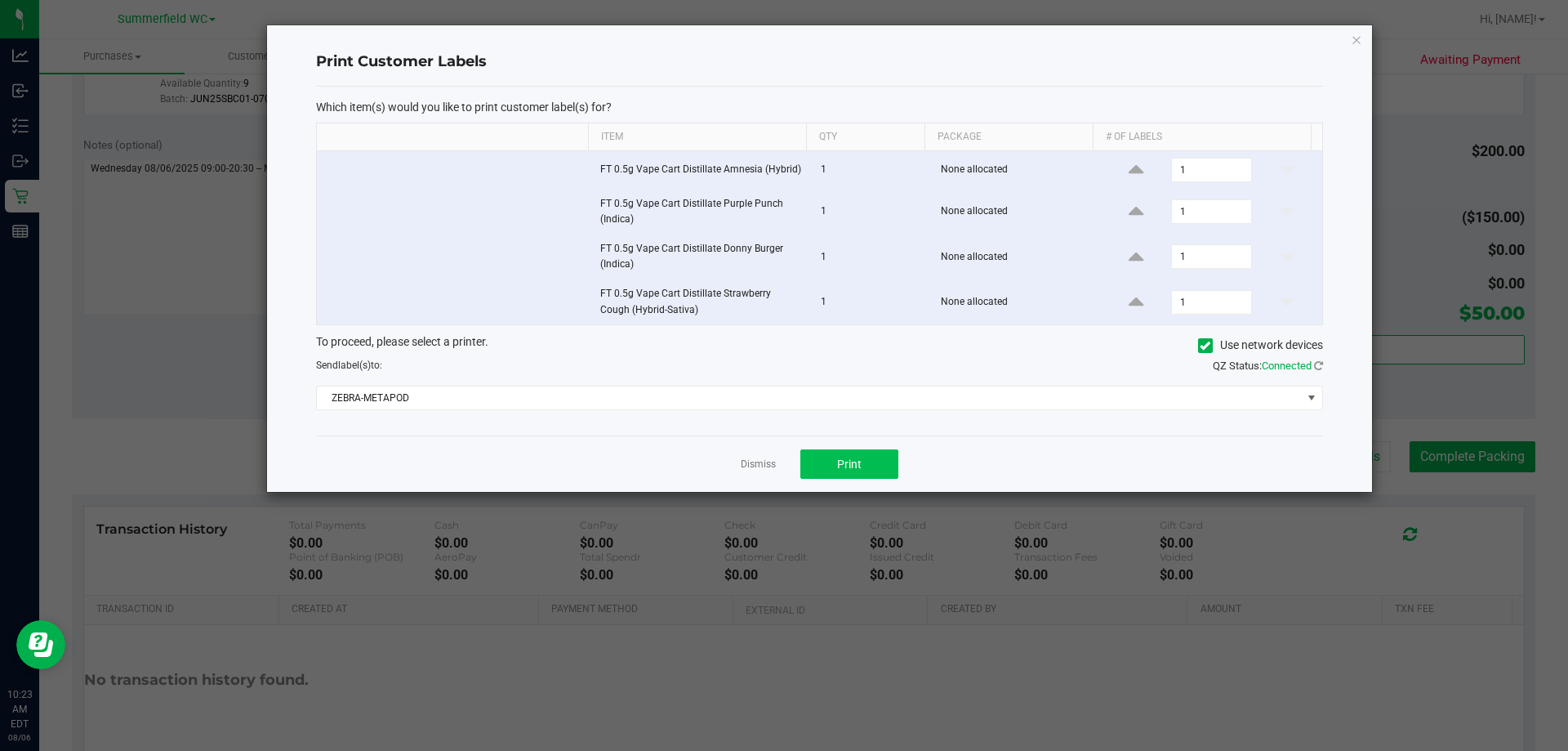 drag, startPoint x: 855, startPoint y: 444, endPoint x: 860, endPoint y: 461, distance: 17.72005 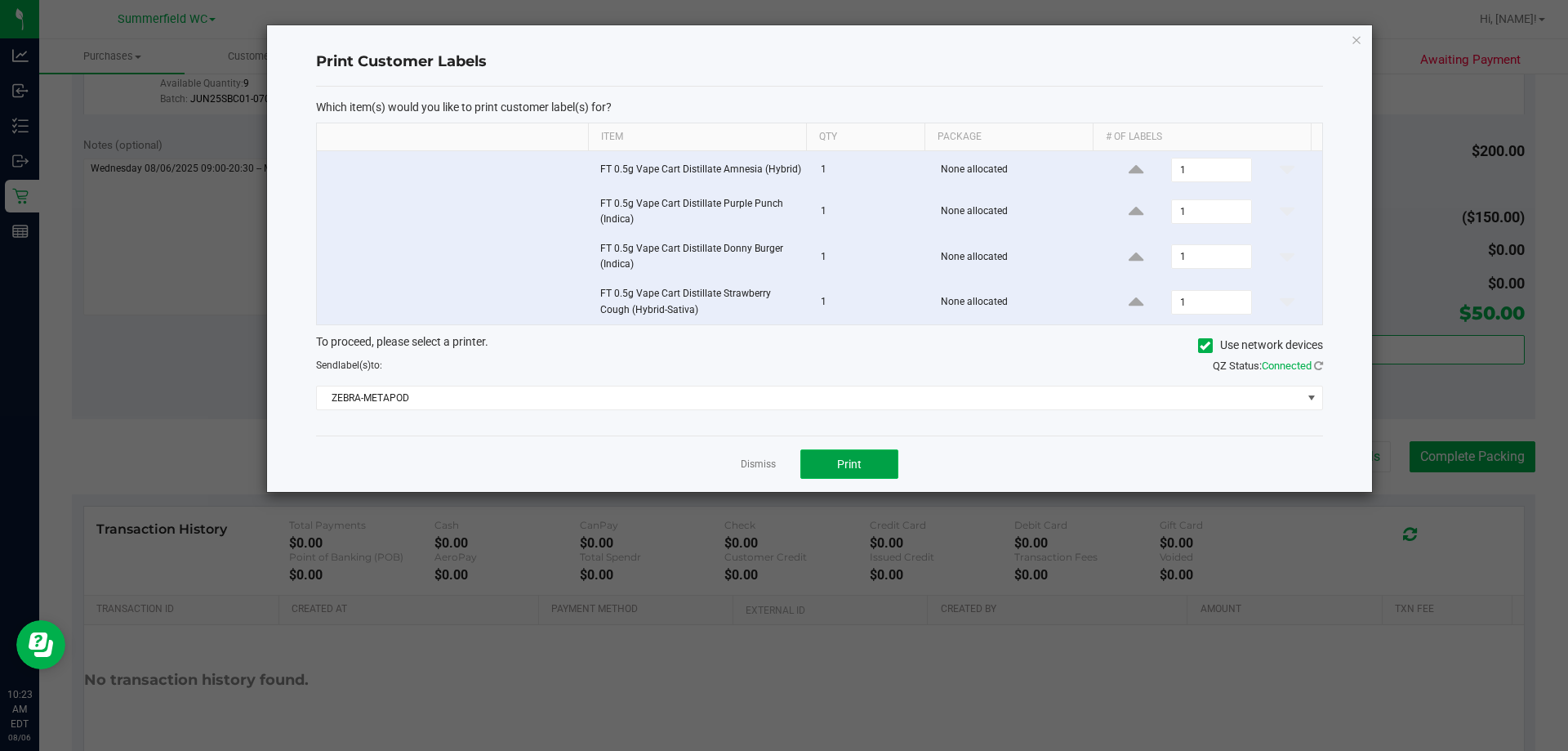 click on "Print" 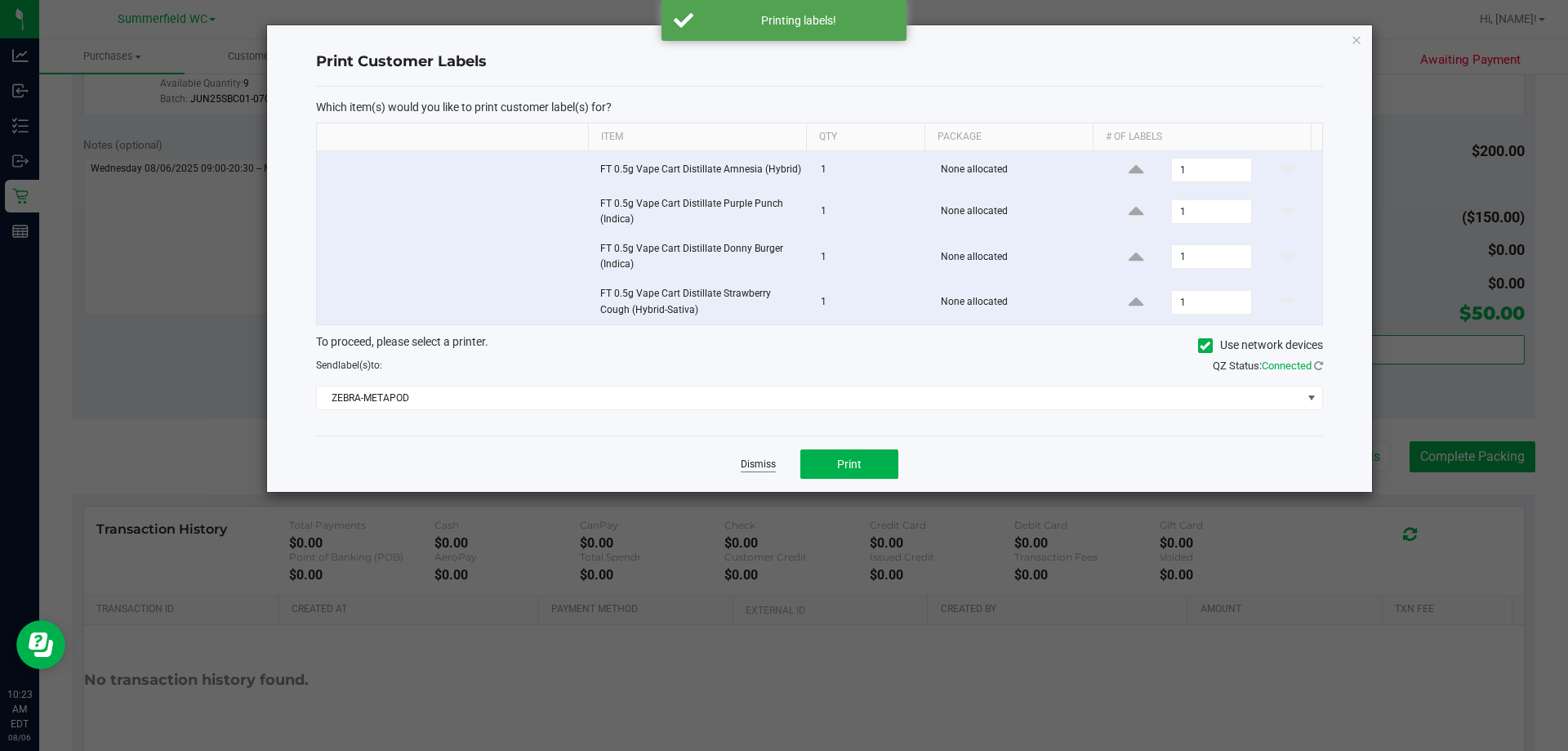 click on "Dismiss" 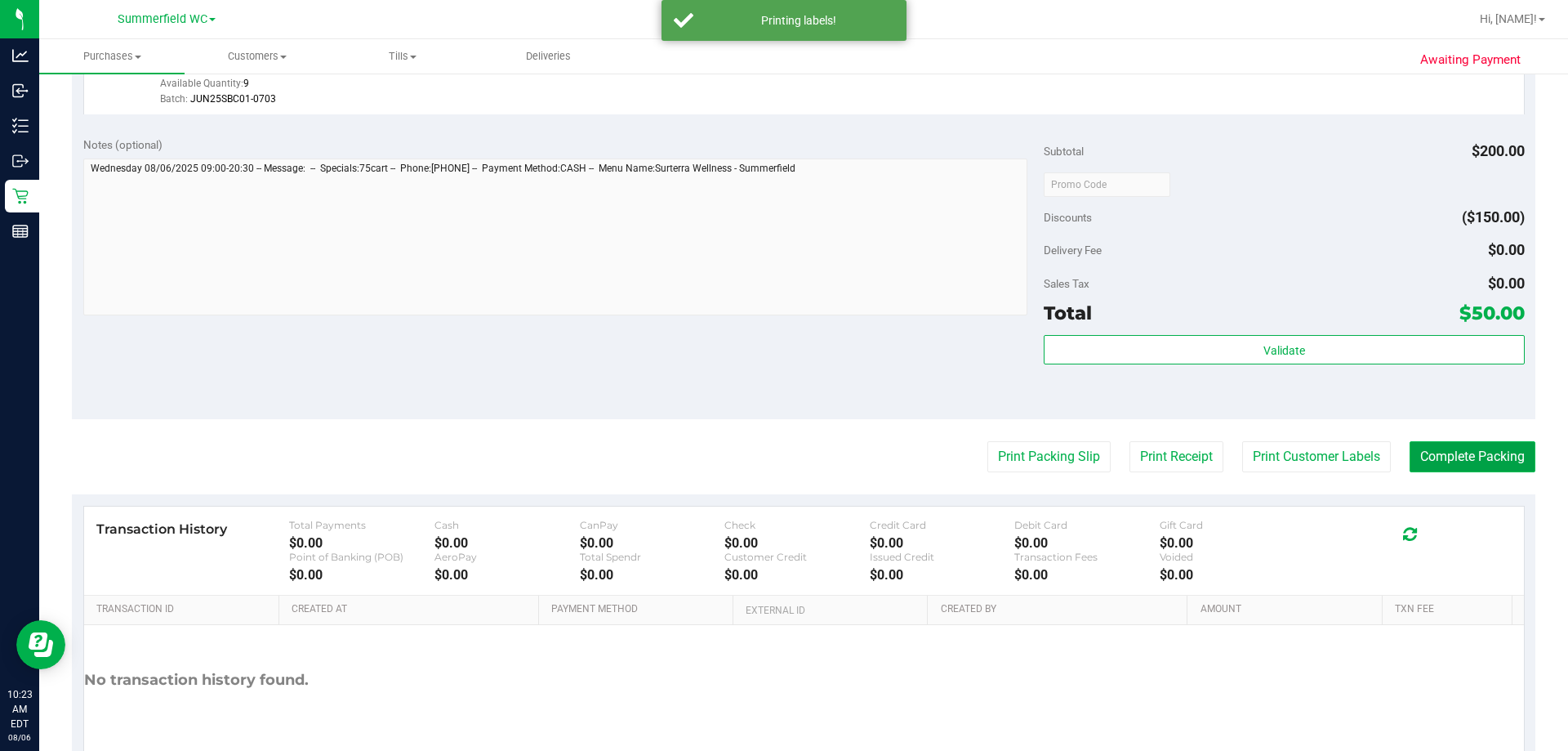 click on "Complete Packing" at bounding box center [1472, 457] 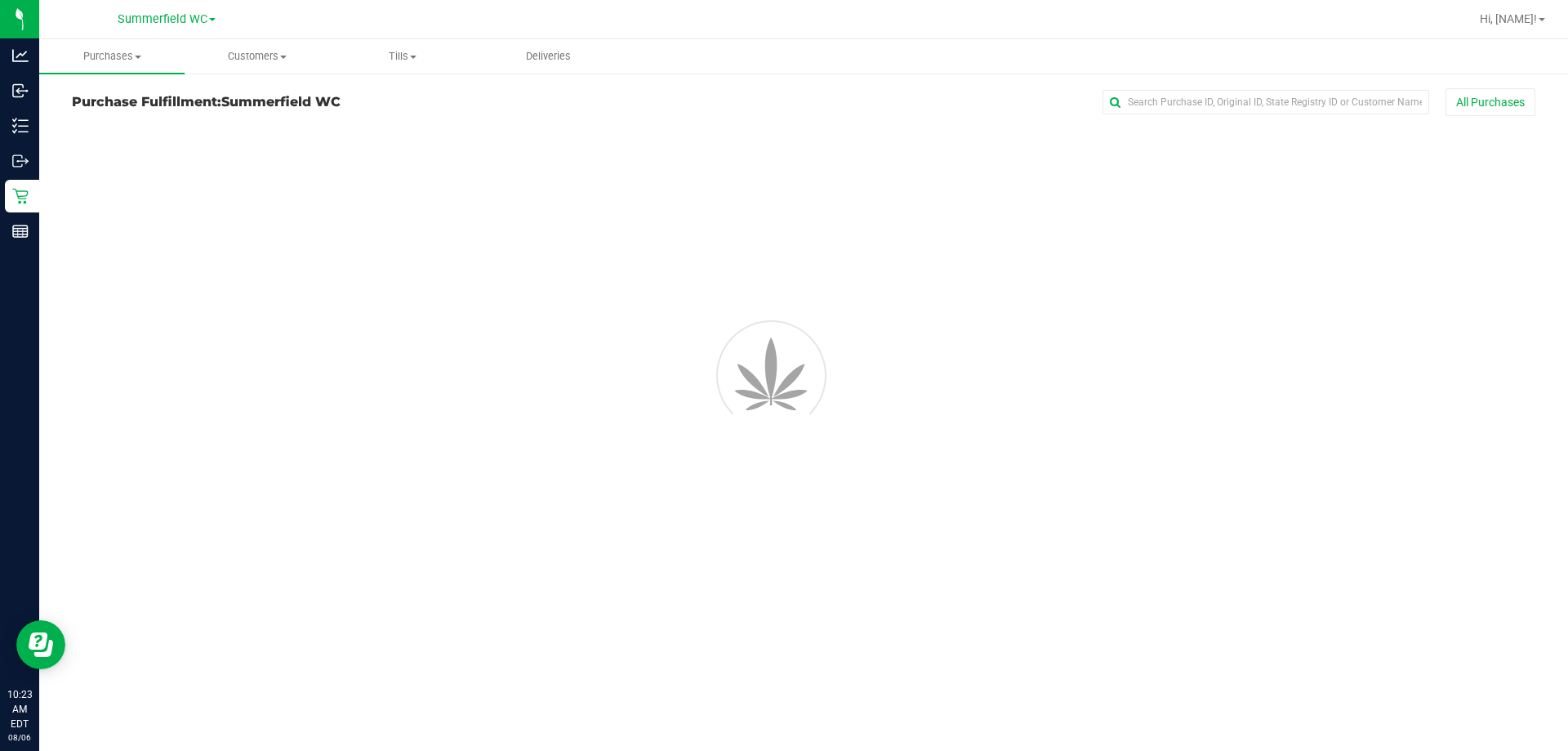 scroll, scrollTop: 0, scrollLeft: 0, axis: both 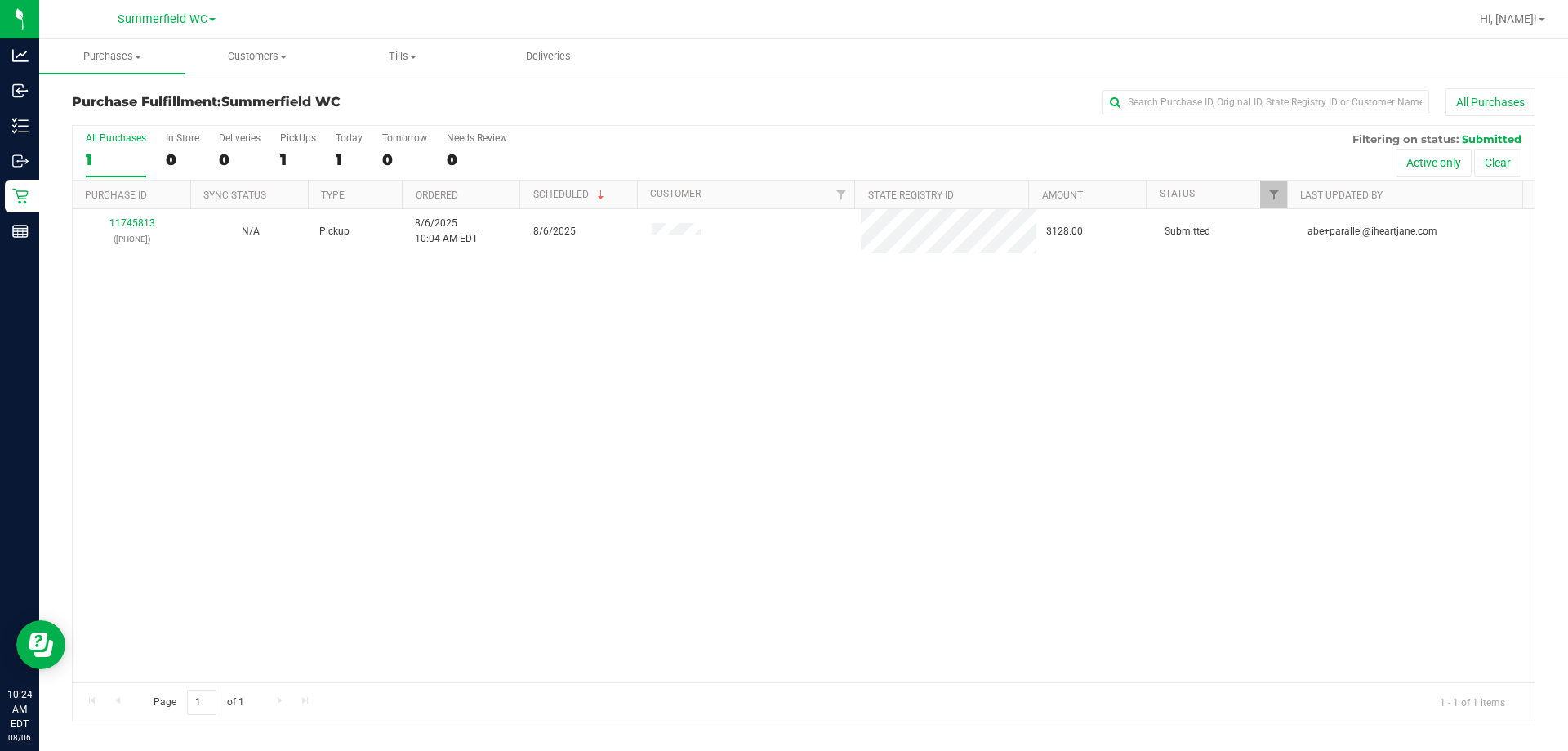 click on "11745813
([PHONE])
N/A
Pickup 8/6/2025 10:04 AM EDT 8/6/2025
$128.00
Submitted abe+parallel@example.com" at bounding box center [804, 445] 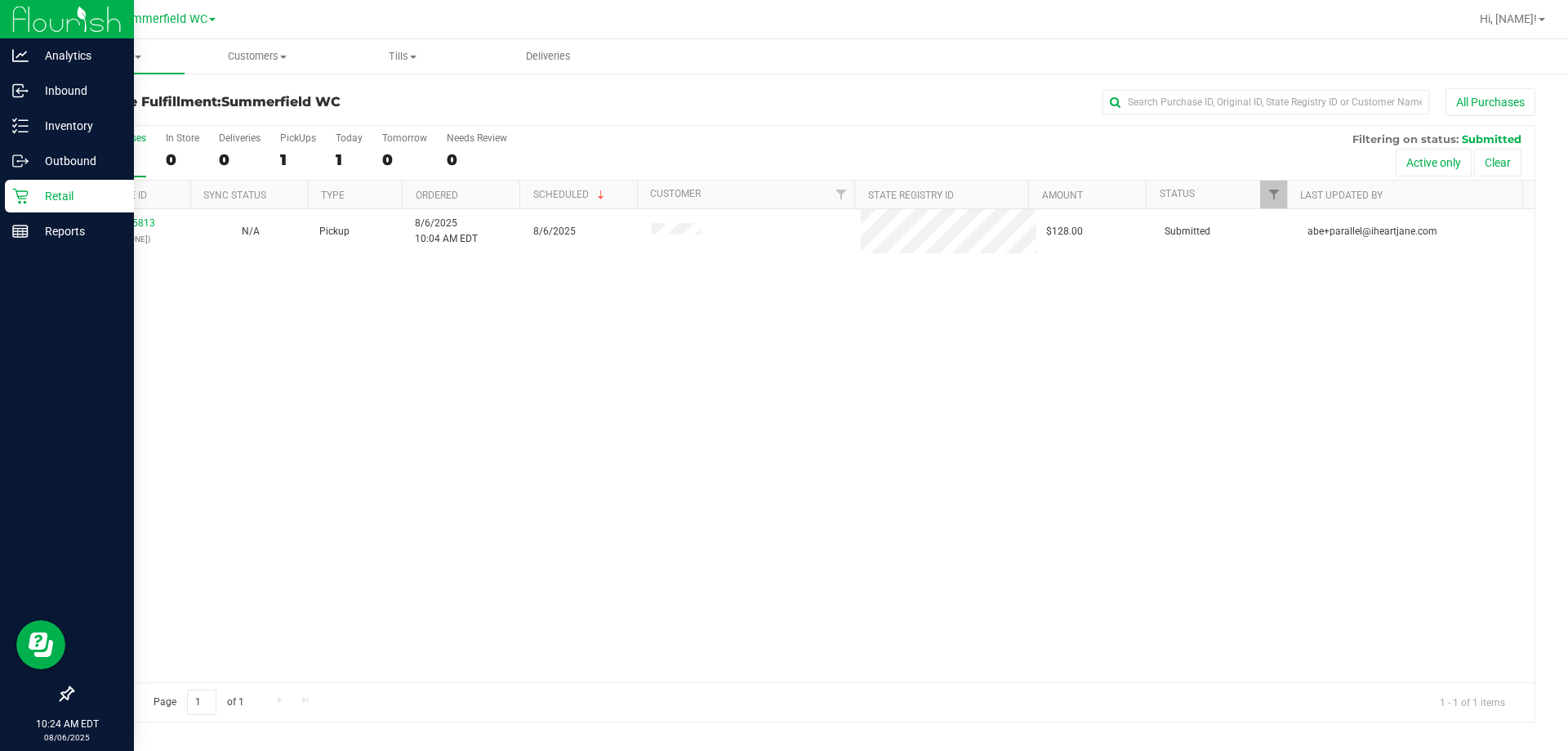 click on "Retail" at bounding box center [78, 196] 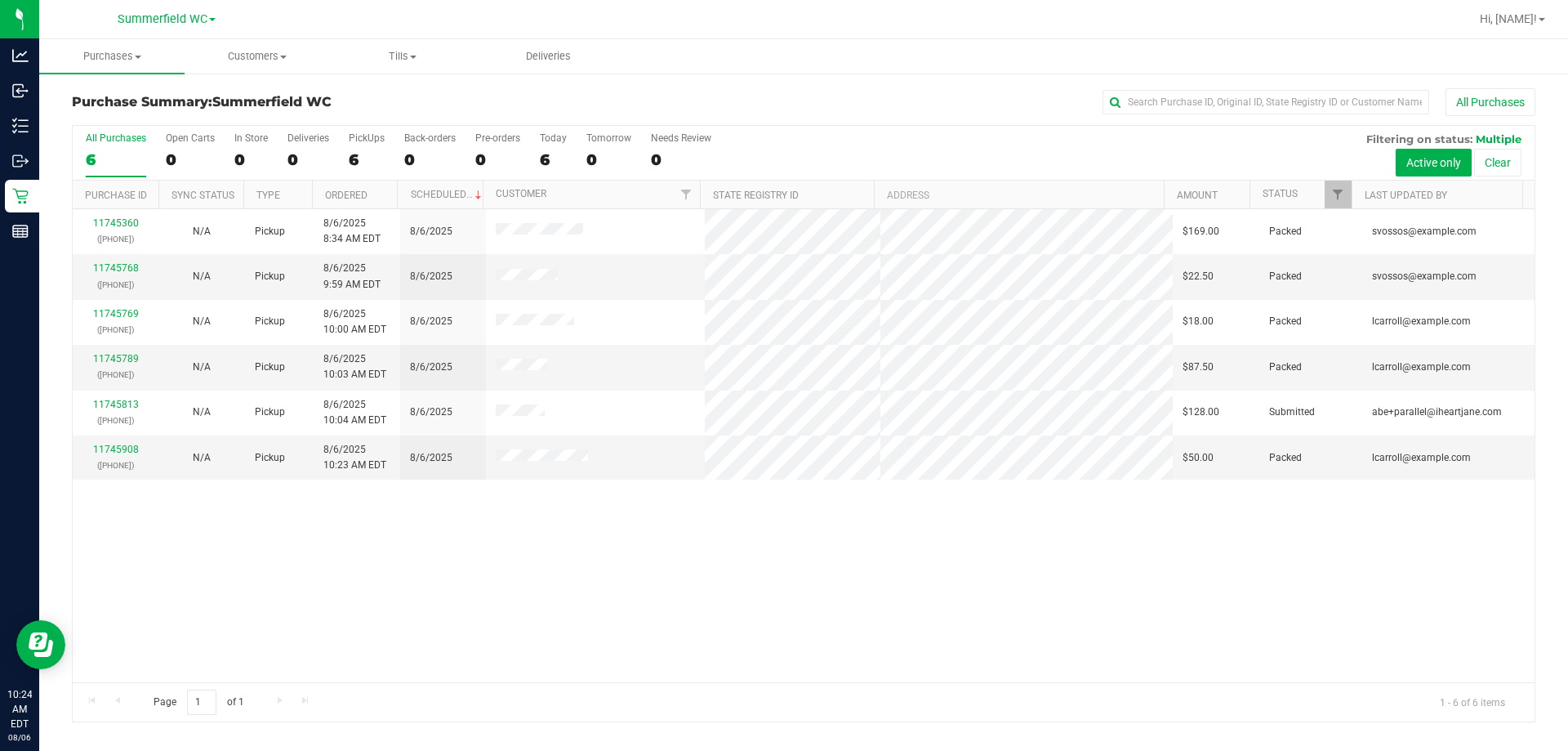 click on "11745360
([PHONE])
N/A
Pickup 8/6/2025 8:34 AM EDT 8/6/2025
$169.00
Packed svossos@liveparallel.com
11745768
([PHONE])
N/A
Pickup 8/6/2025 9:59 AM EDT 8/6/2025
$22.50
Packed svossos@liveparallel.com
11745769
([PHONE])
N/A
Pickup 8/6/2025 10:00 AM EDT 8/6/2025
$18.00
Packed lcarroll@liveparallel.com
11745789" at bounding box center (804, 445) 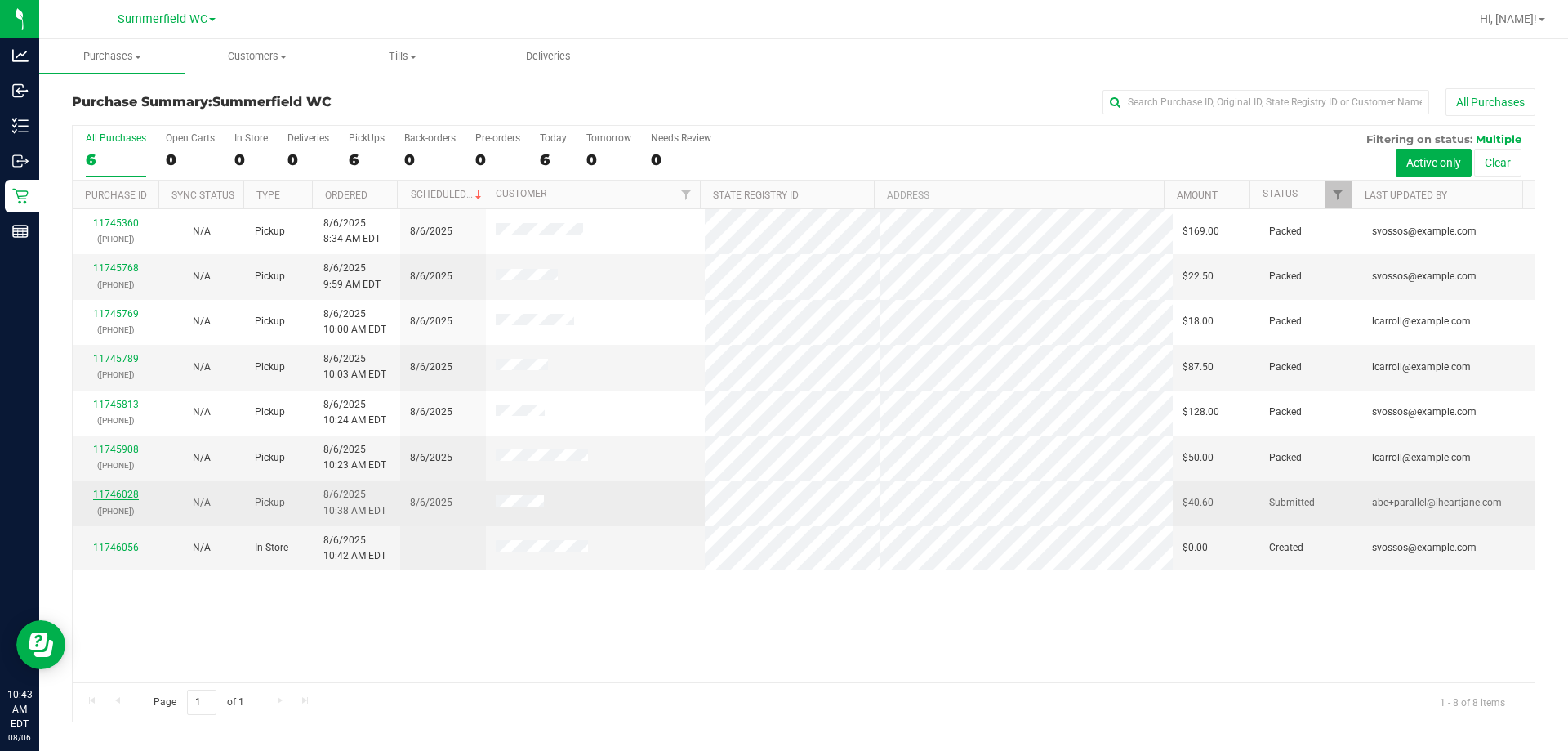 click on "11746028" at bounding box center [116, 494] 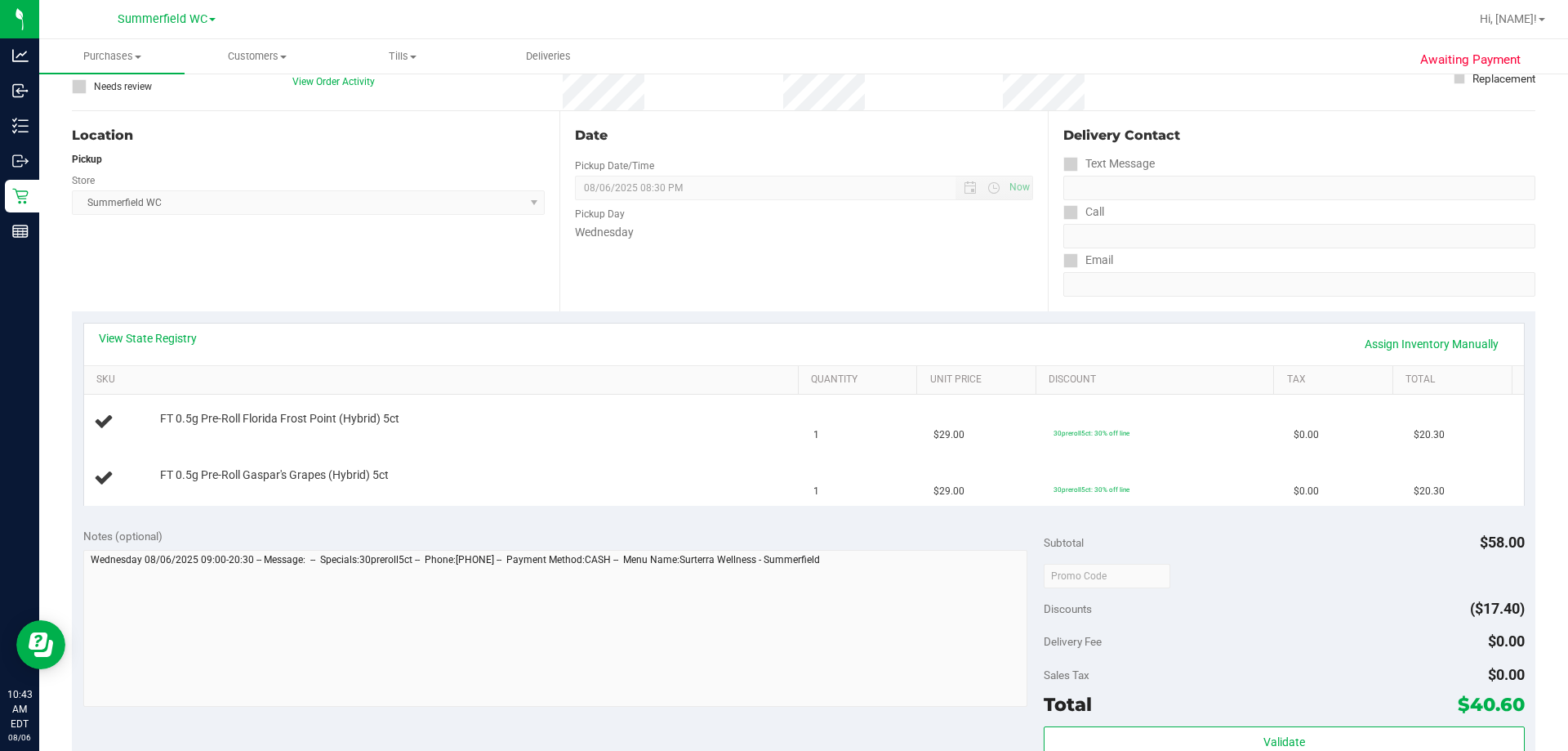 scroll, scrollTop: 0, scrollLeft: 0, axis: both 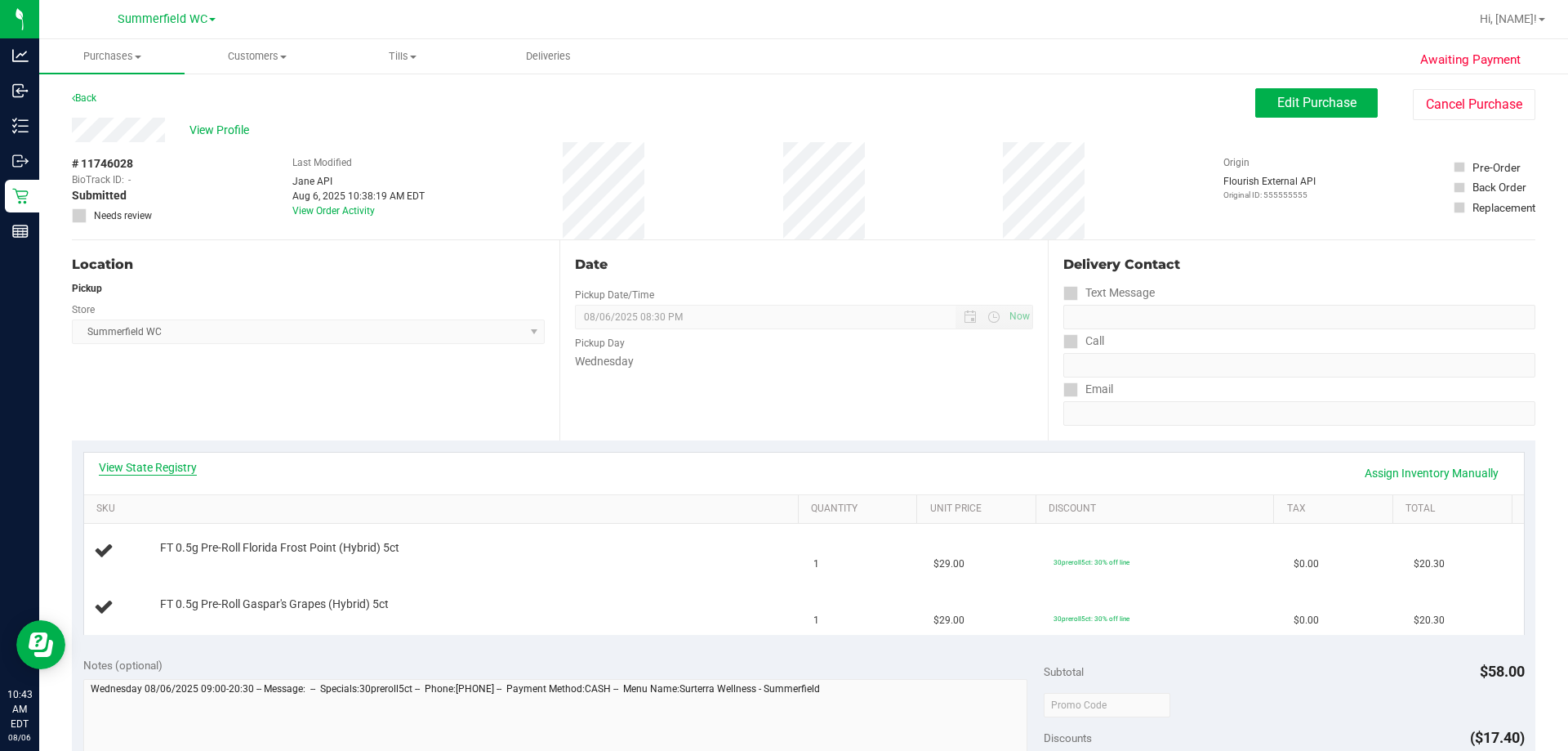 click on "View State Registry" at bounding box center [148, 467] 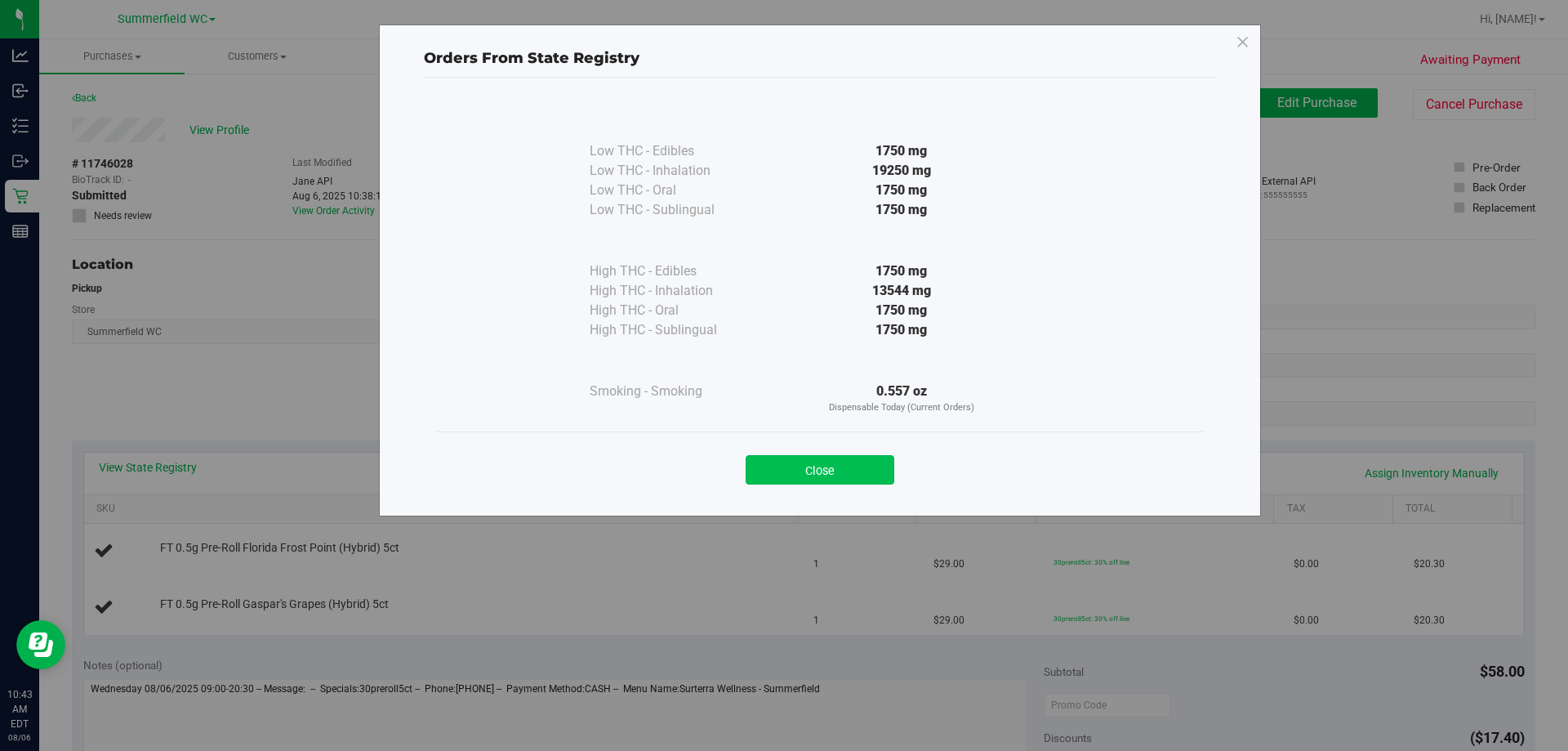 click on "Close" at bounding box center (820, 470) 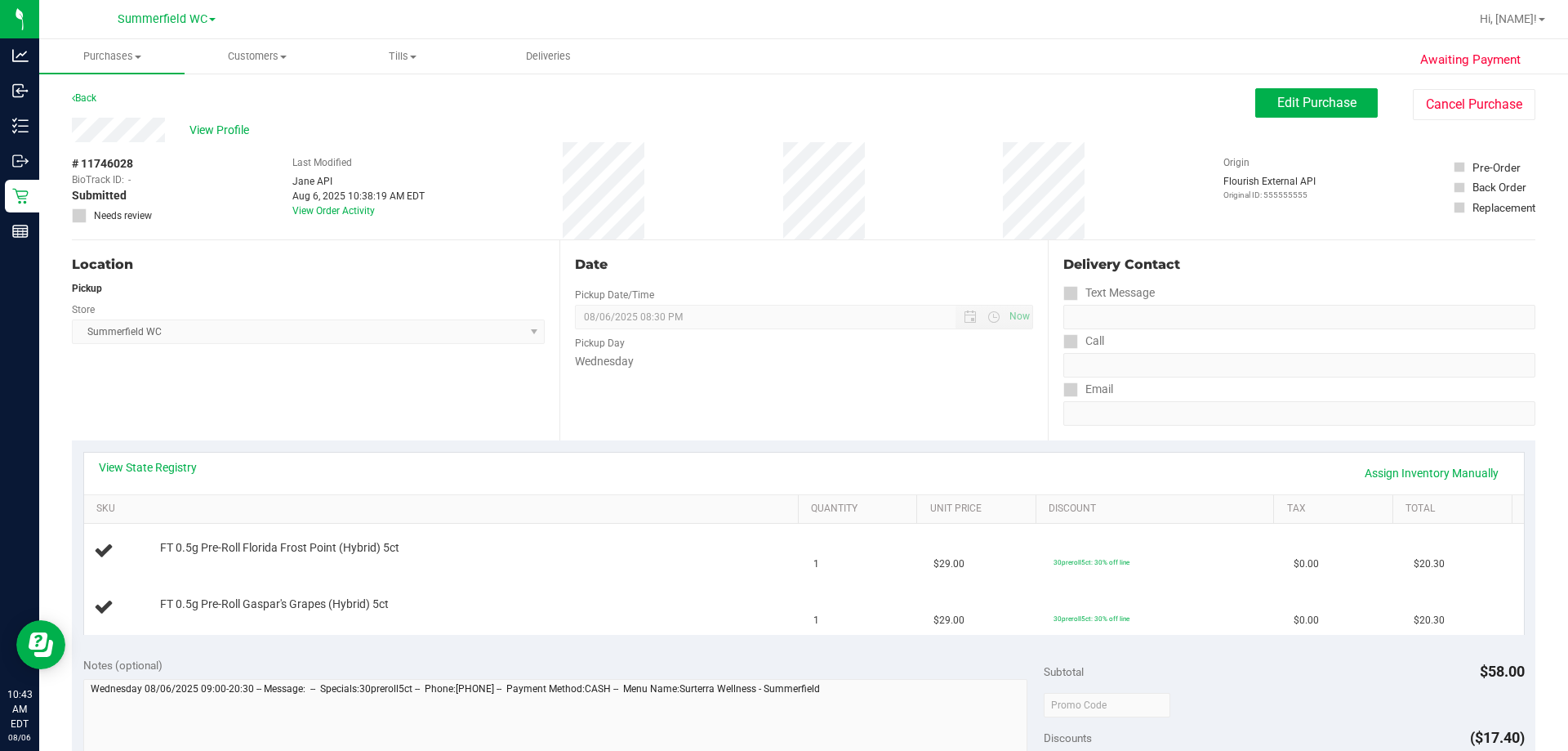 click on "Date
Pickup Date/Time
08/06/2025
Now
08/06/2025 08:30 PM
Now
Pickup Day
Wednesday" at bounding box center (803, 340) 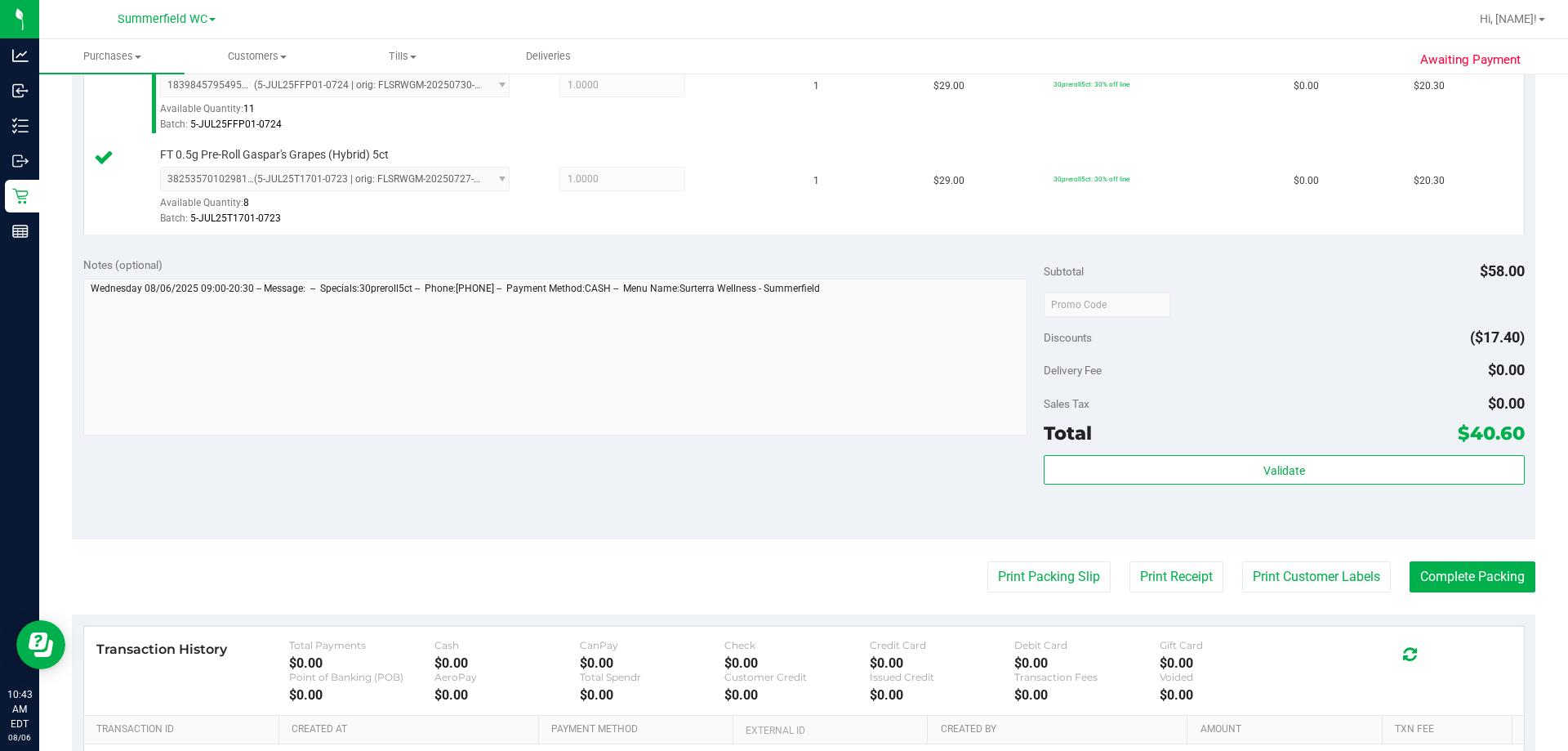 scroll, scrollTop: 654, scrollLeft: 0, axis: vertical 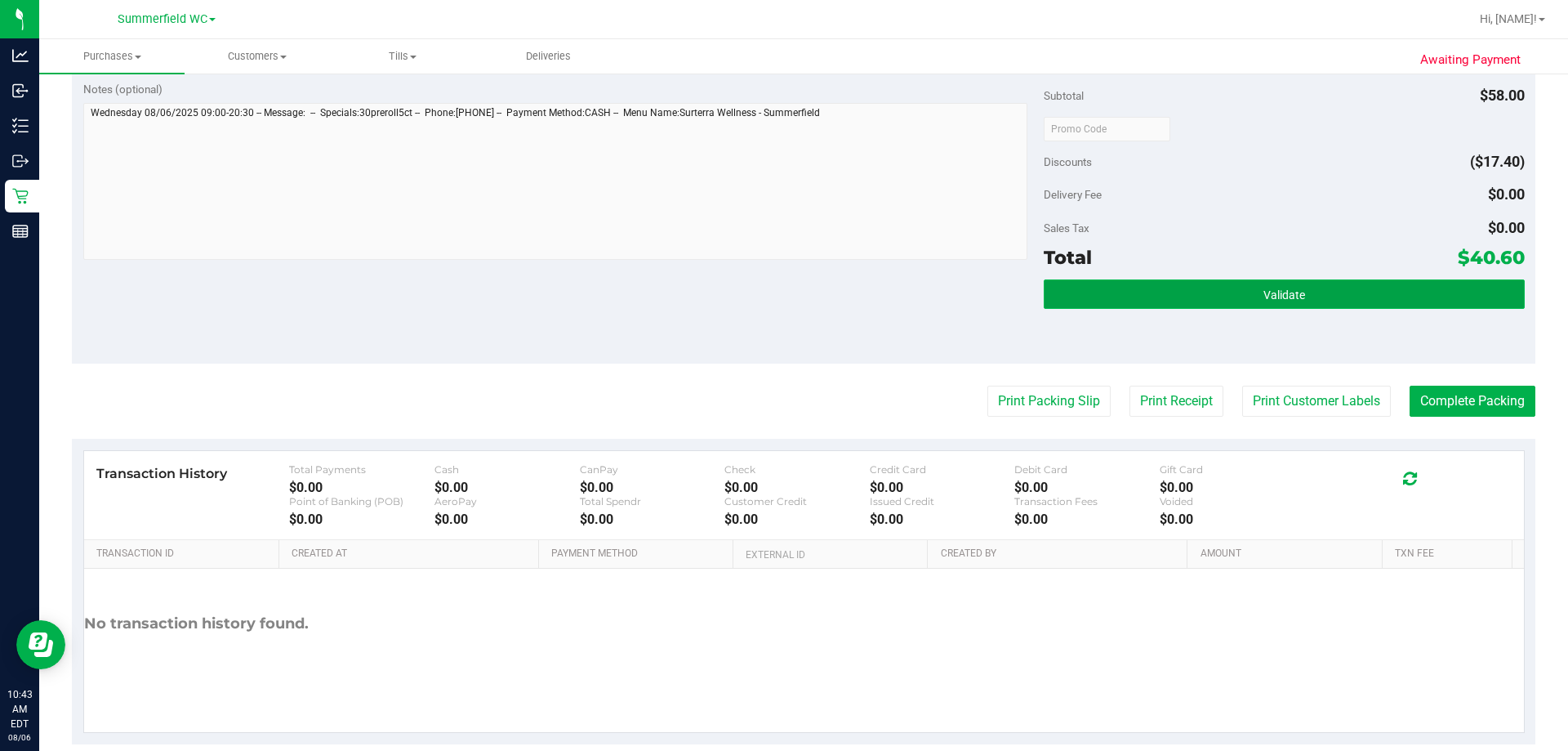 click on "Validate" at bounding box center (1284, 294) 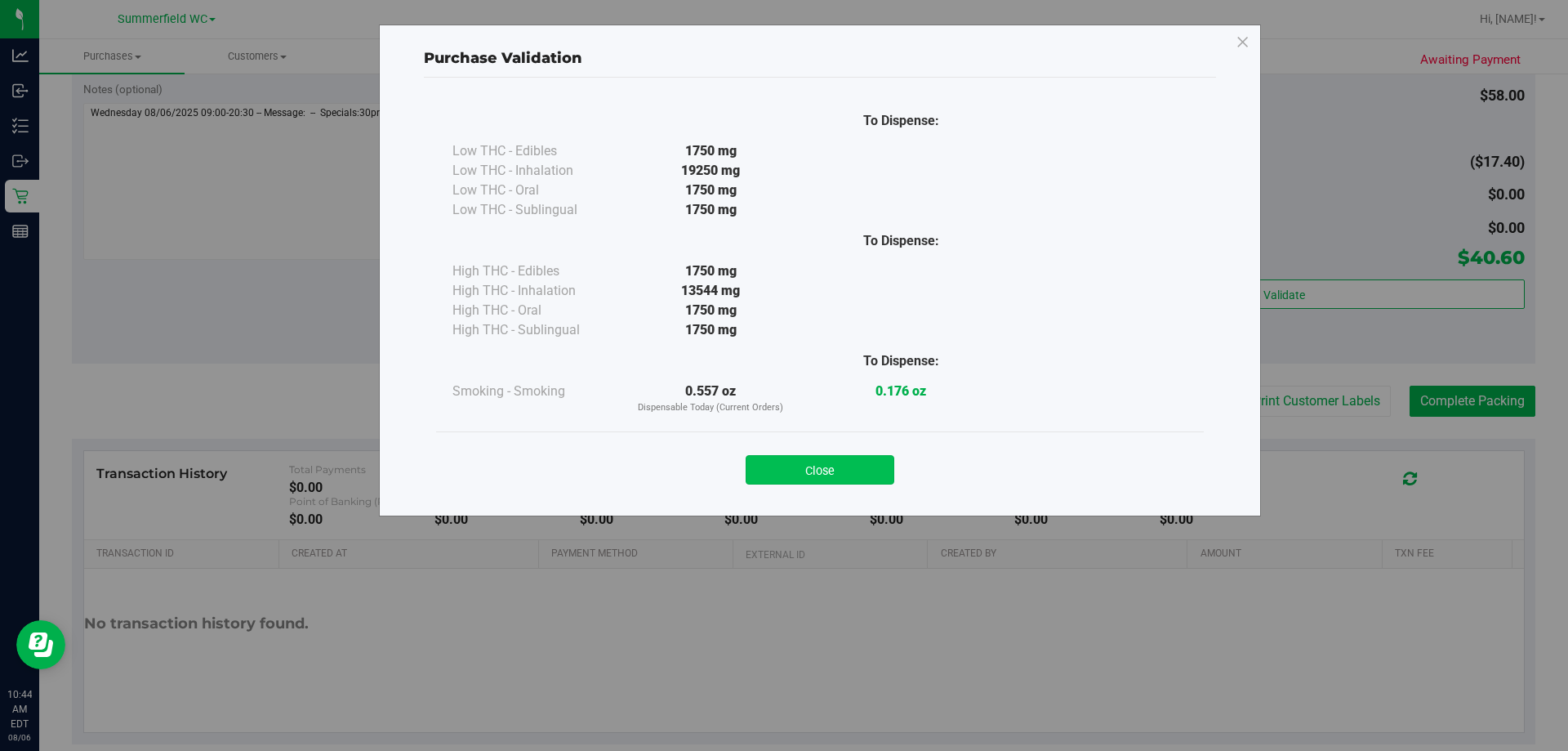 click on "Close" at bounding box center (820, 470) 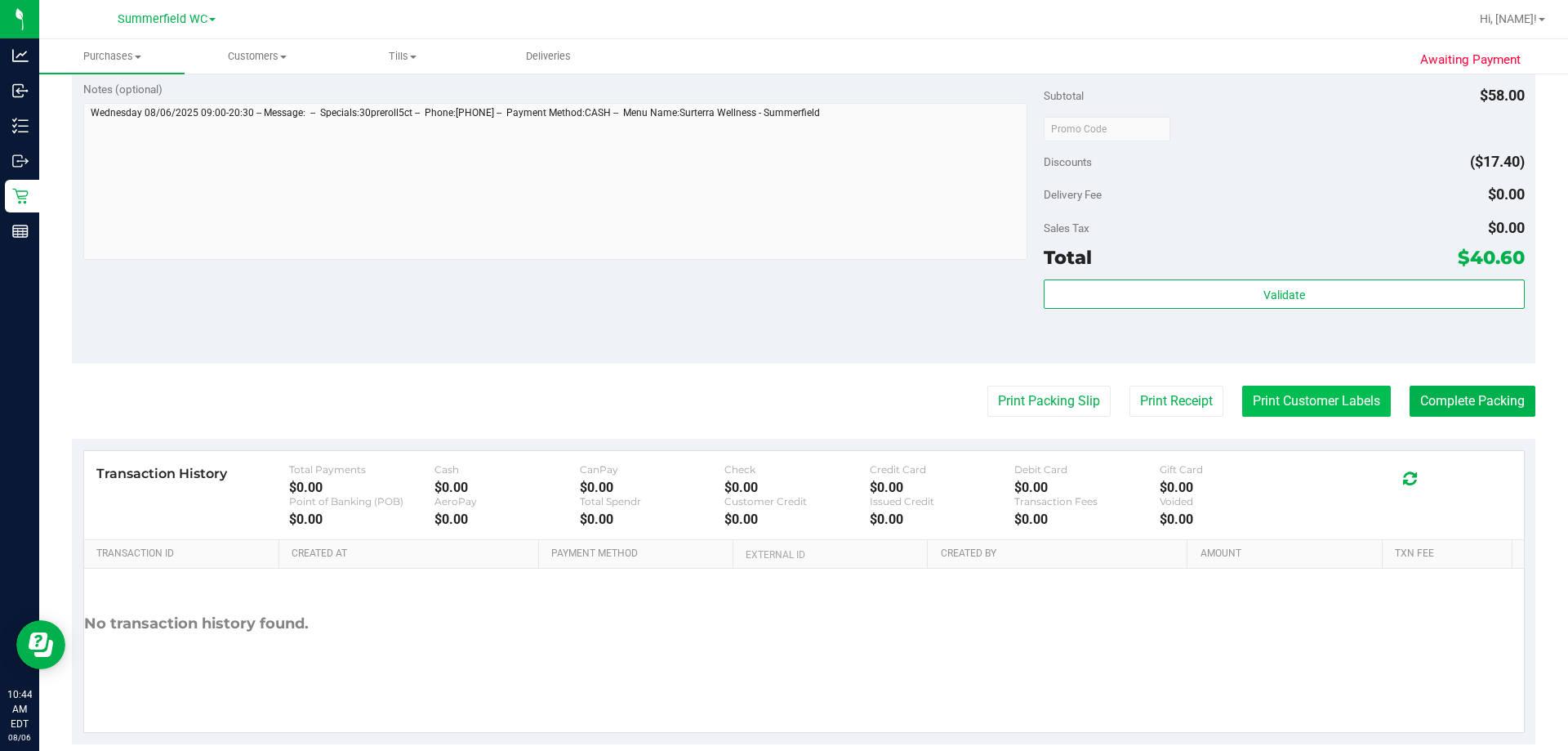 click on "Print Customer Labels" at bounding box center (1316, 401) 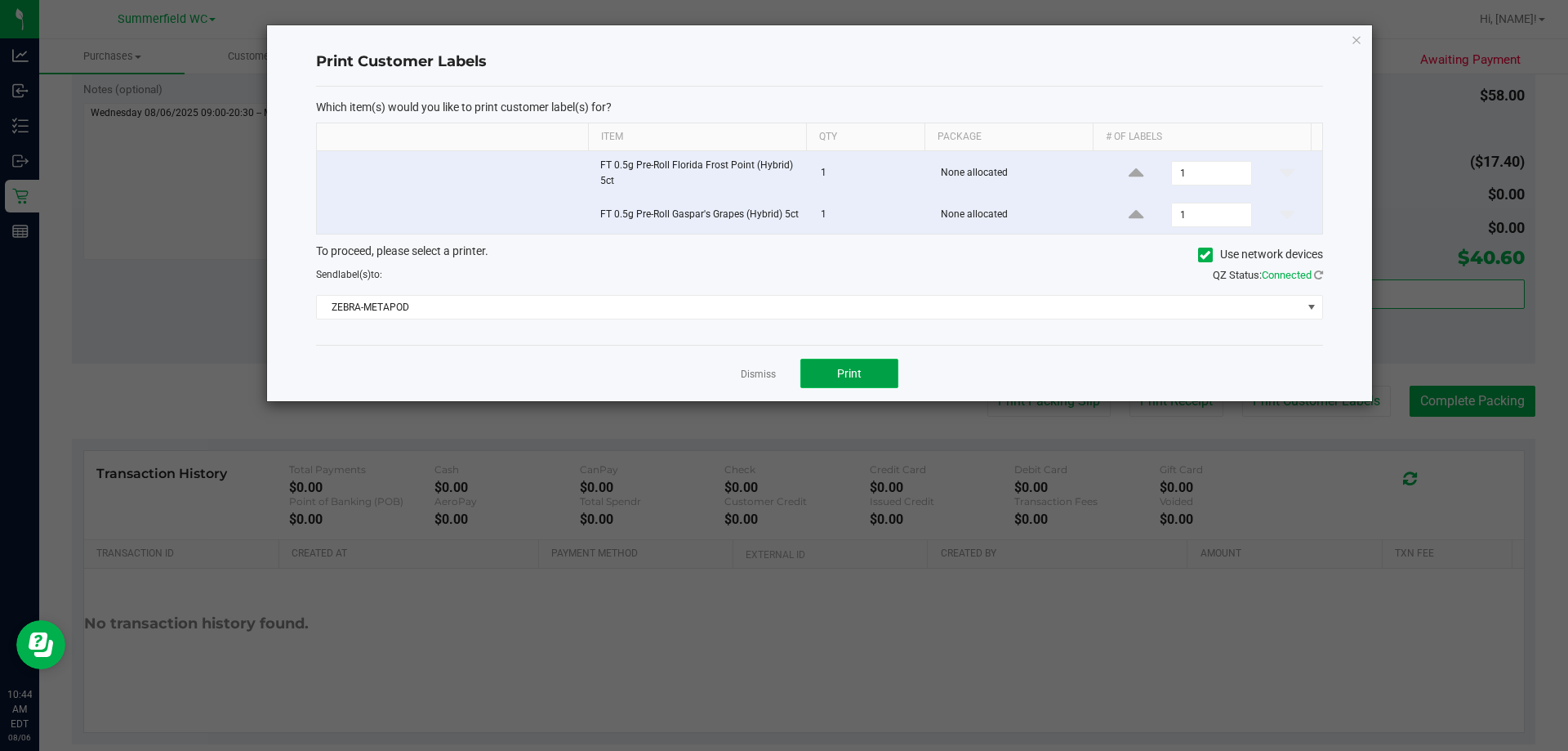 click on "Print" 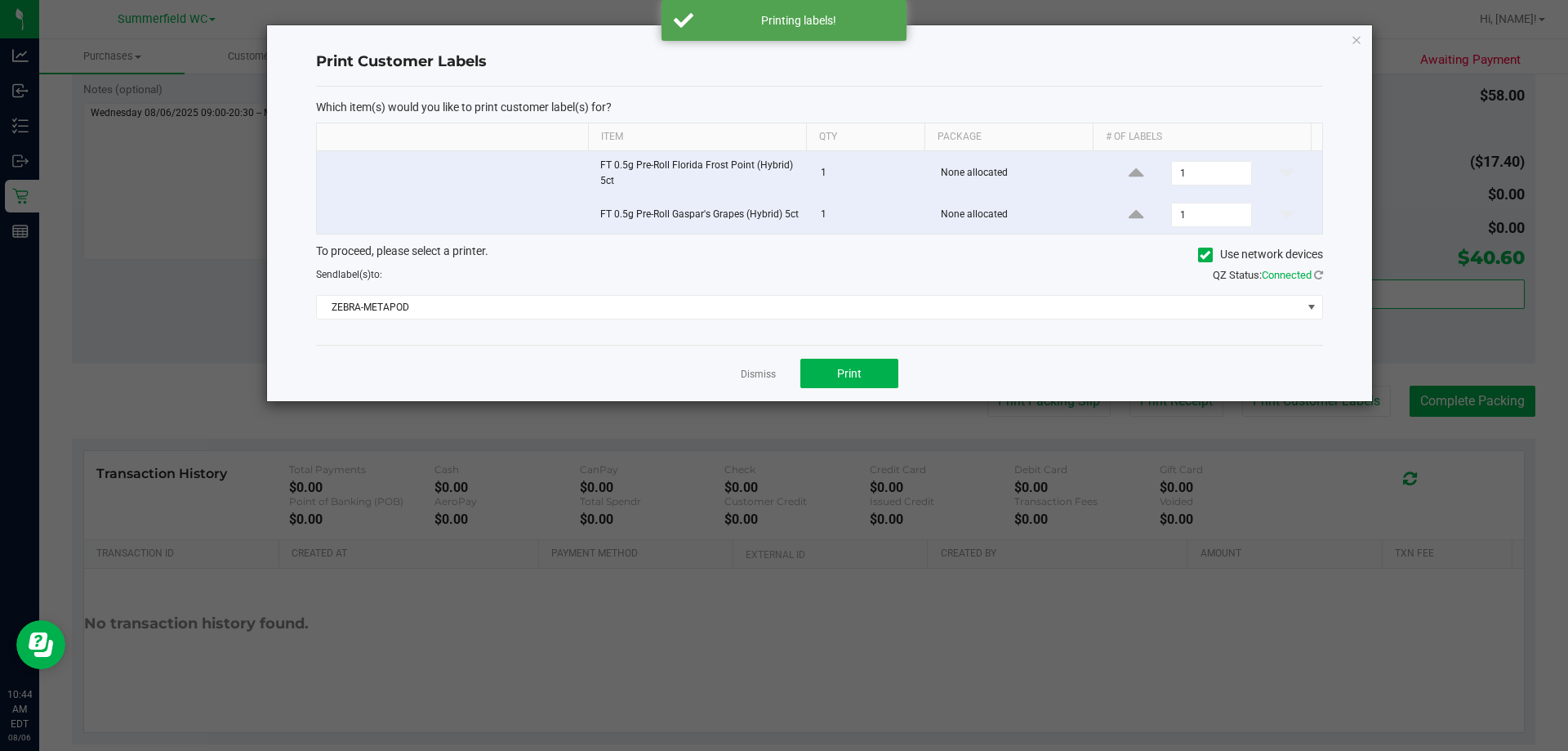 click on "Dismiss   Print" 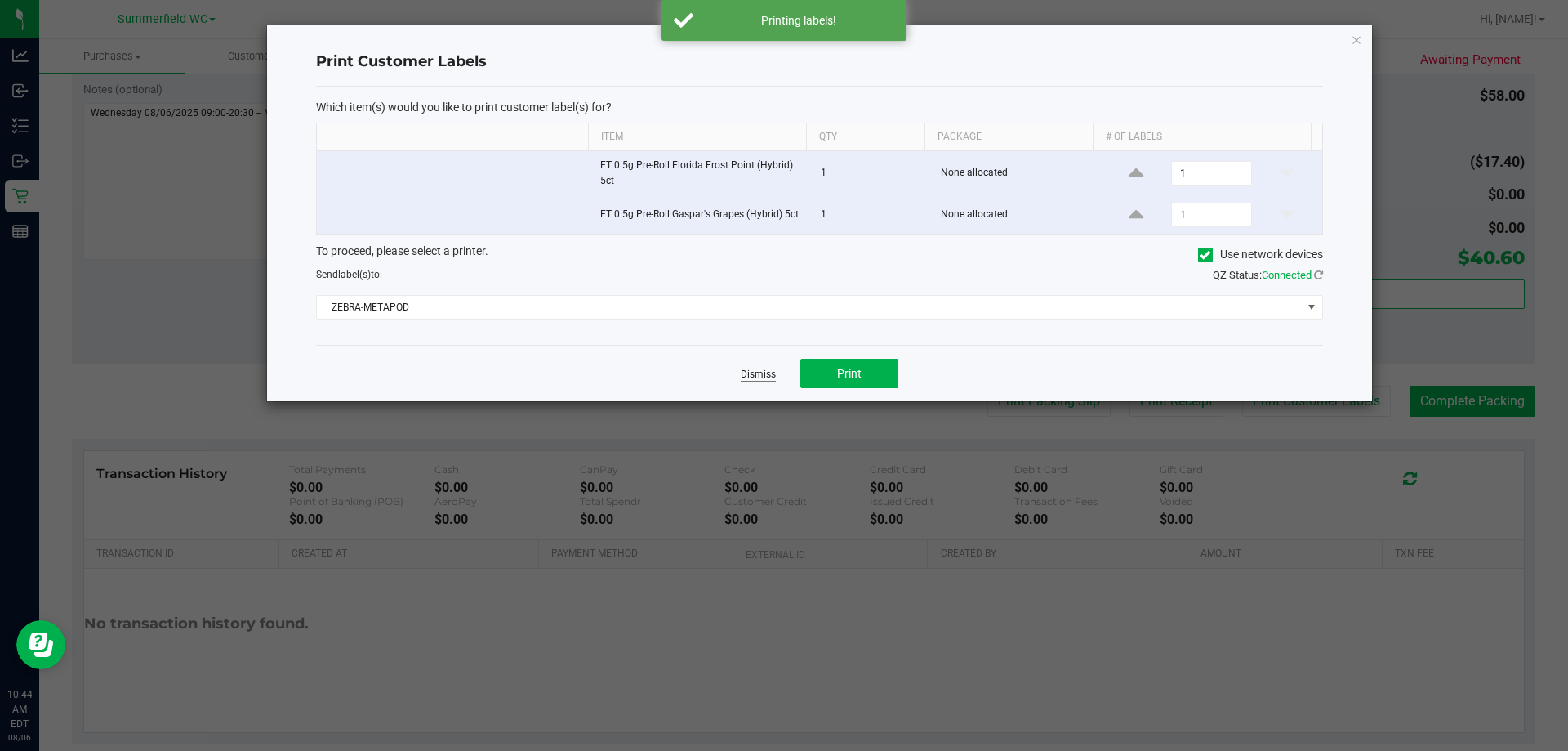 click on "Dismiss" 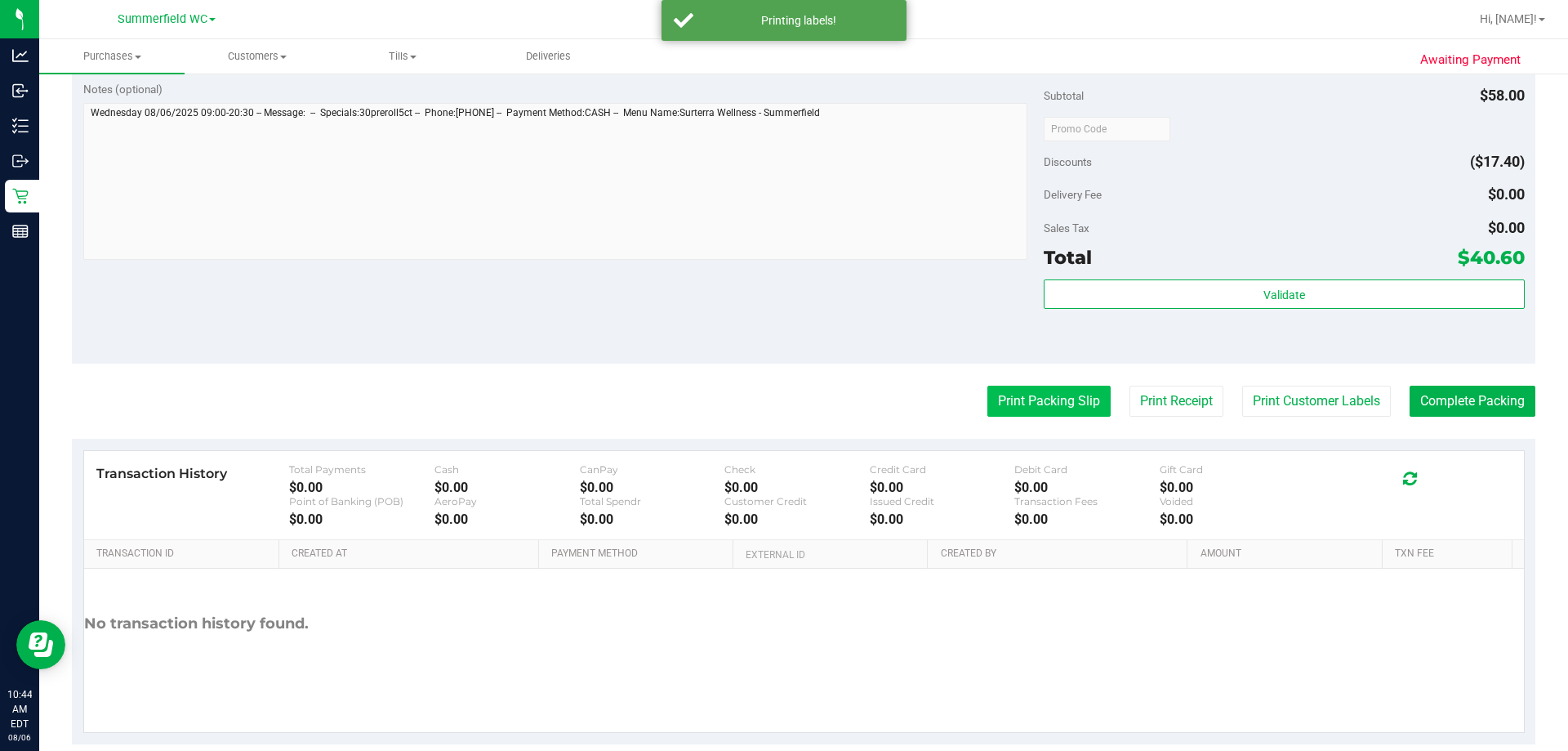 click on "Print Packing Slip" at bounding box center [1049, 401] 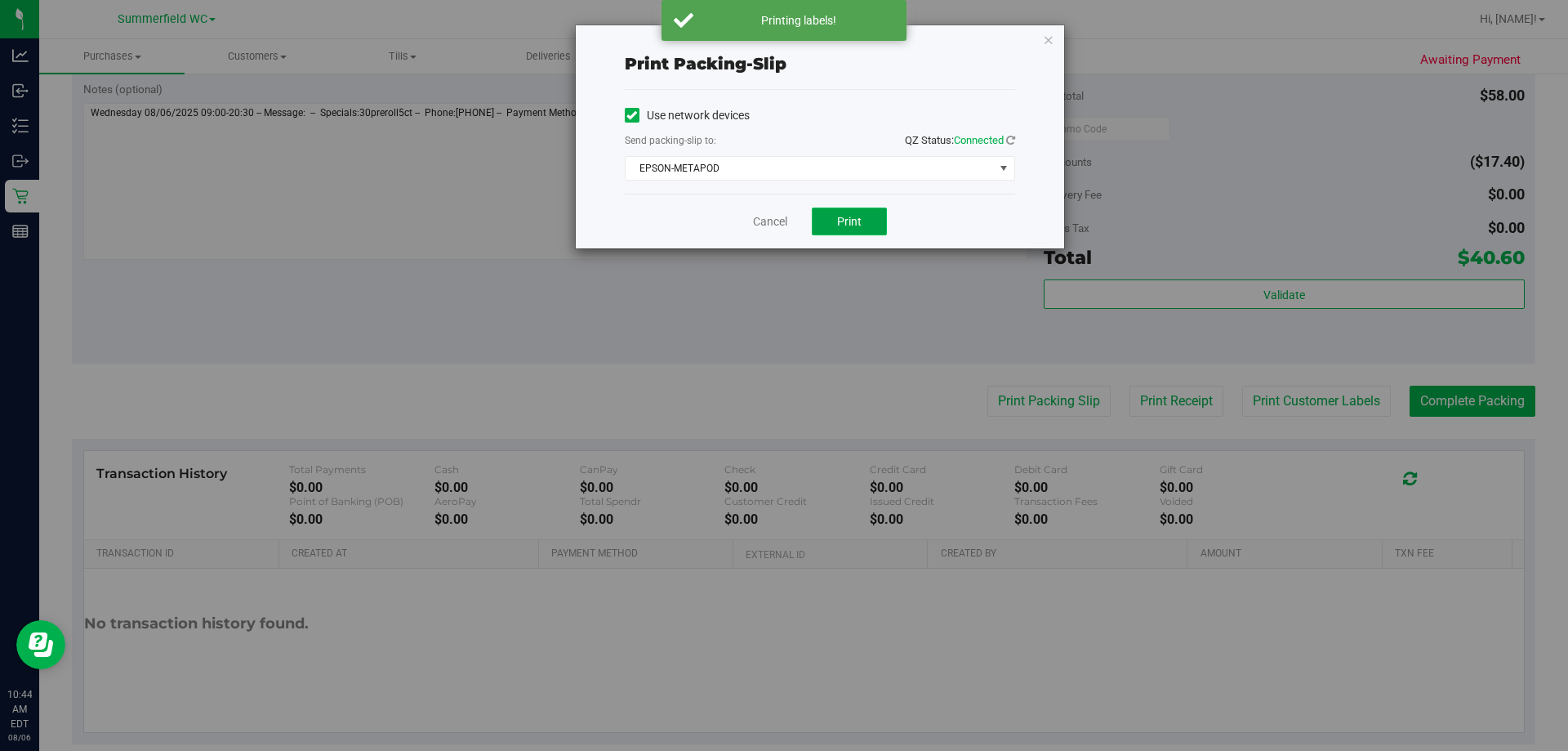click on "Print" at bounding box center (849, 221) 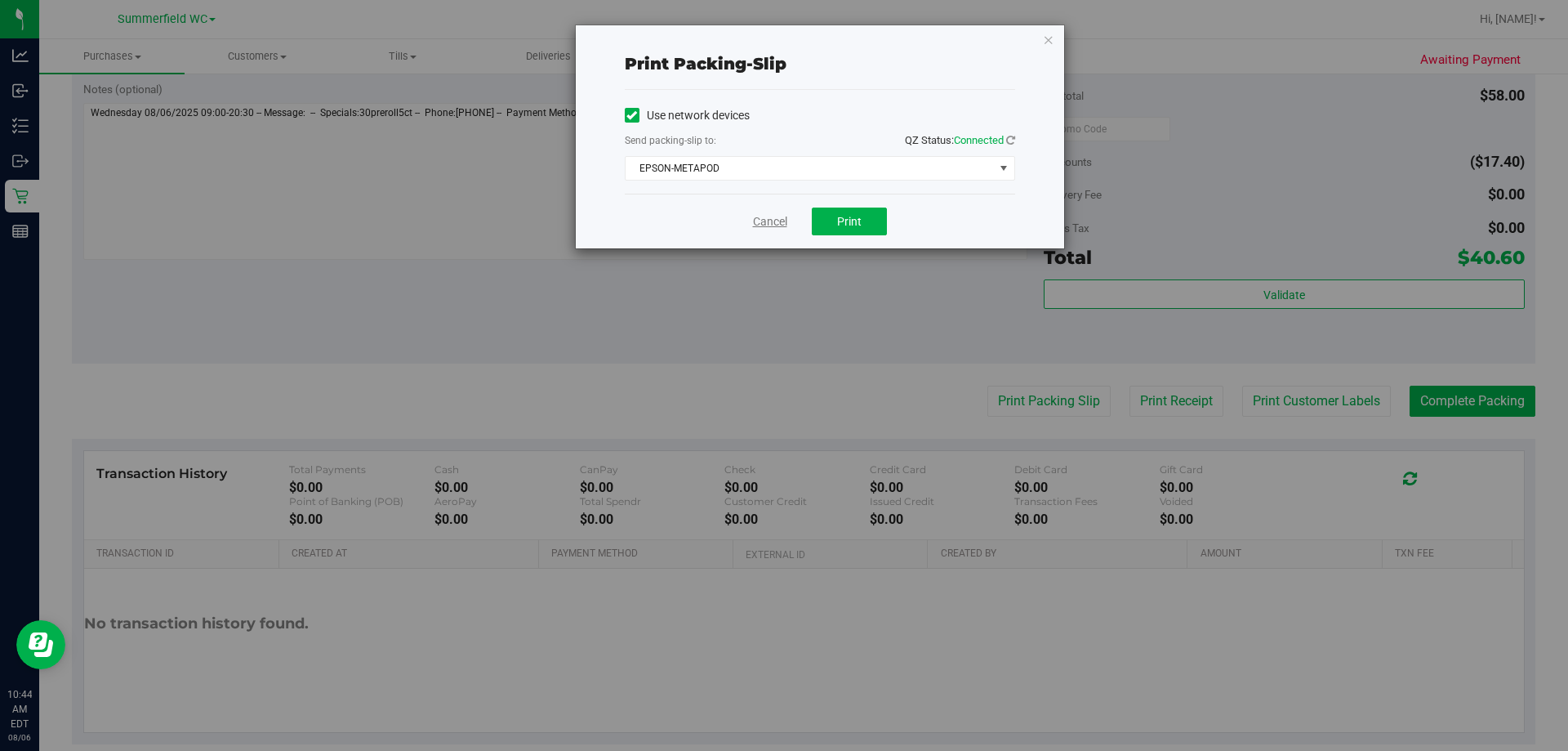 click on "Cancel" at bounding box center [770, 221] 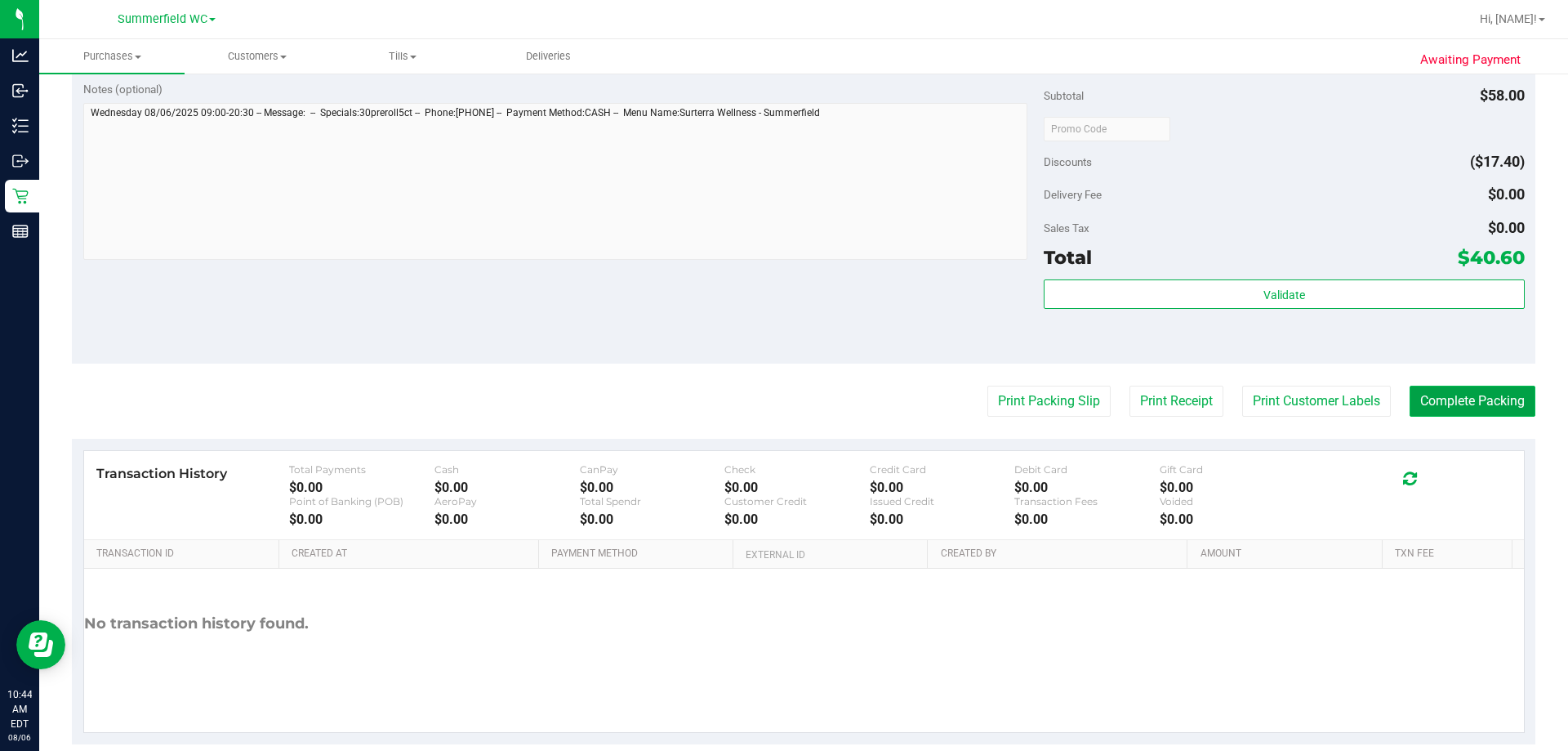 click on "Complete Packing" at bounding box center (1472, 401) 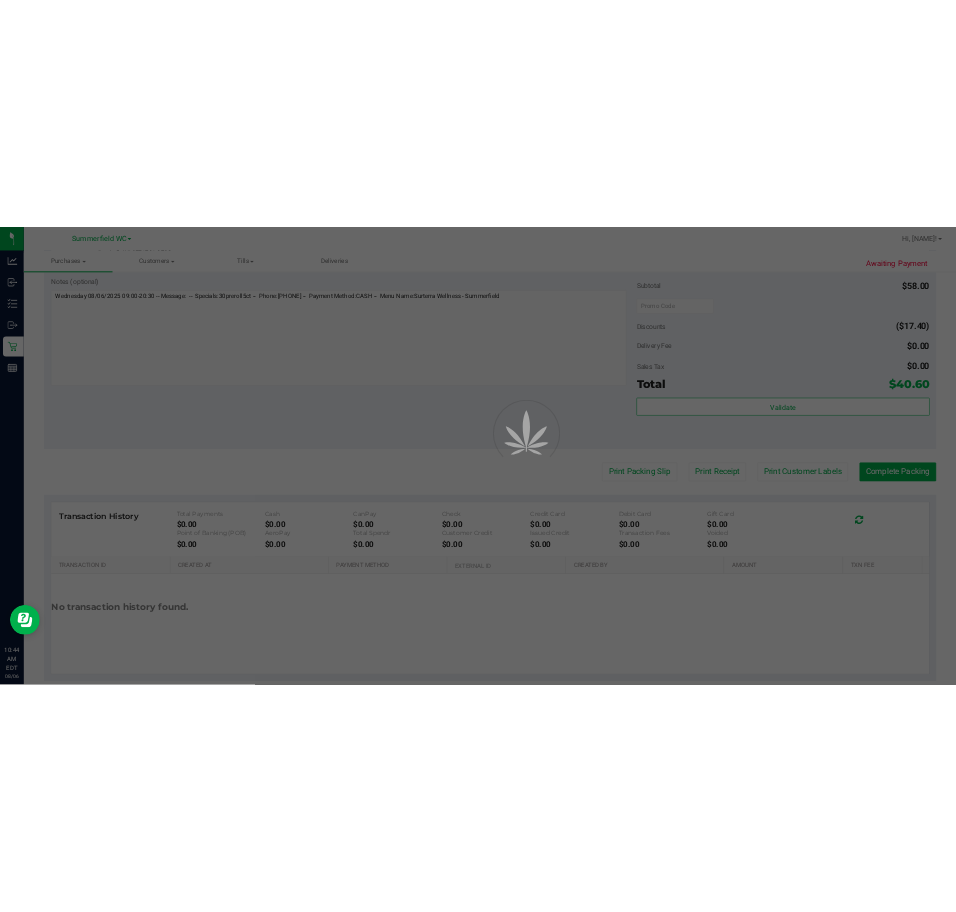 scroll, scrollTop: 0, scrollLeft: 0, axis: both 